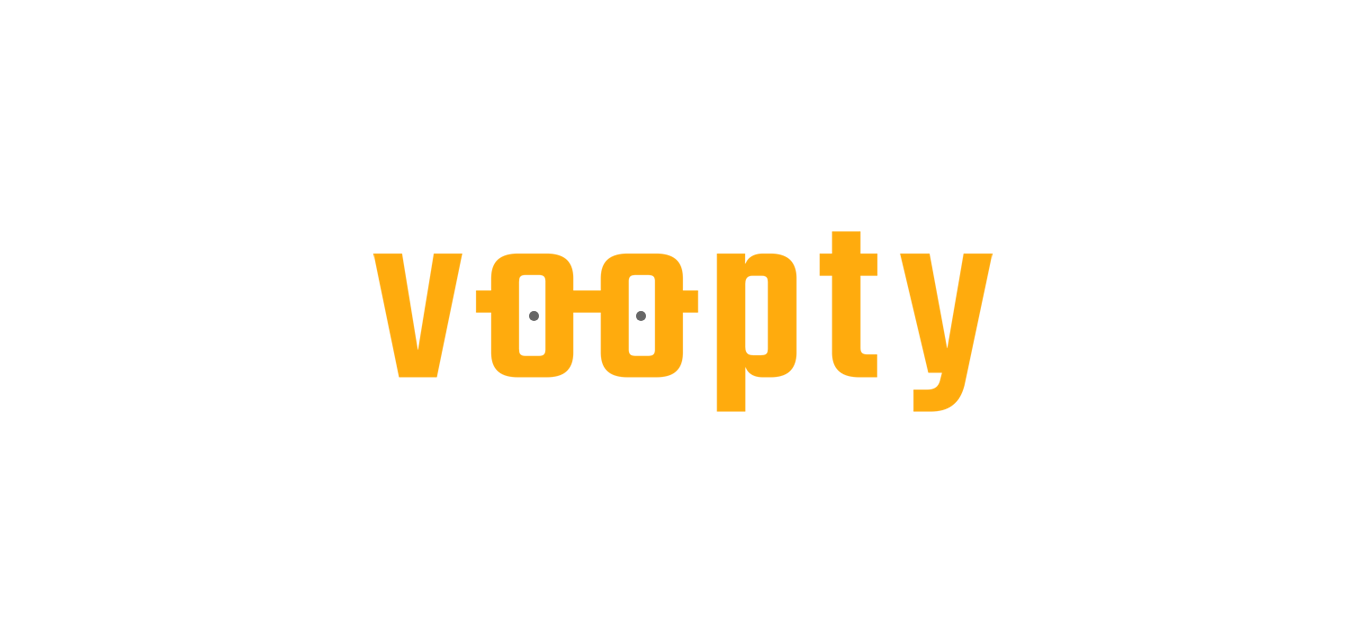 scroll, scrollTop: 0, scrollLeft: 0, axis: both 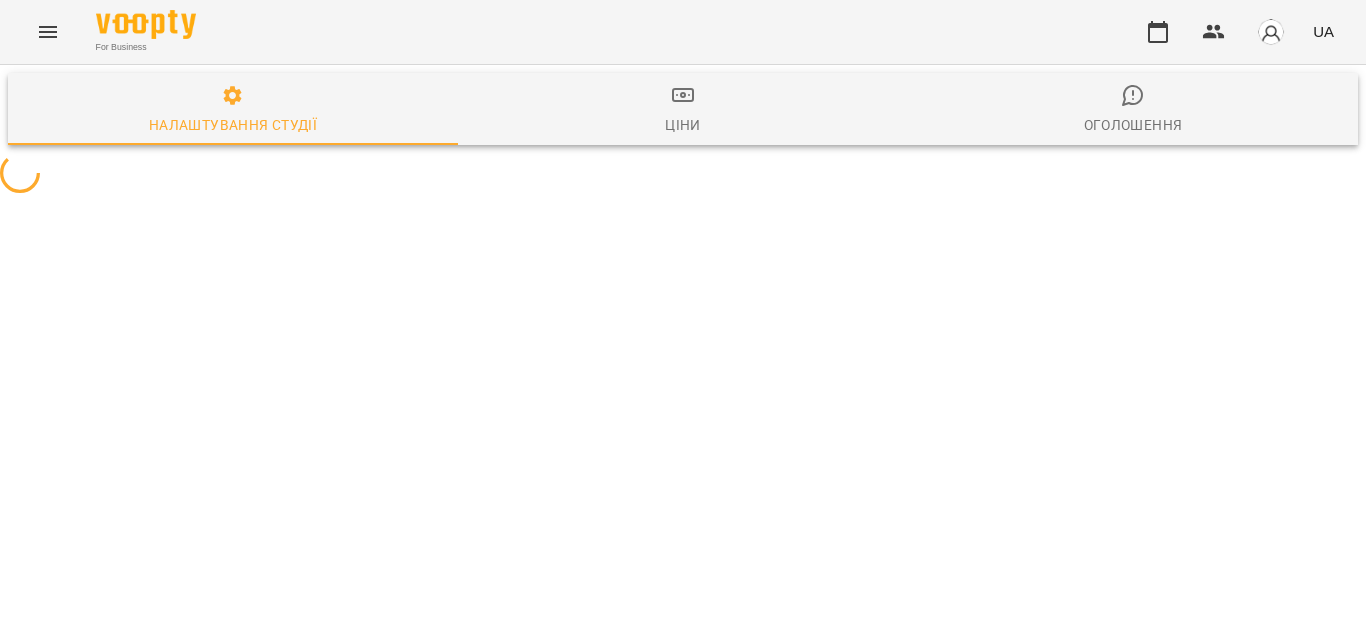 select on "**" 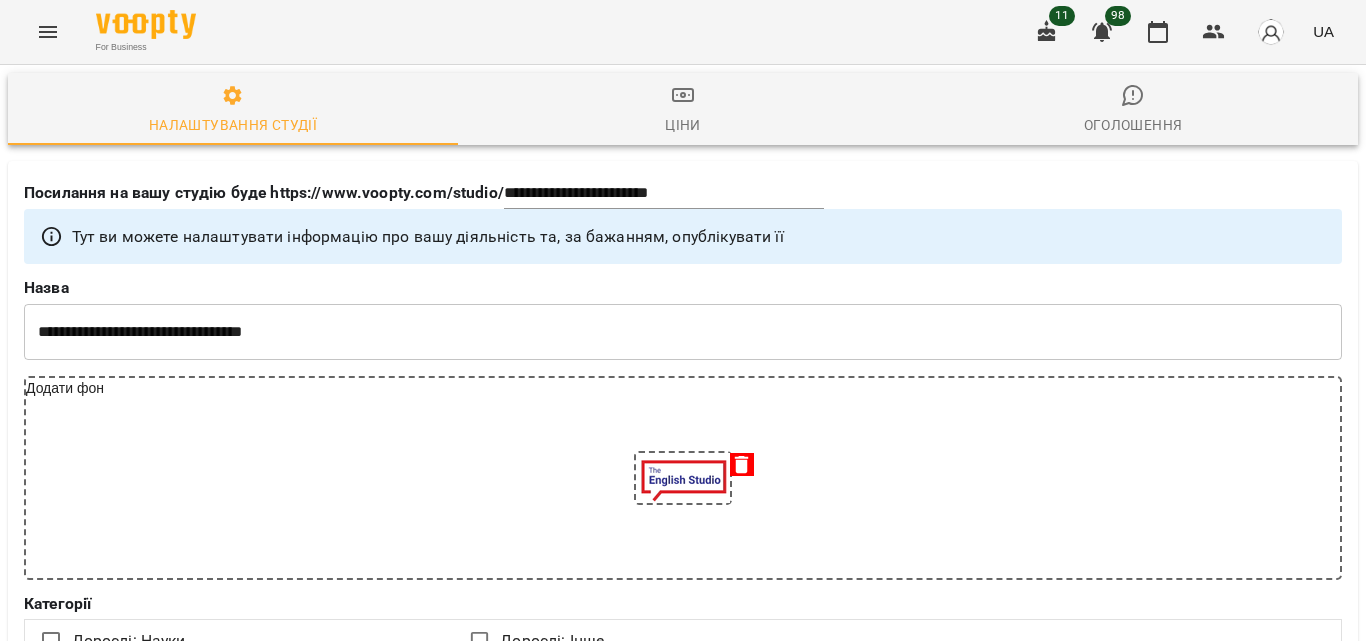 click 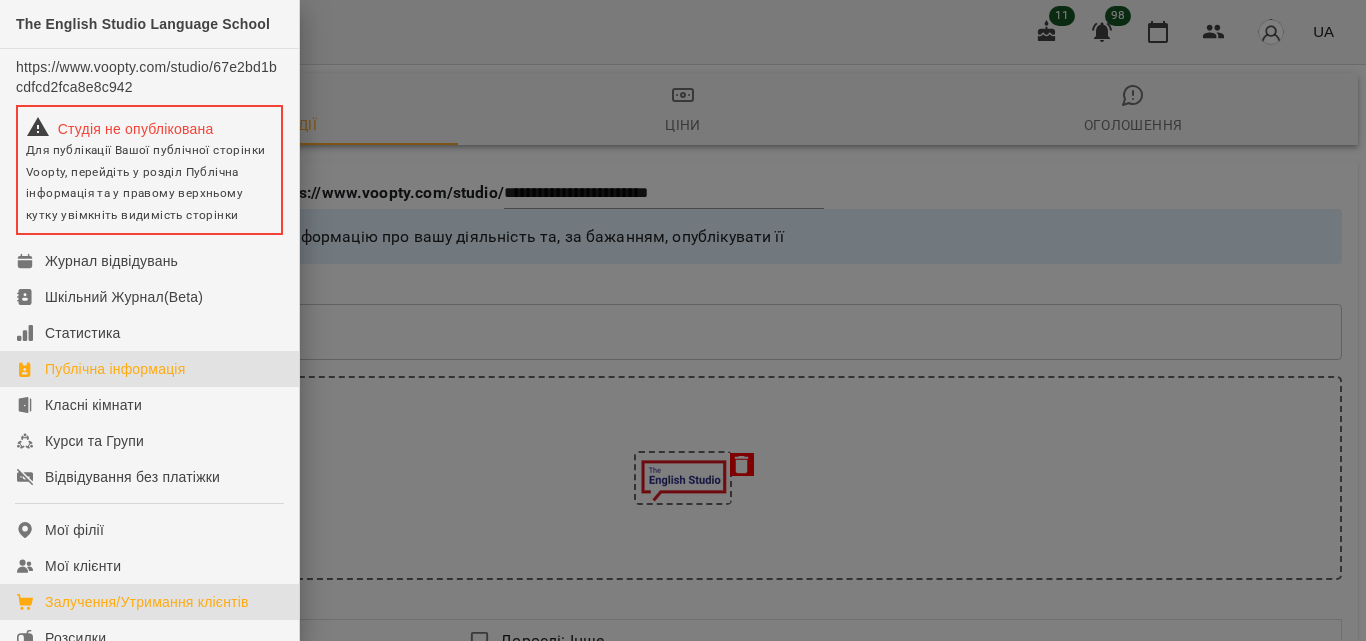 click on "Залучення/Утримання клієнтів" at bounding box center (147, 602) 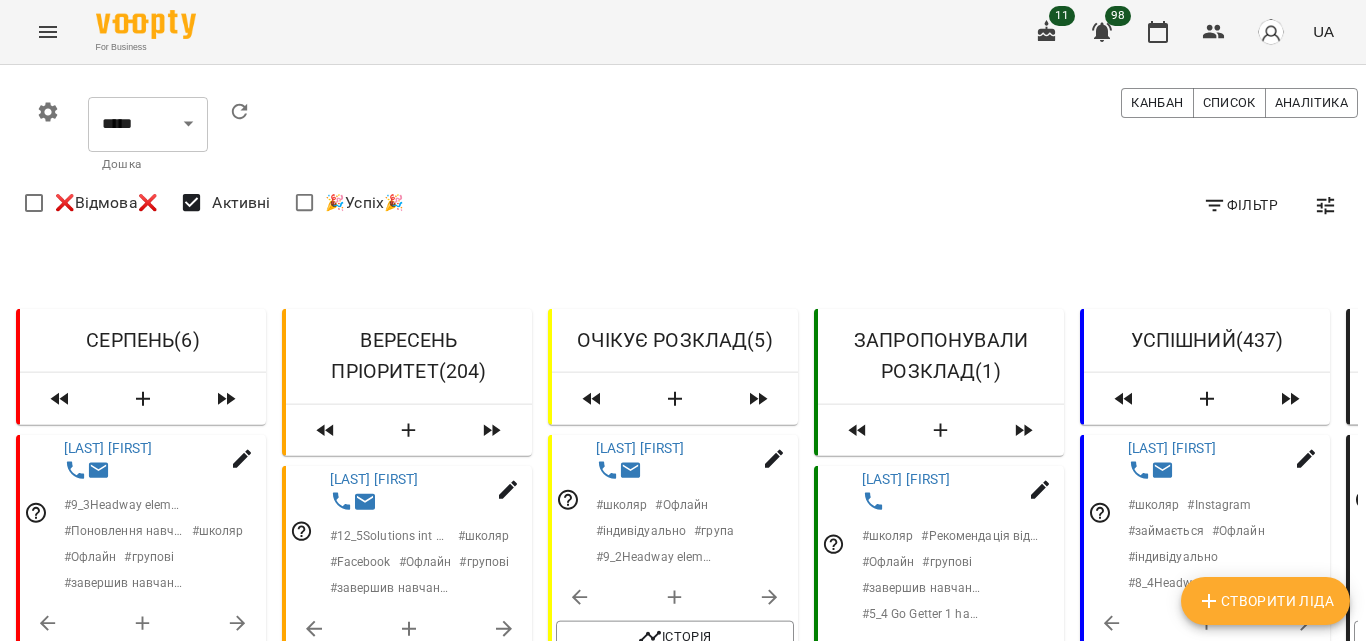 scroll, scrollTop: 0, scrollLeft: 0, axis: both 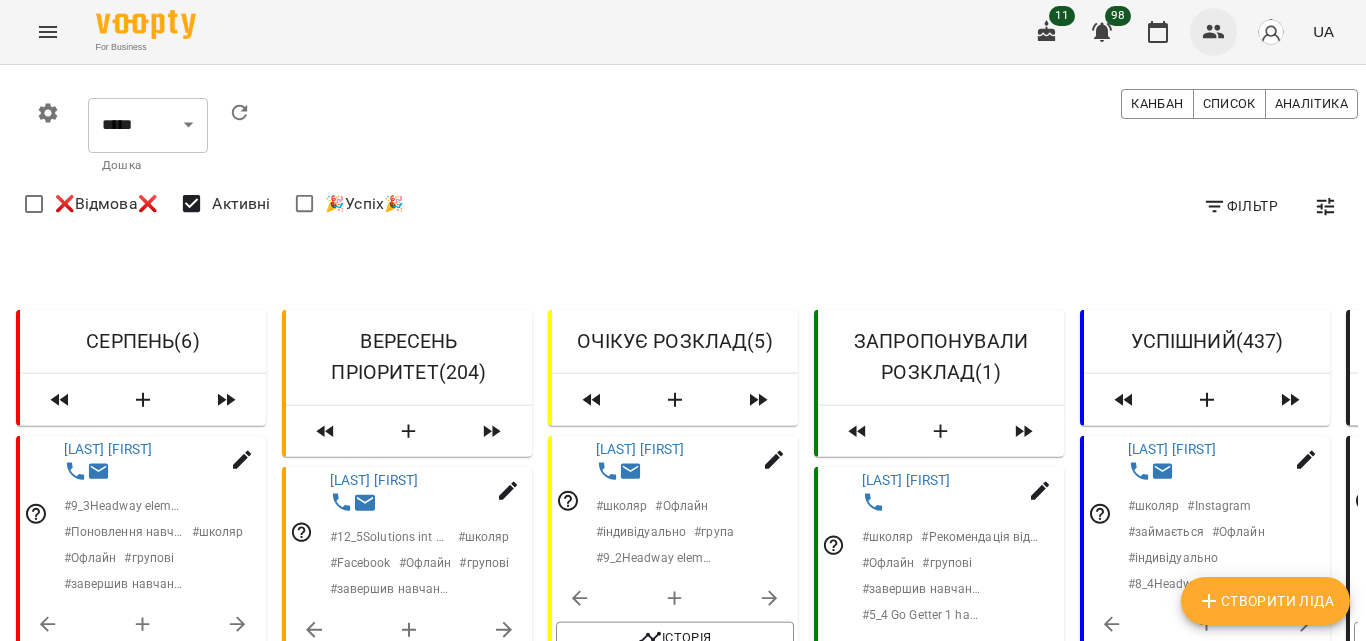 click at bounding box center (1214, 32) 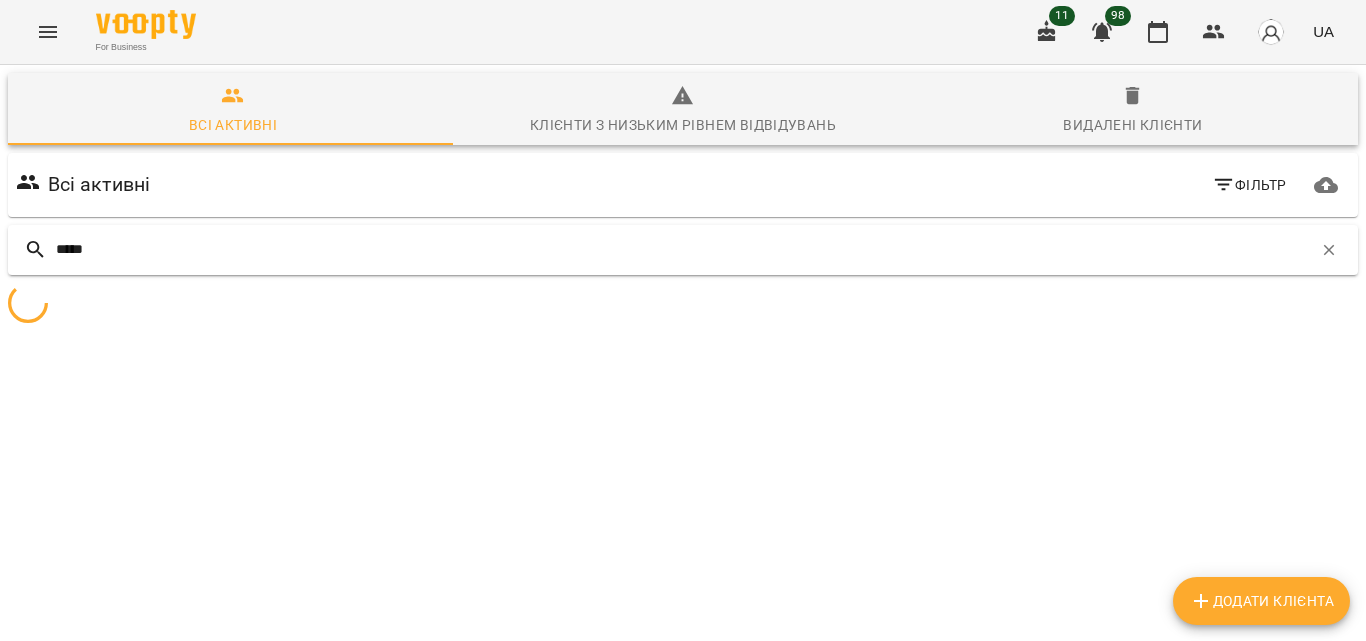 type on "******" 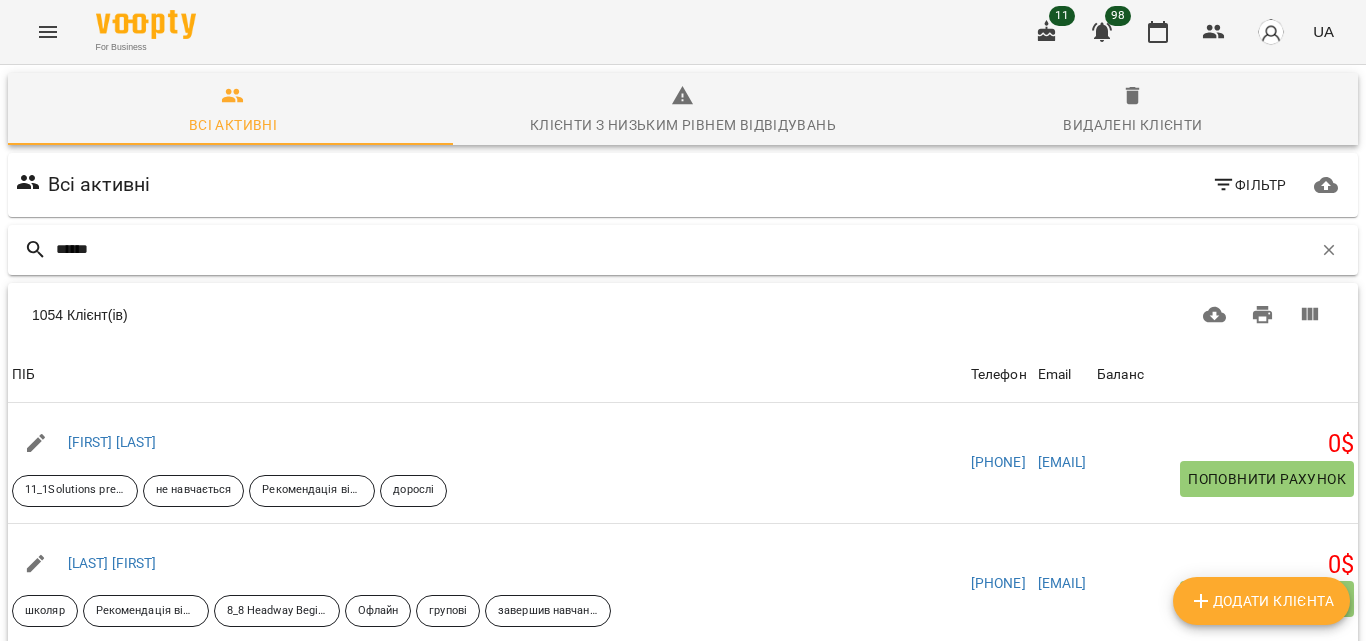 type 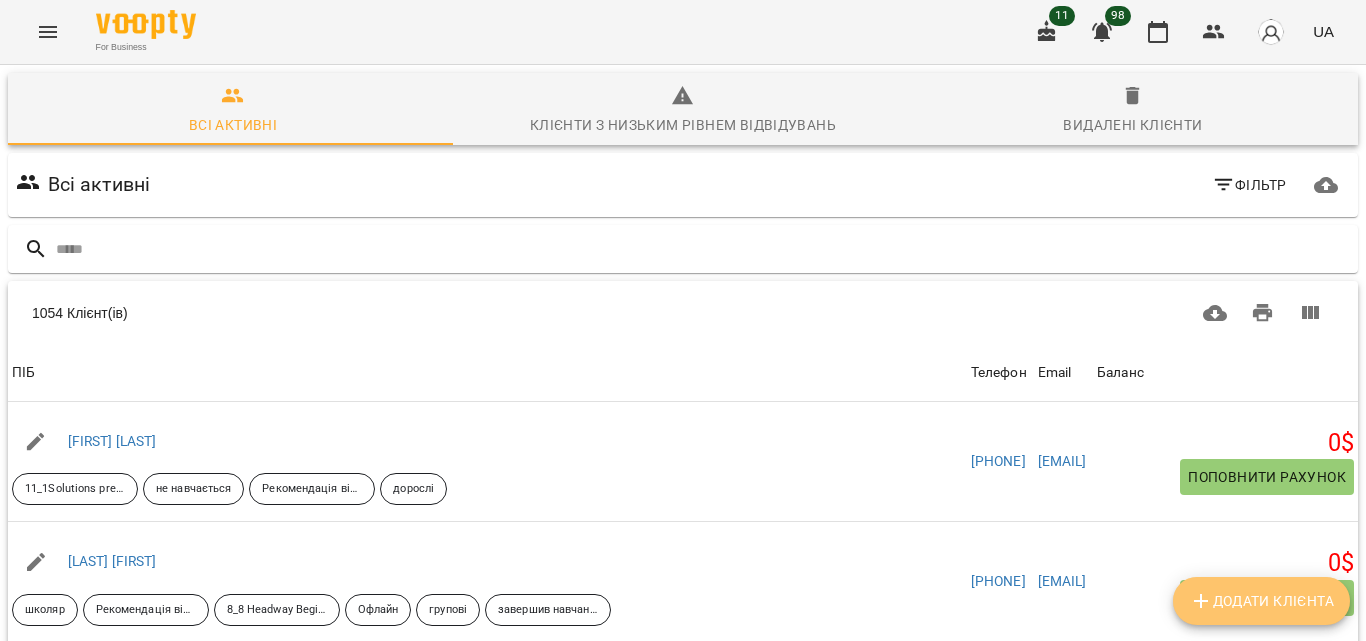 click 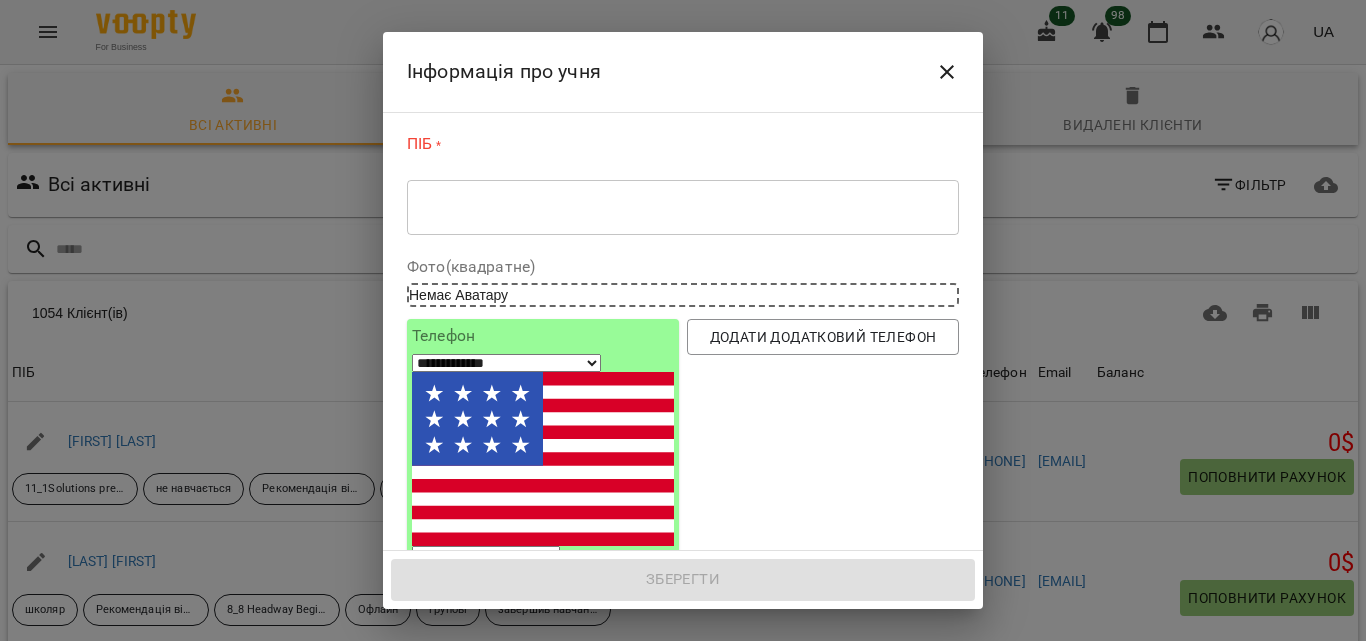 click on "* ​" at bounding box center [683, 207] 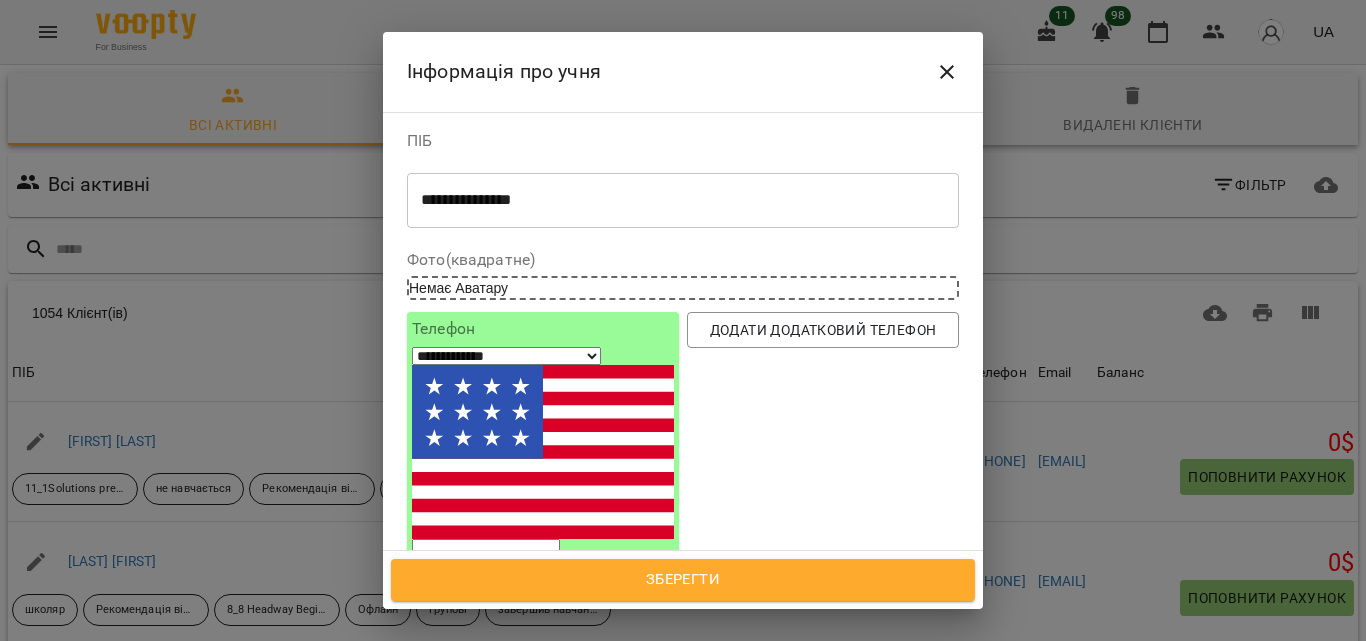 drag, startPoint x: 687, startPoint y: 188, endPoint x: 487, endPoint y: 200, distance: 200.35968 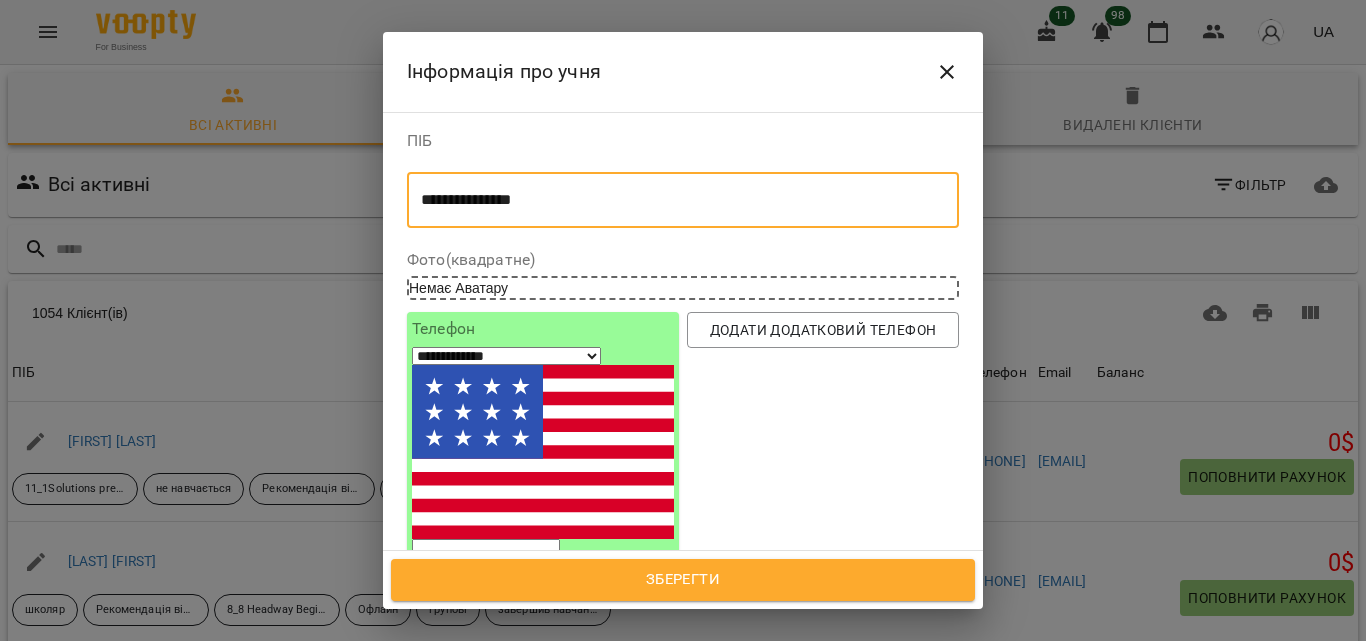 drag, startPoint x: 487, startPoint y: 200, endPoint x: 567, endPoint y: 200, distance: 80 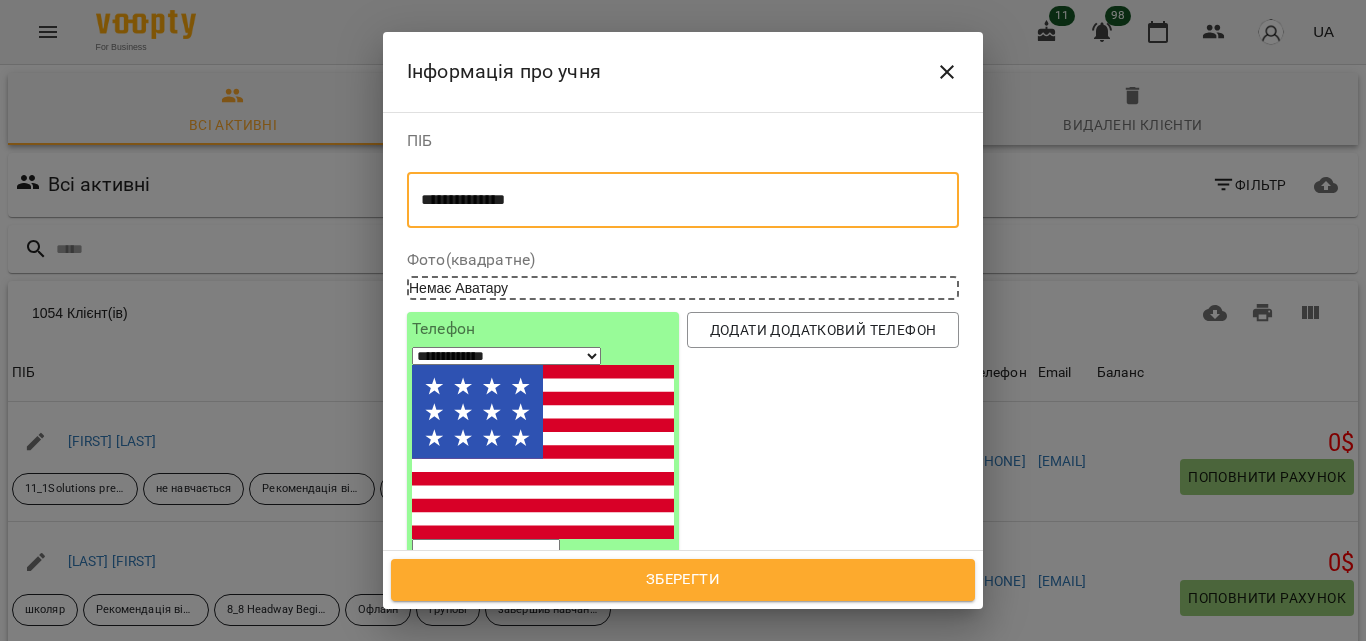 type on "**********" 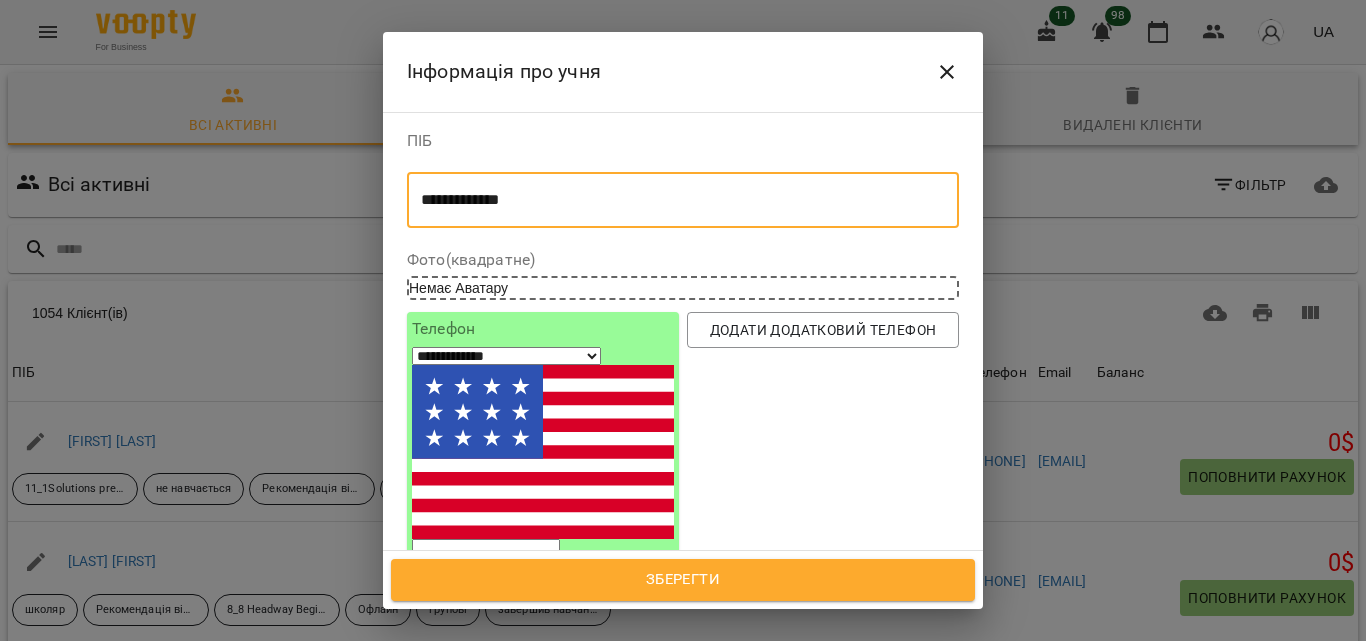 click at bounding box center [486, 552] 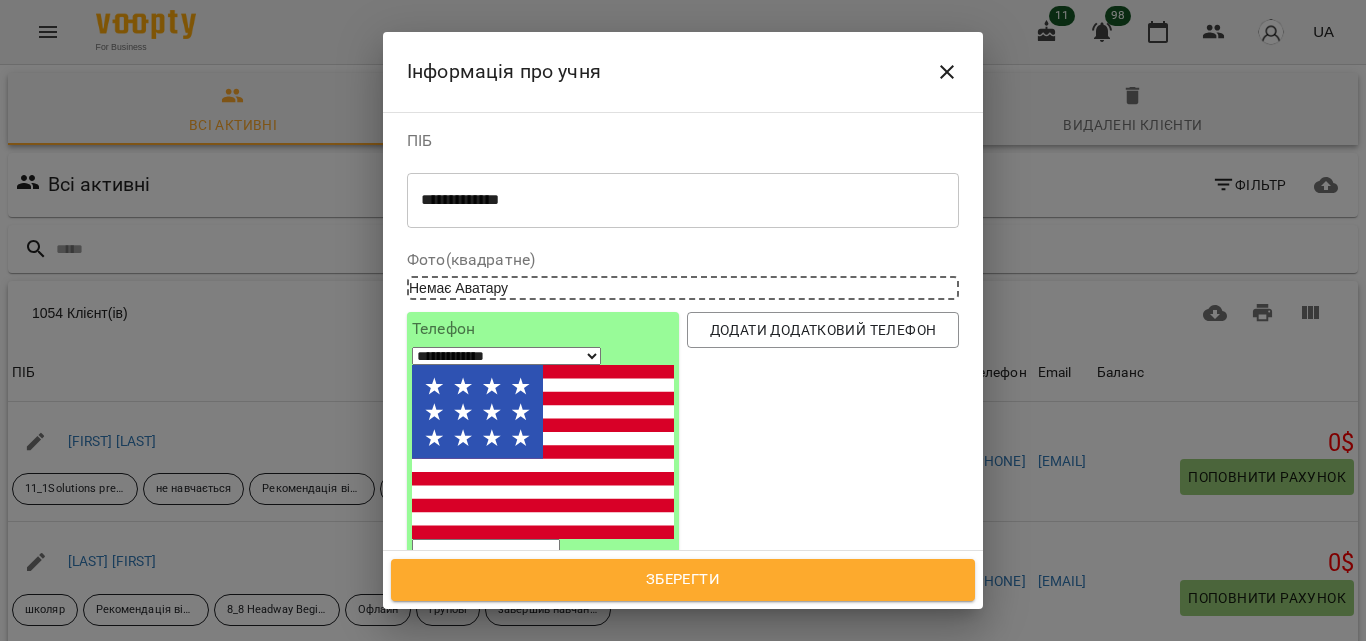 type on "*" 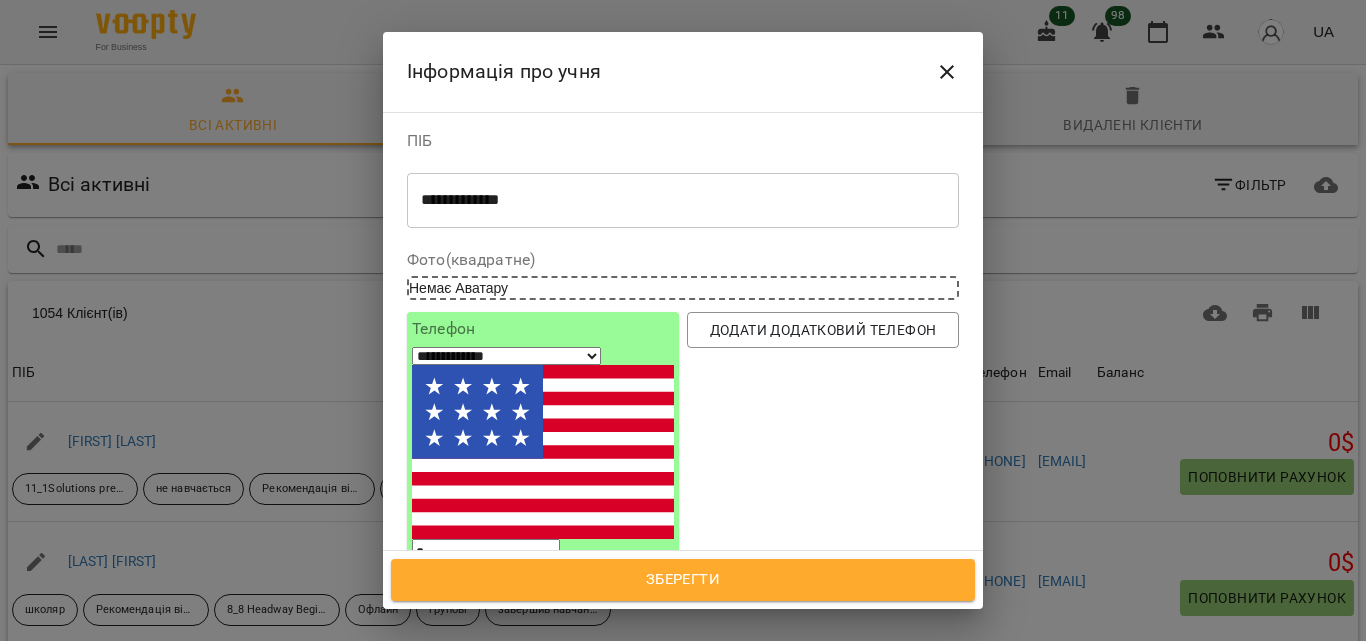 click on "*" at bounding box center (486, 552) 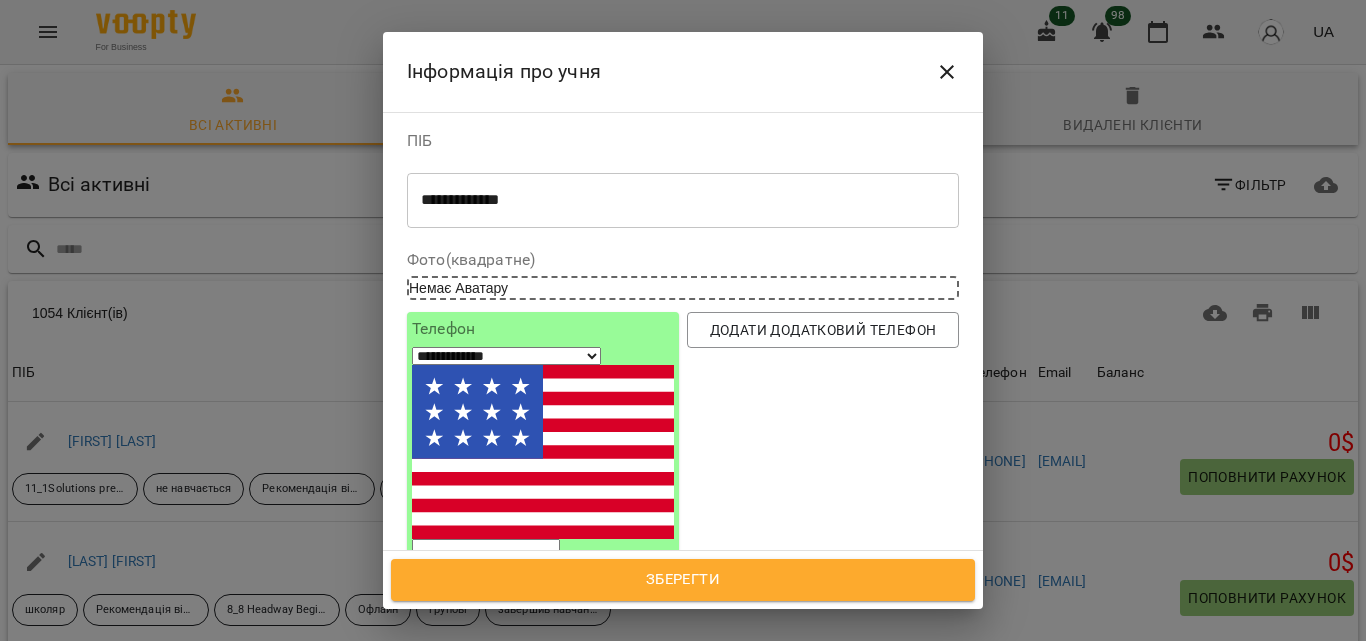 type on "*" 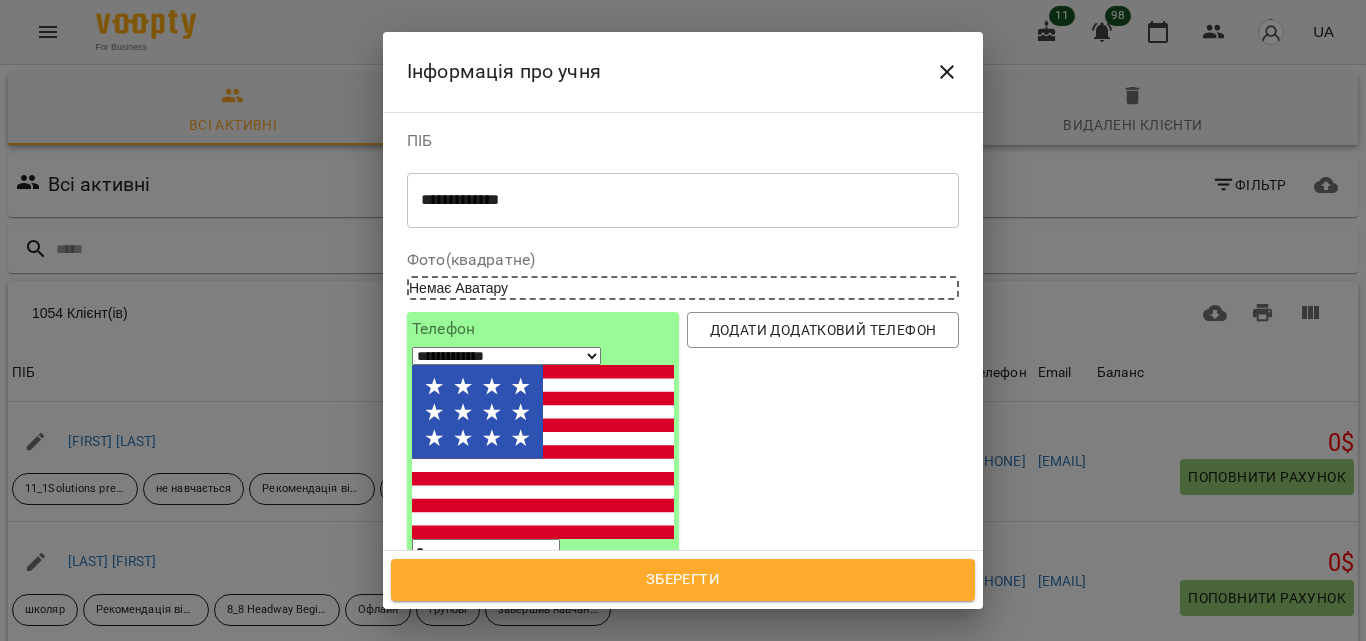 select on "**" 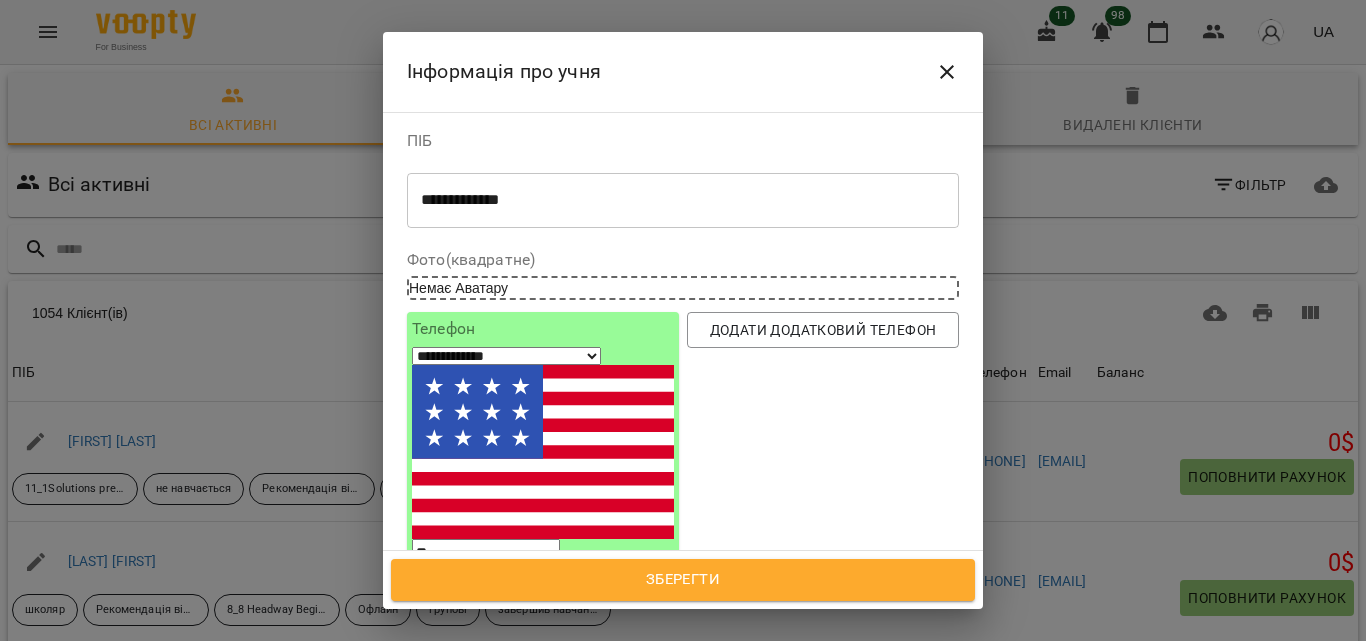 type on "***" 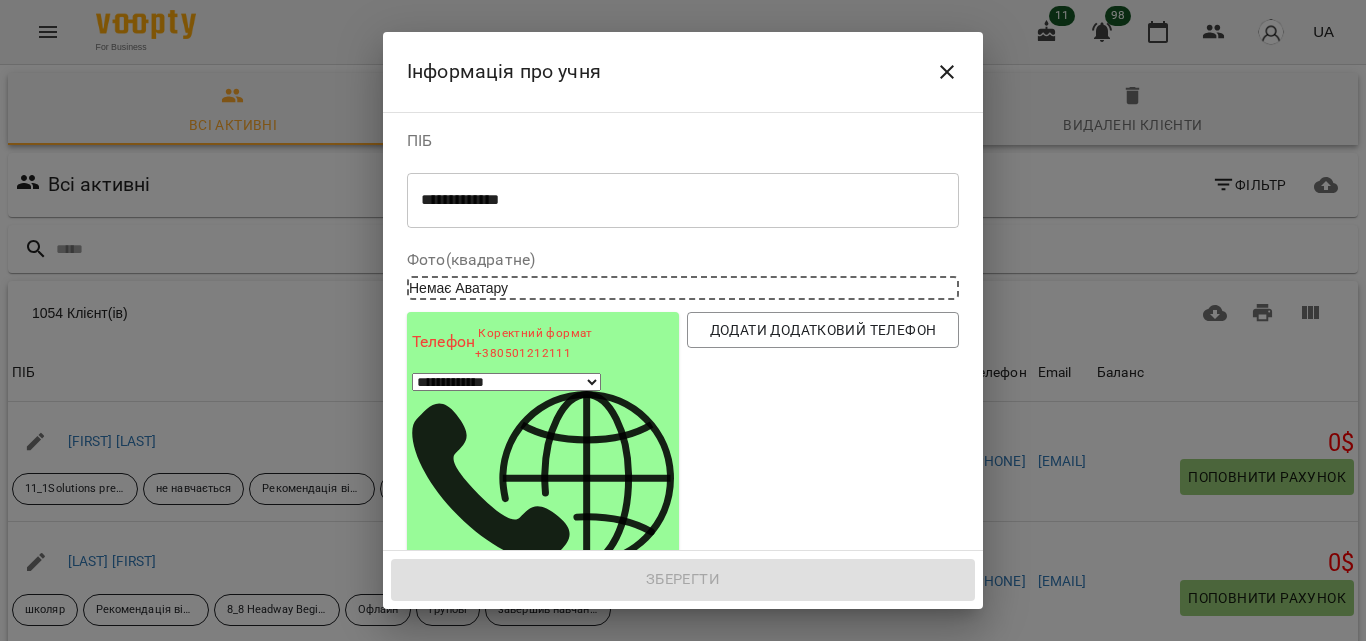 select on "**" 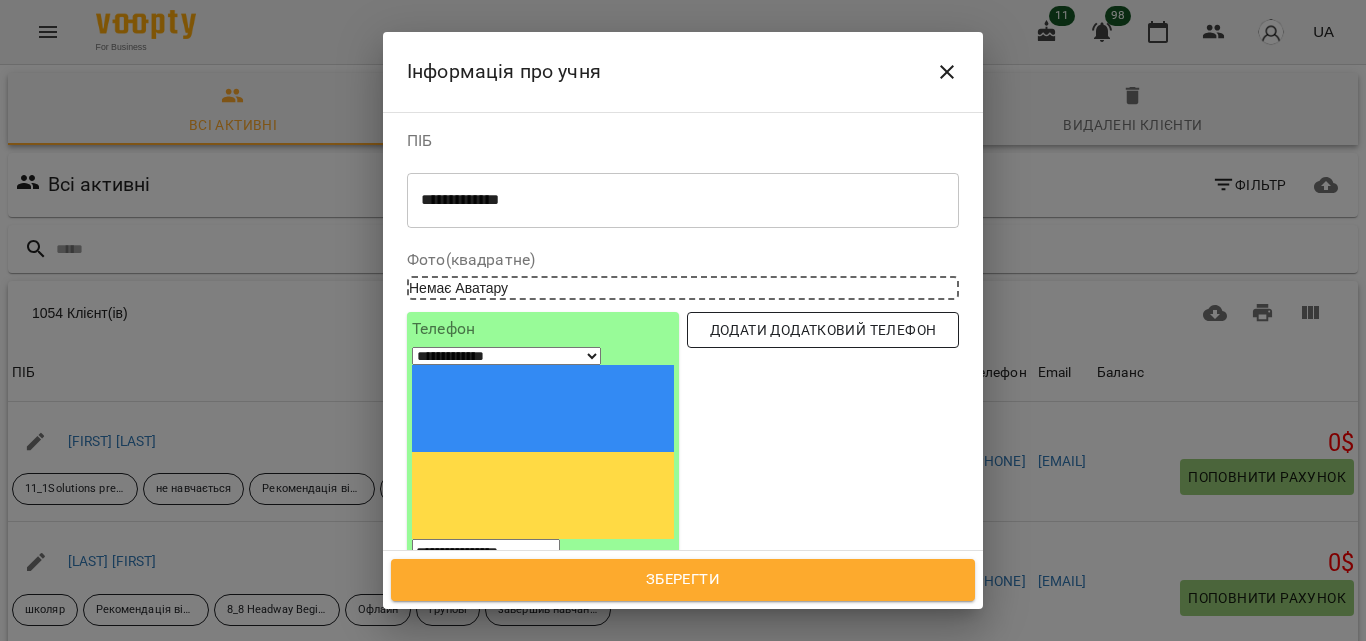 type on "**********" 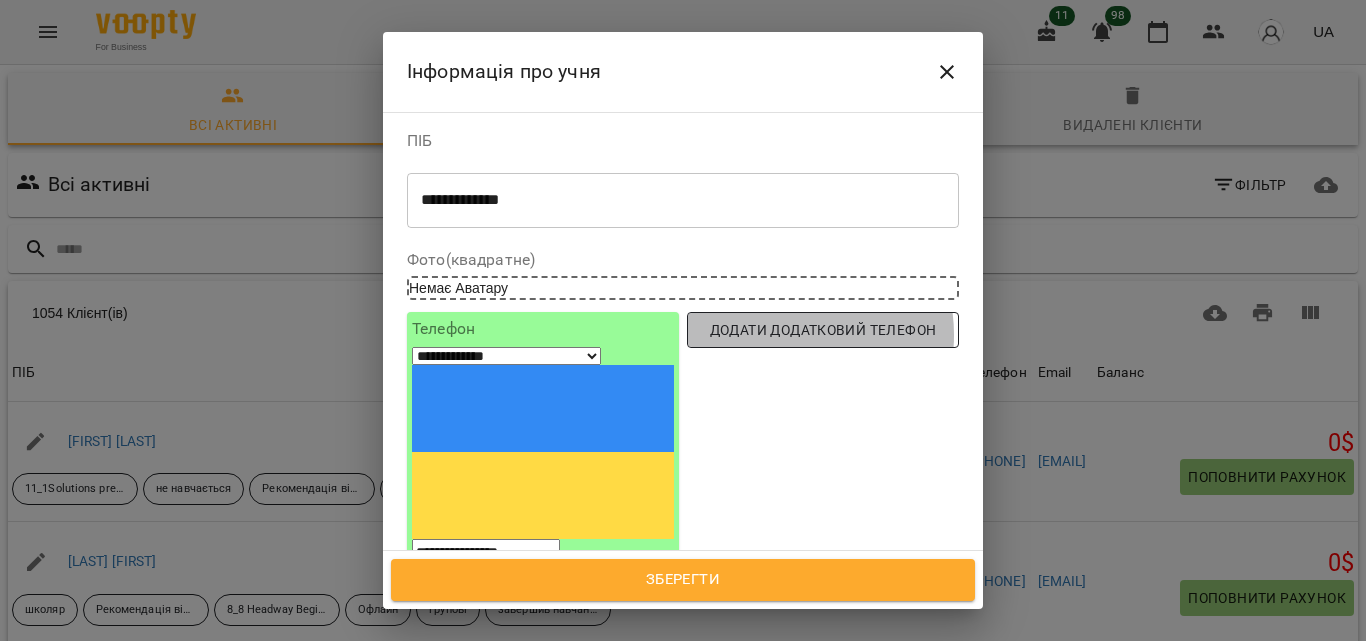 click on "Додати додатковий телефон" at bounding box center [823, 330] 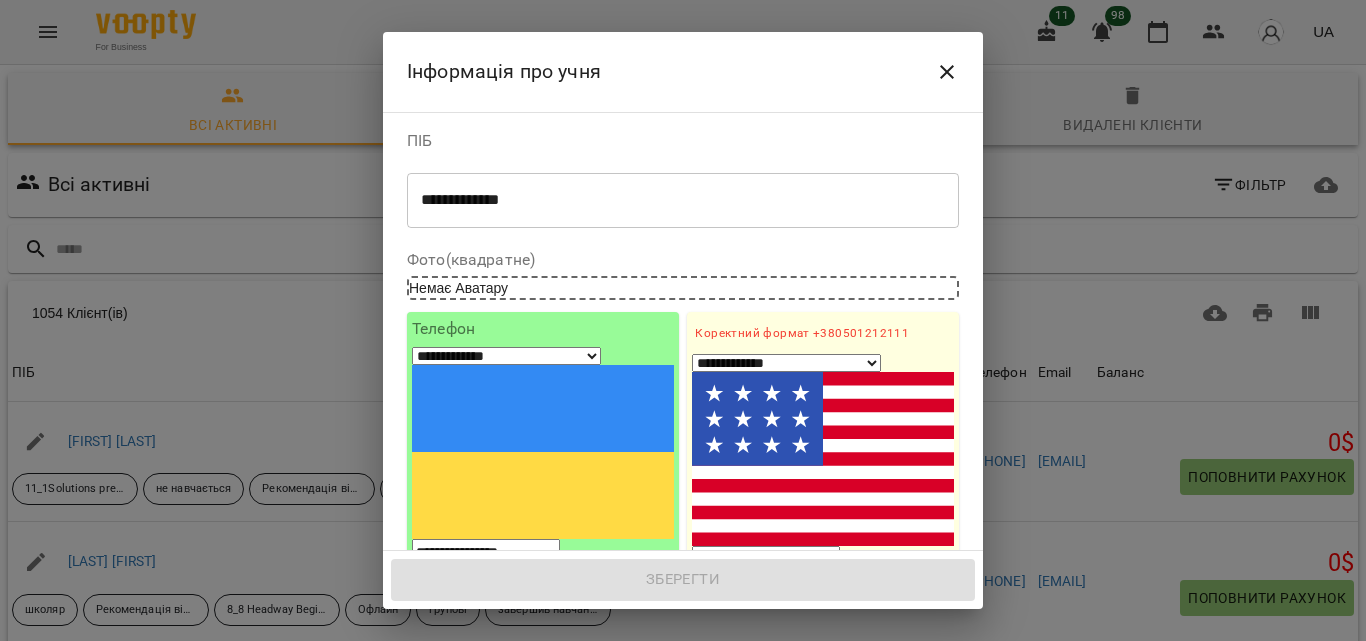 click at bounding box center [766, 559] 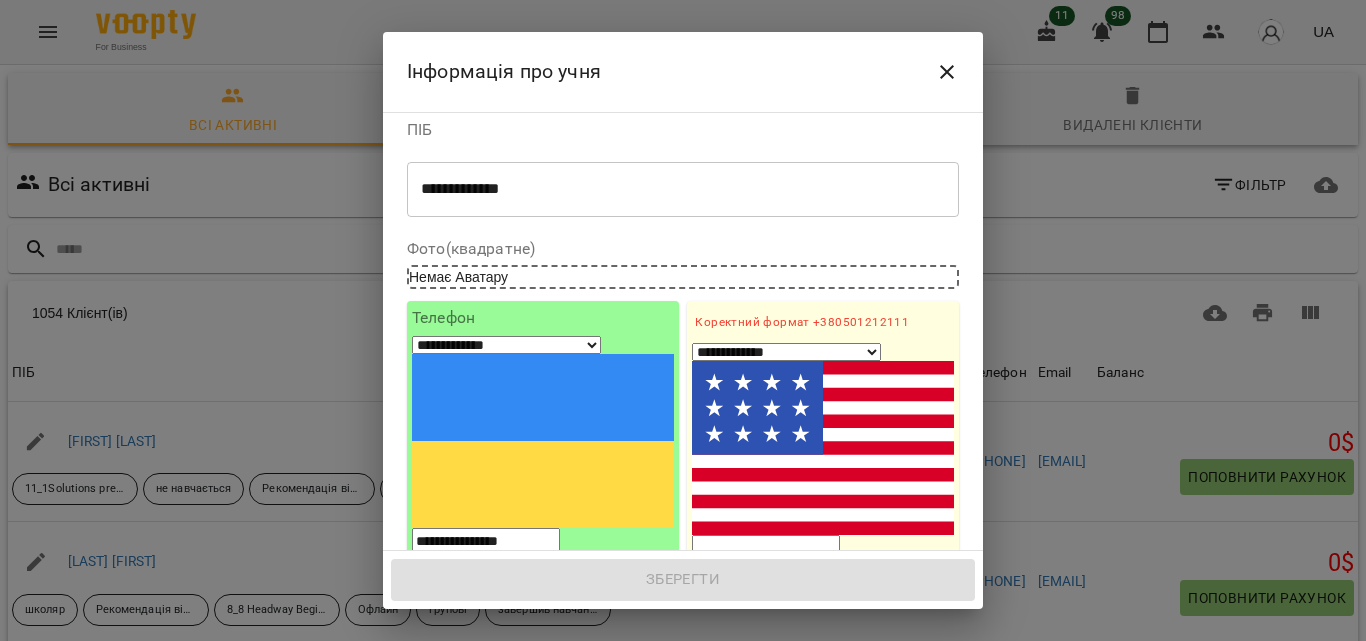 scroll, scrollTop: 12, scrollLeft: 0, axis: vertical 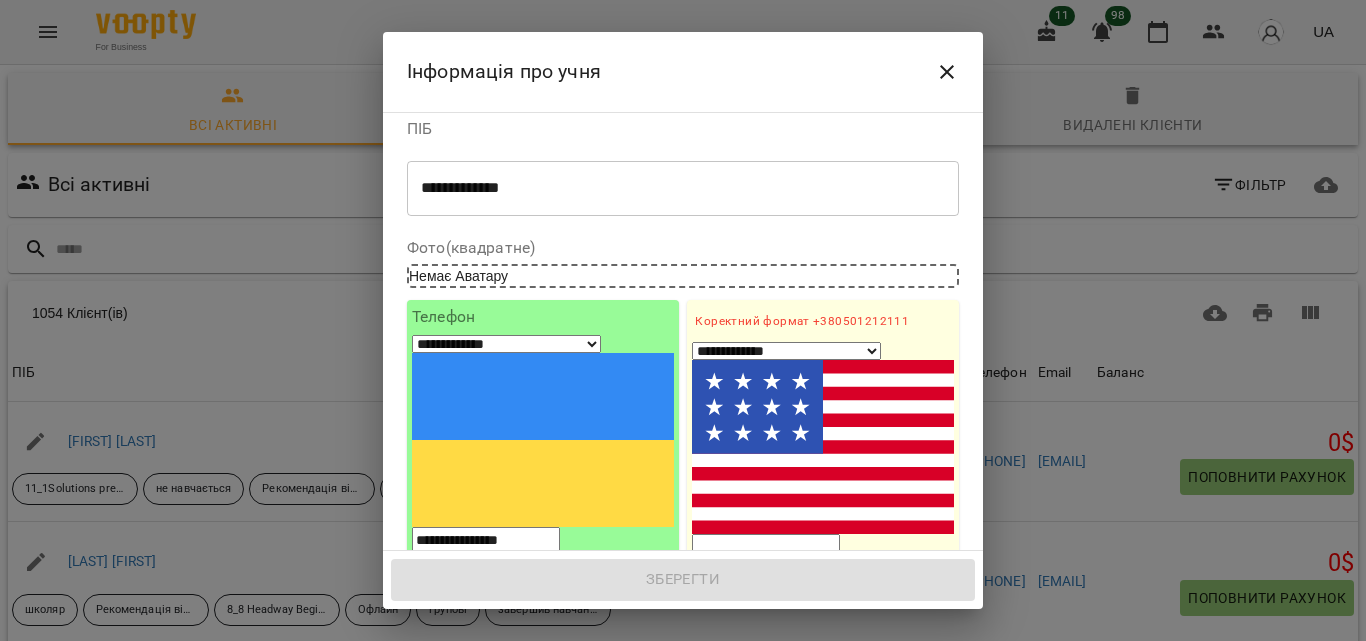 type 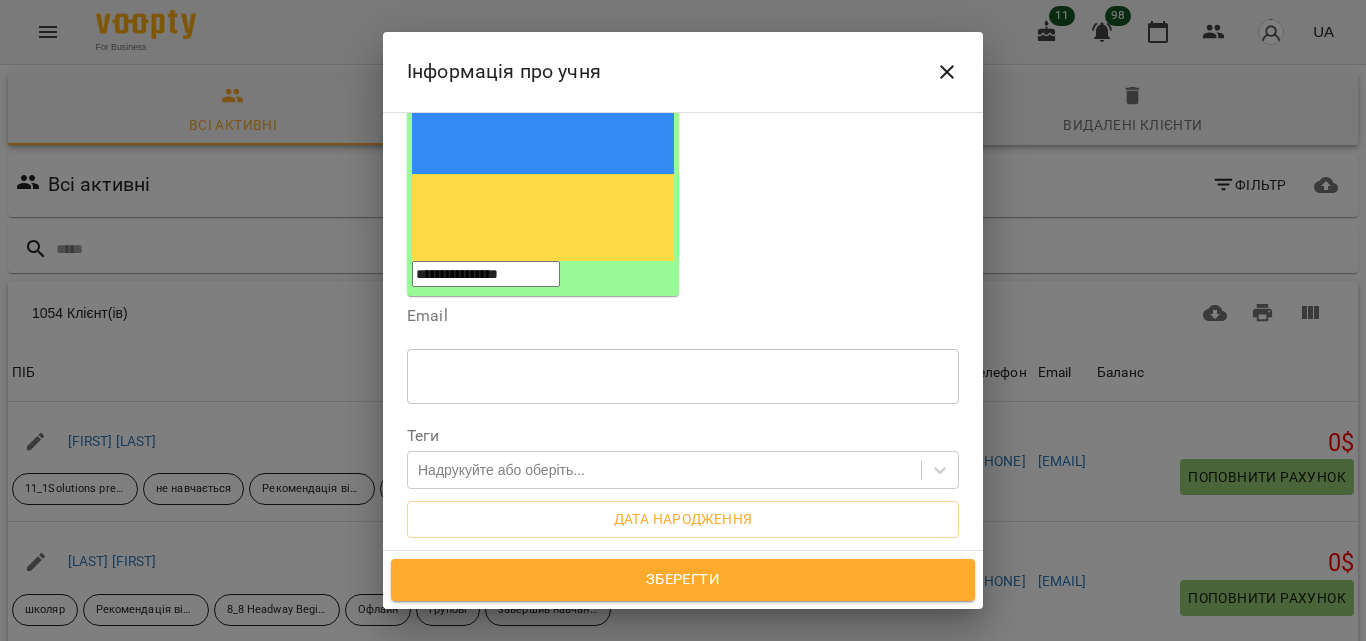 scroll, scrollTop: 279, scrollLeft: 0, axis: vertical 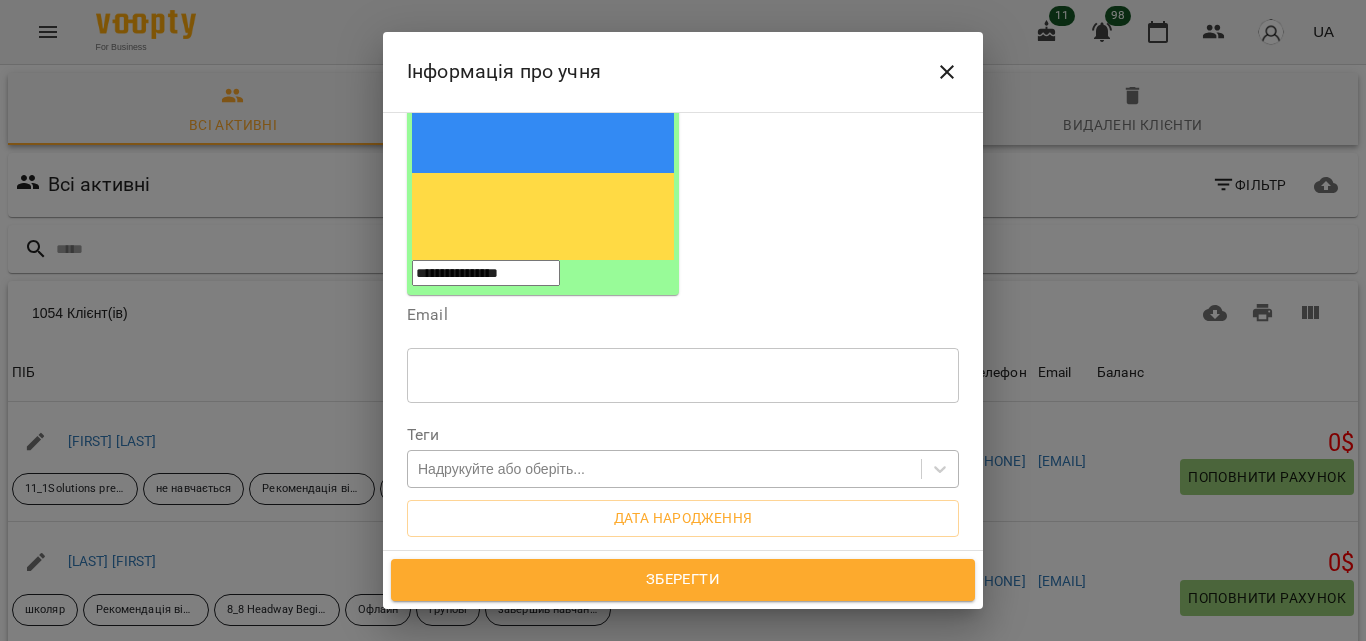 click on "Надрукуйте або оберіть..." at bounding box center [501, 469] 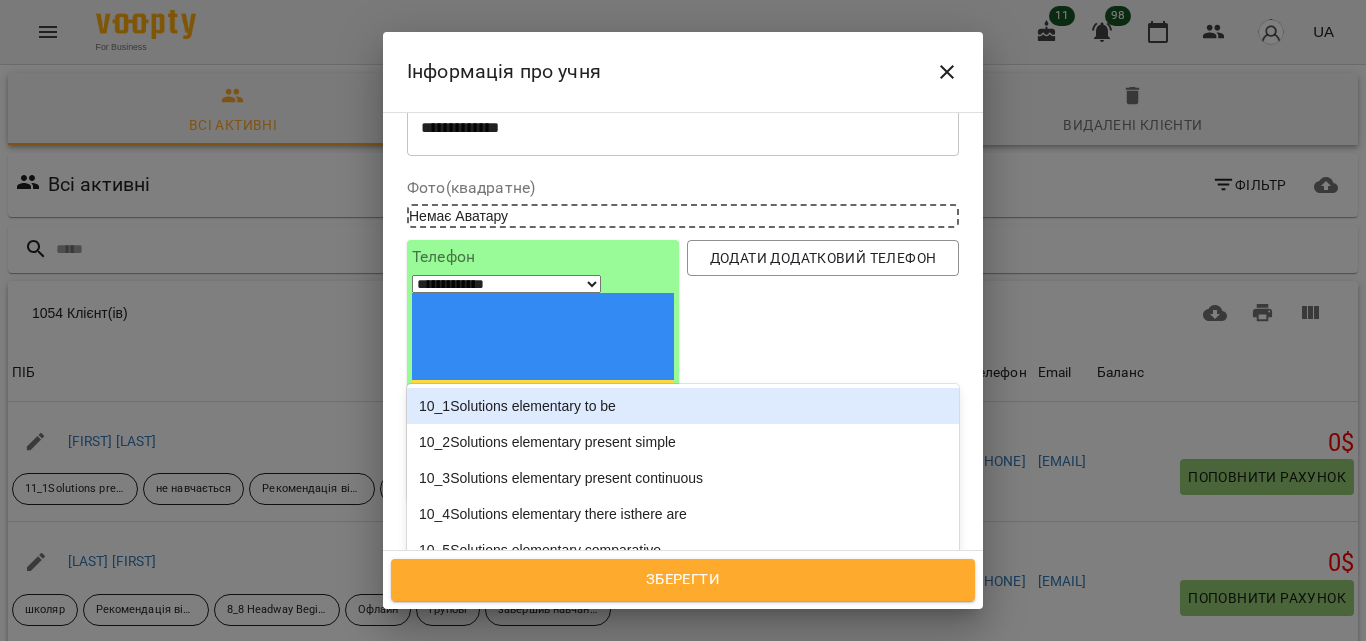 scroll, scrollTop: 38, scrollLeft: 0, axis: vertical 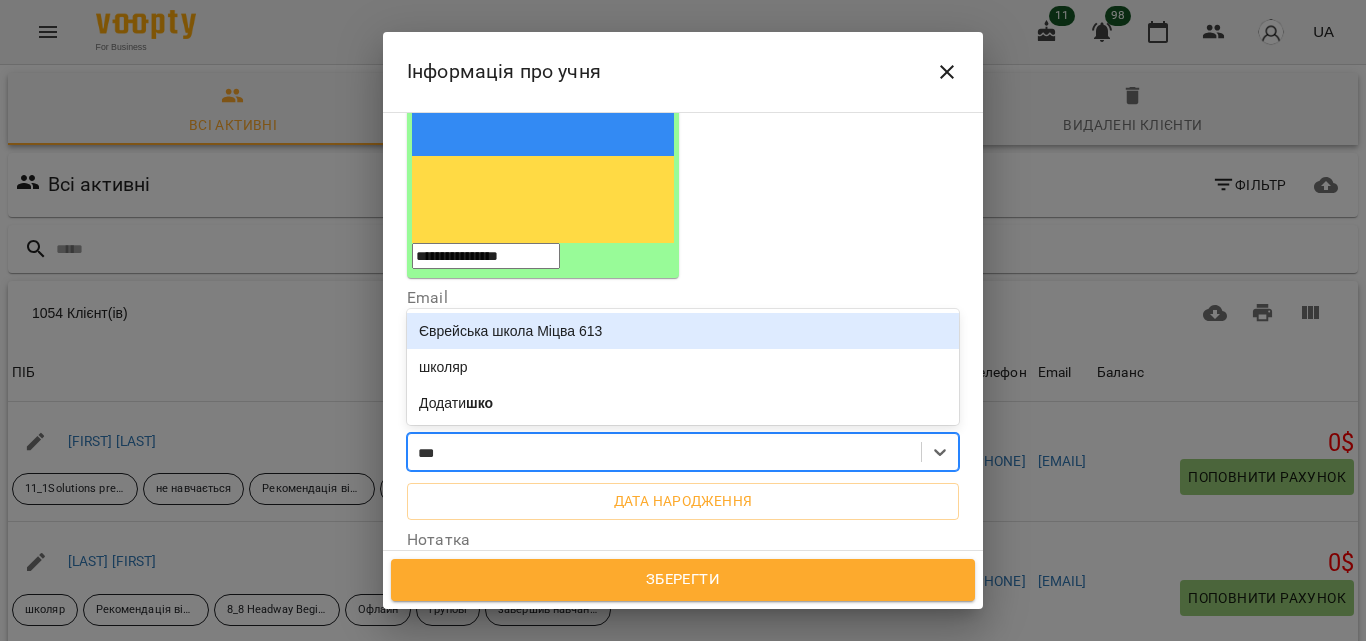 type on "****" 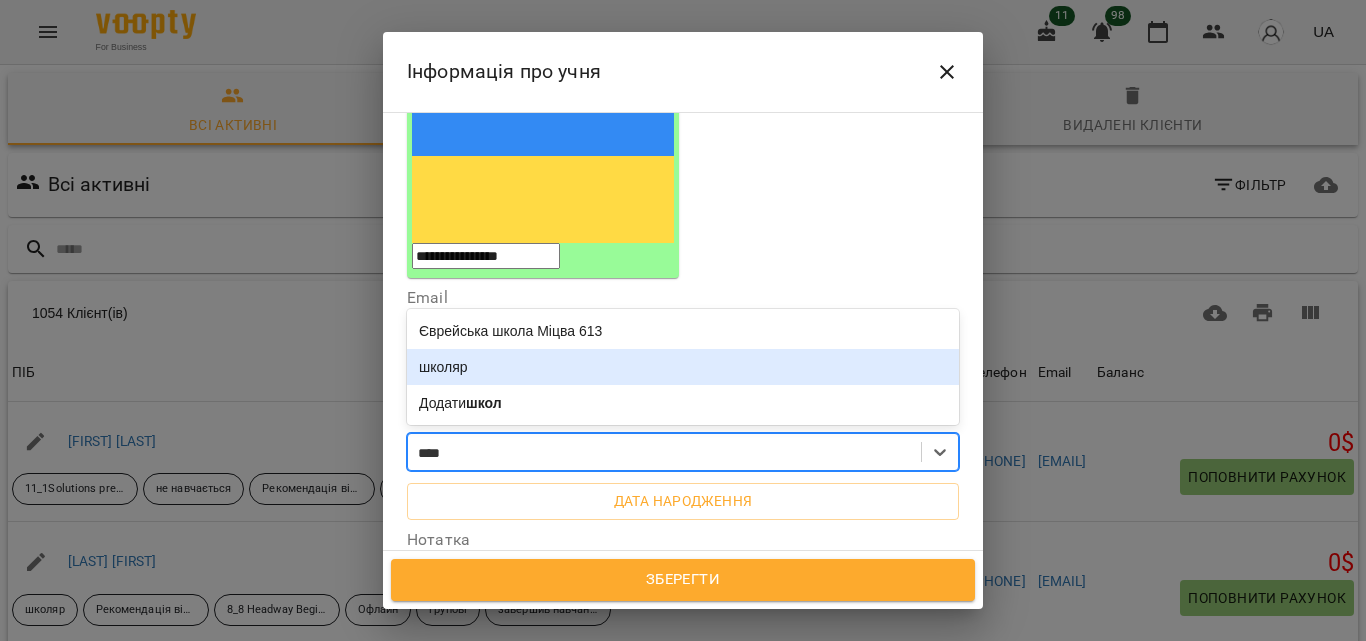 click on "школяр" at bounding box center (683, 367) 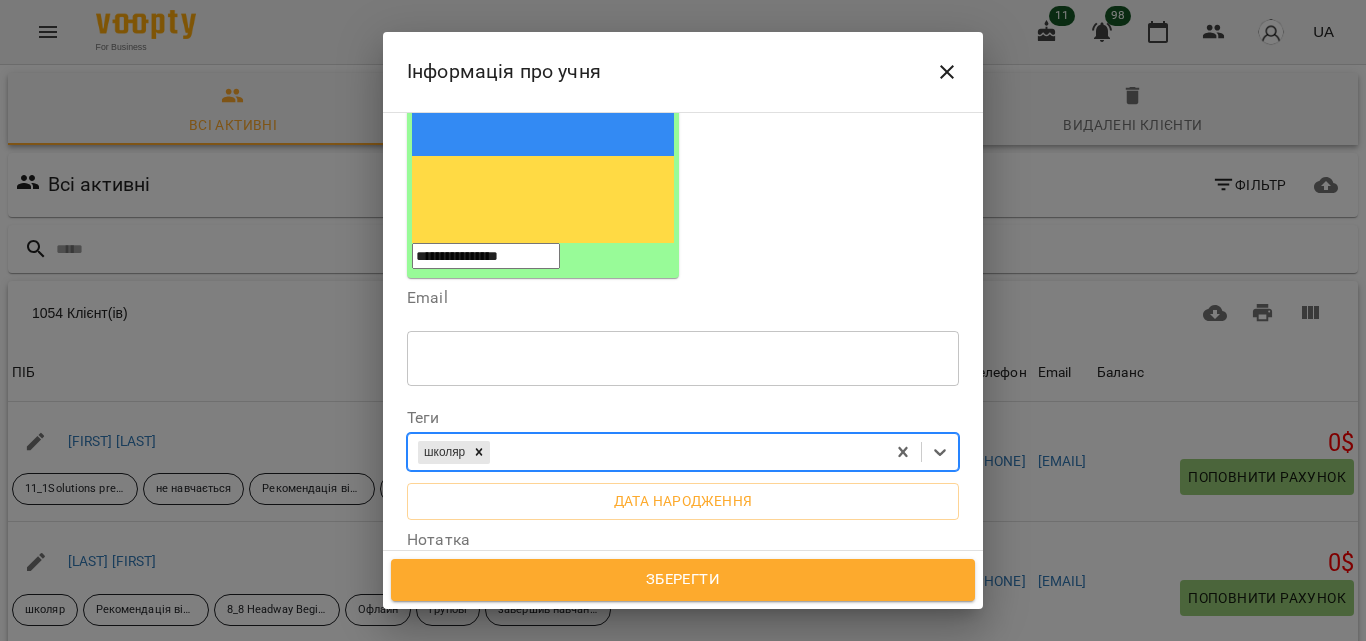 click on "школяр" at bounding box center [646, 452] 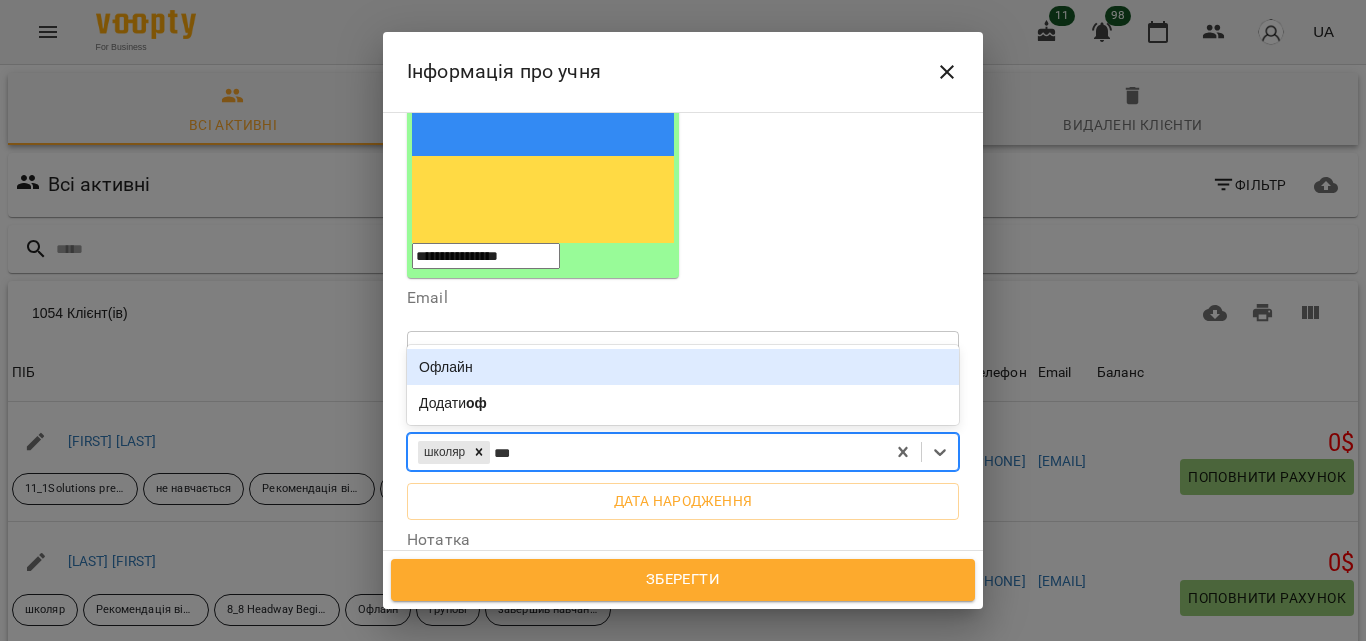 type on "****" 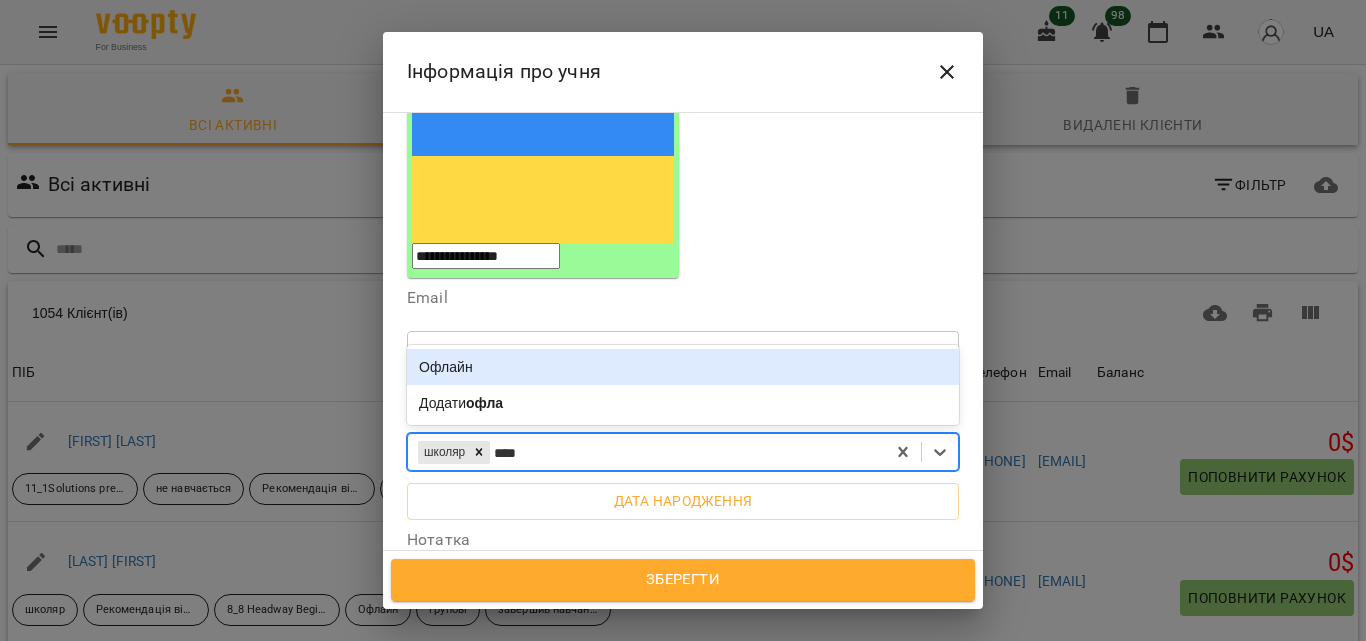 click on "Офлайн" at bounding box center [683, 367] 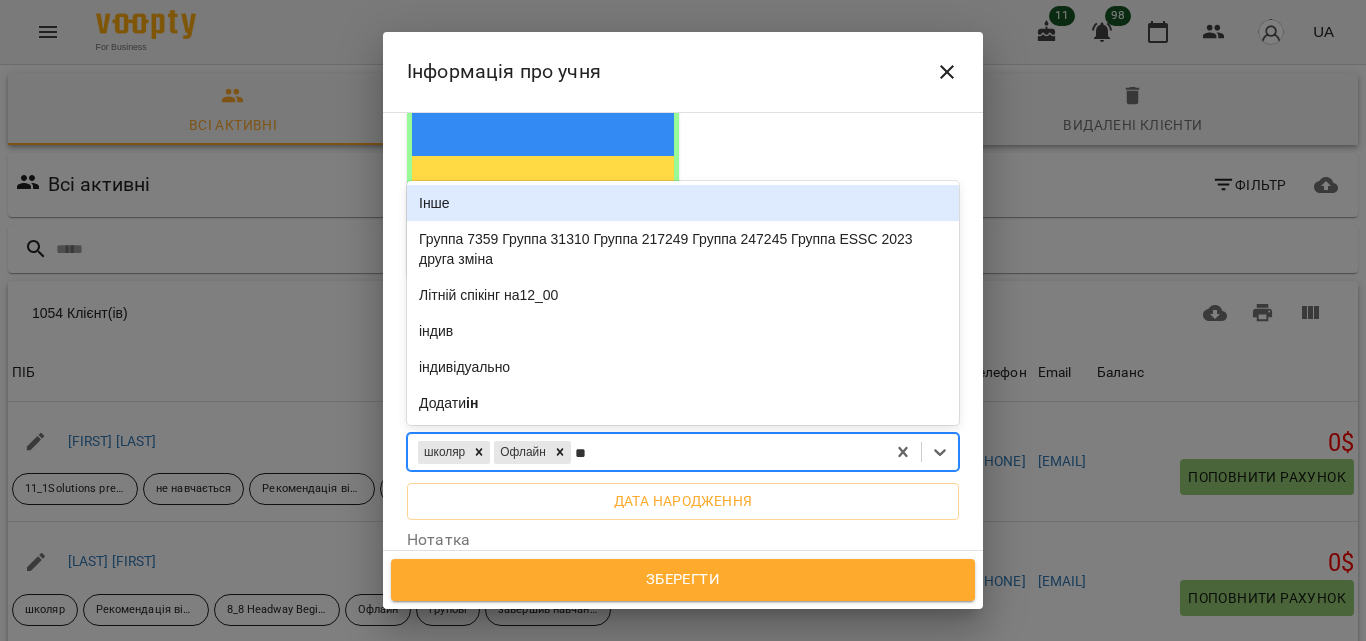 type on "***" 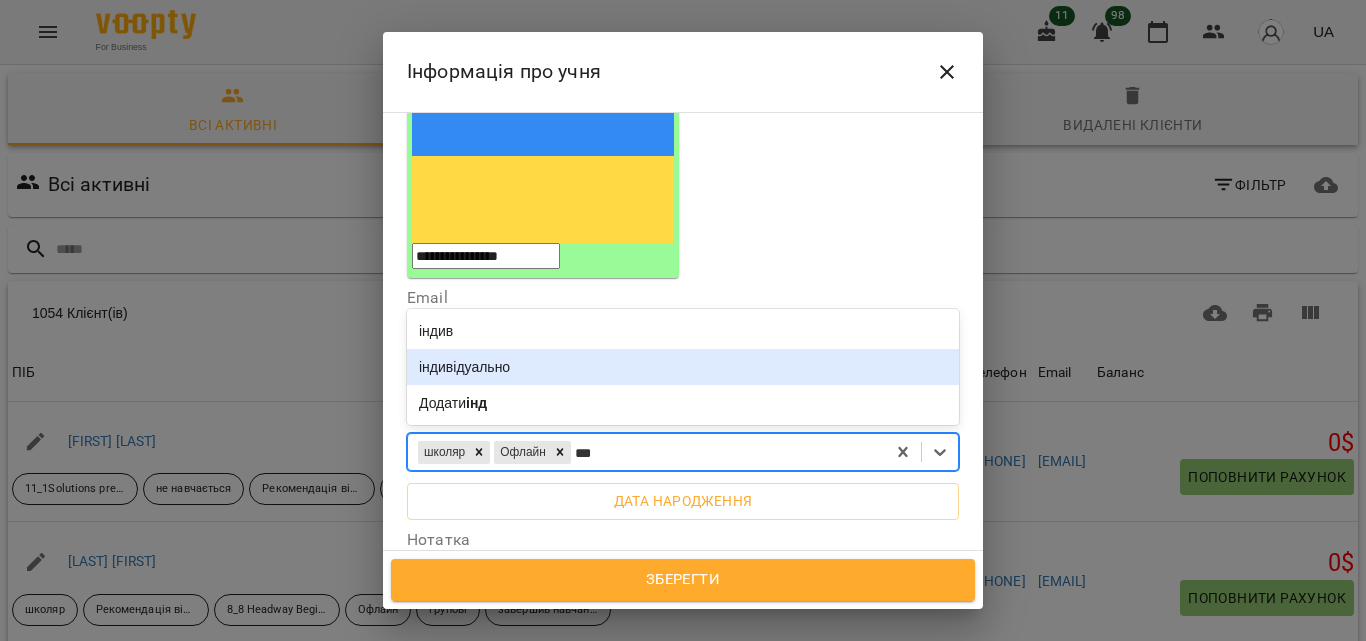 click on "індивідуально" at bounding box center (683, 367) 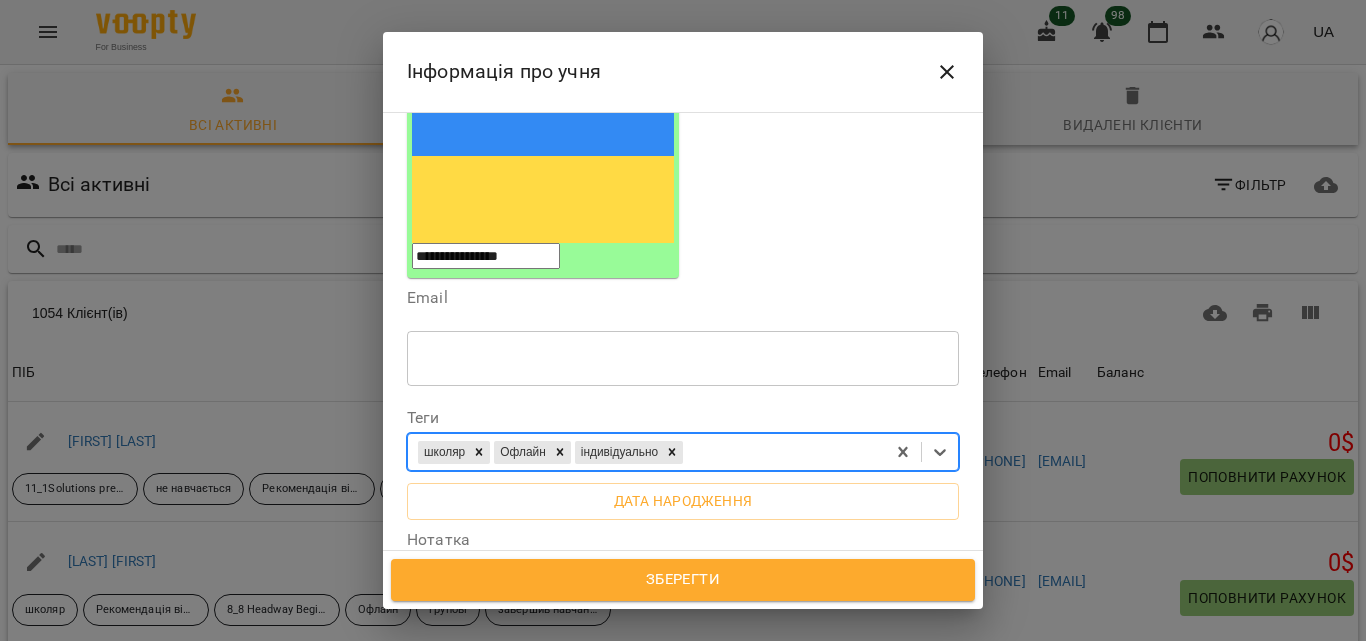 click on "школяр Офлайн індивідуально" at bounding box center (646, 452) 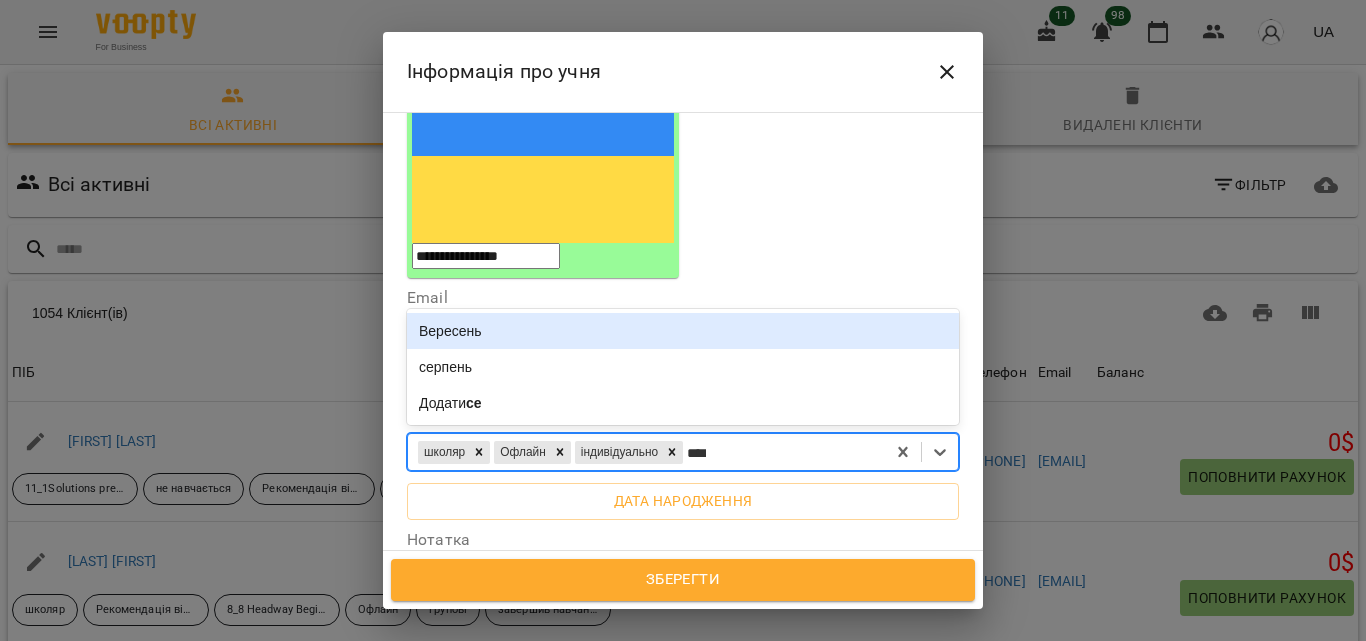 type on "*****" 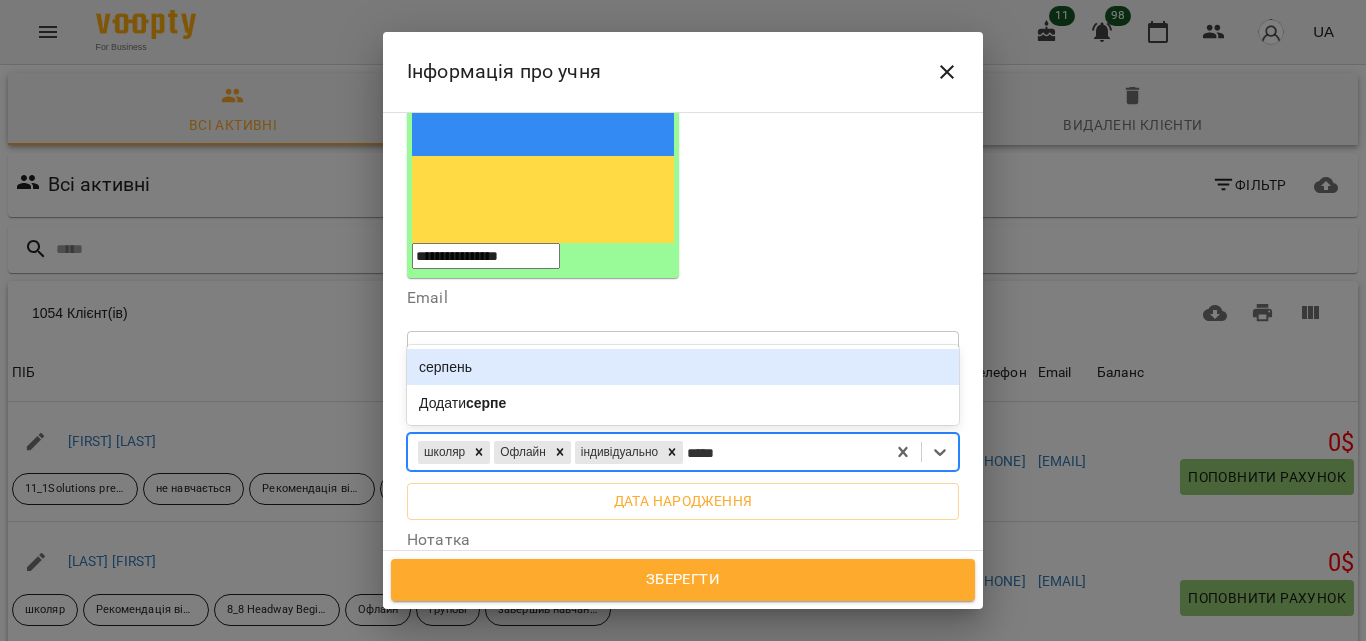click on "серпень" at bounding box center [683, 367] 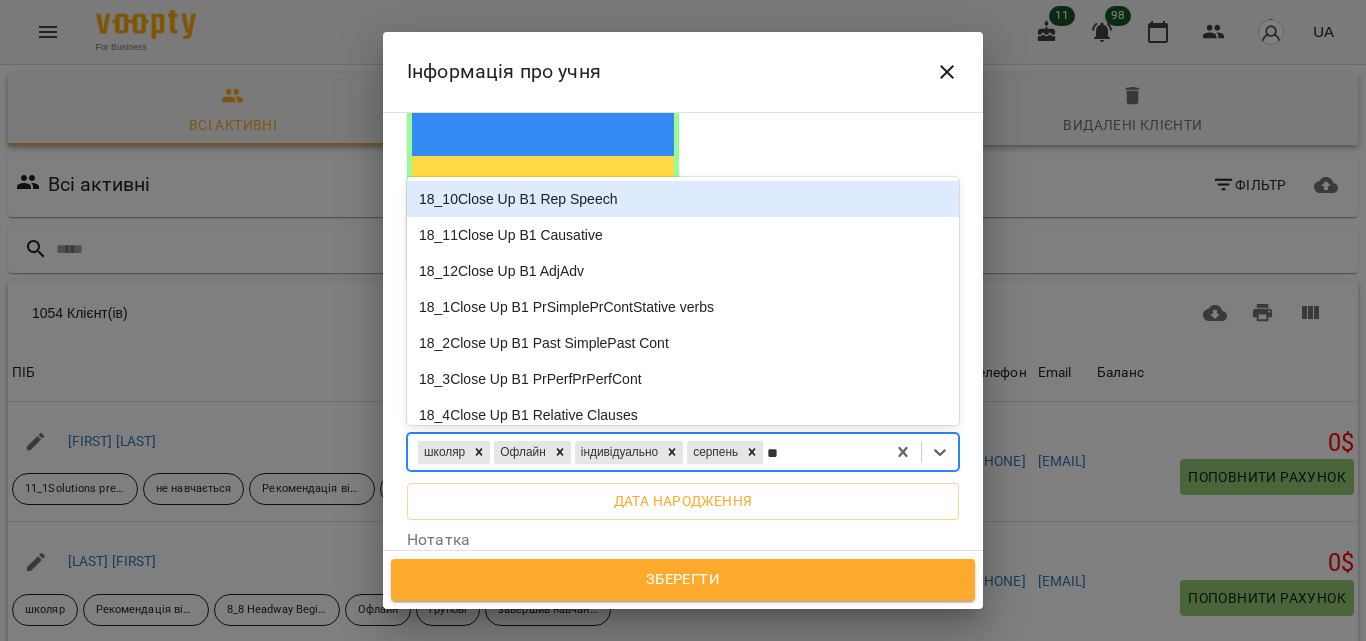 type on "***" 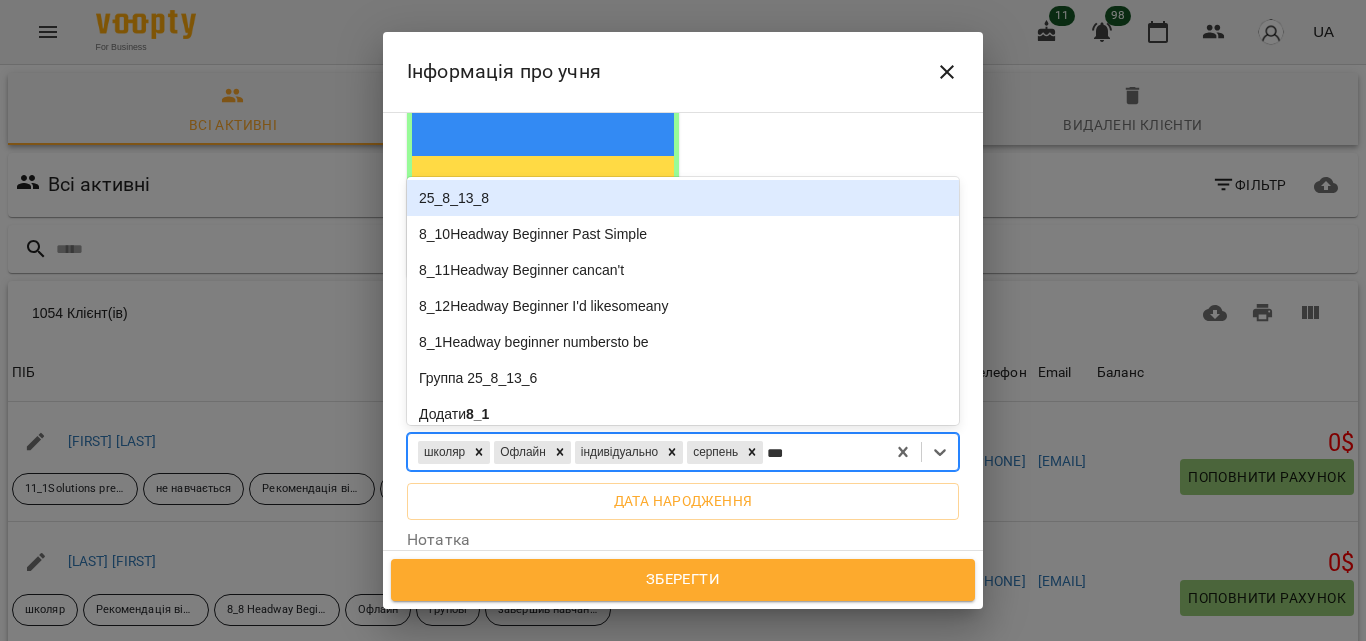 scroll, scrollTop: 182, scrollLeft: 0, axis: vertical 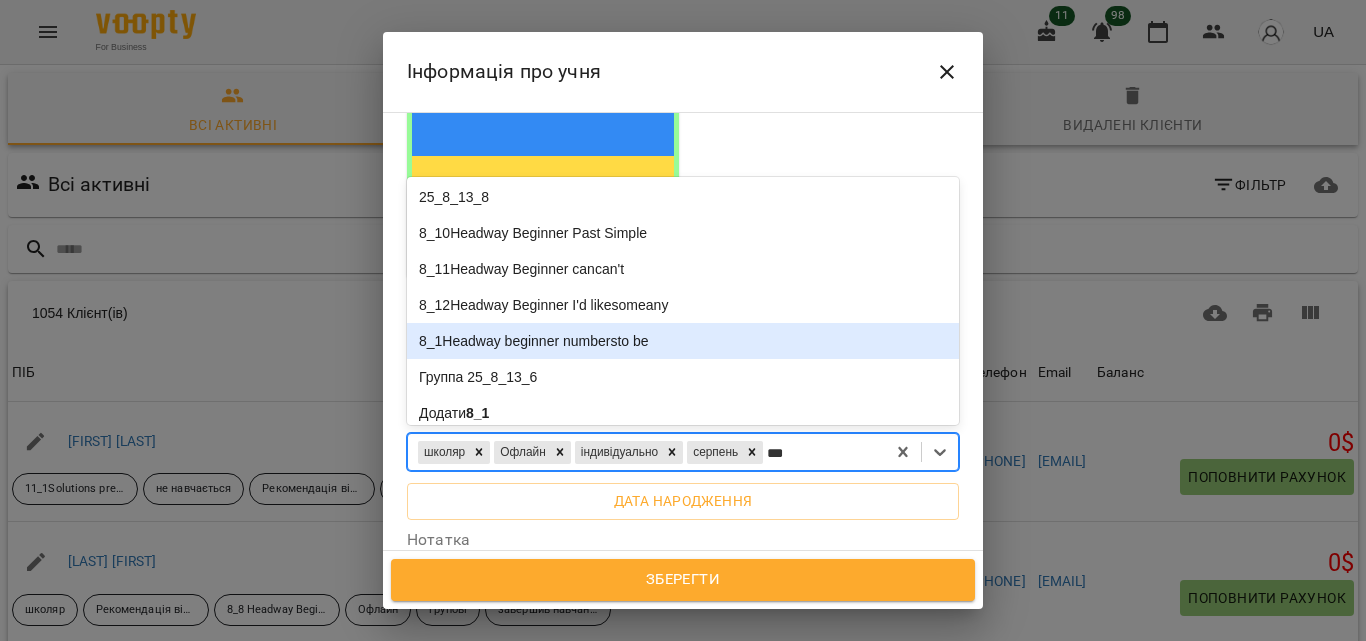click on "8_1Headway beginner numbersto be" at bounding box center [683, 341] 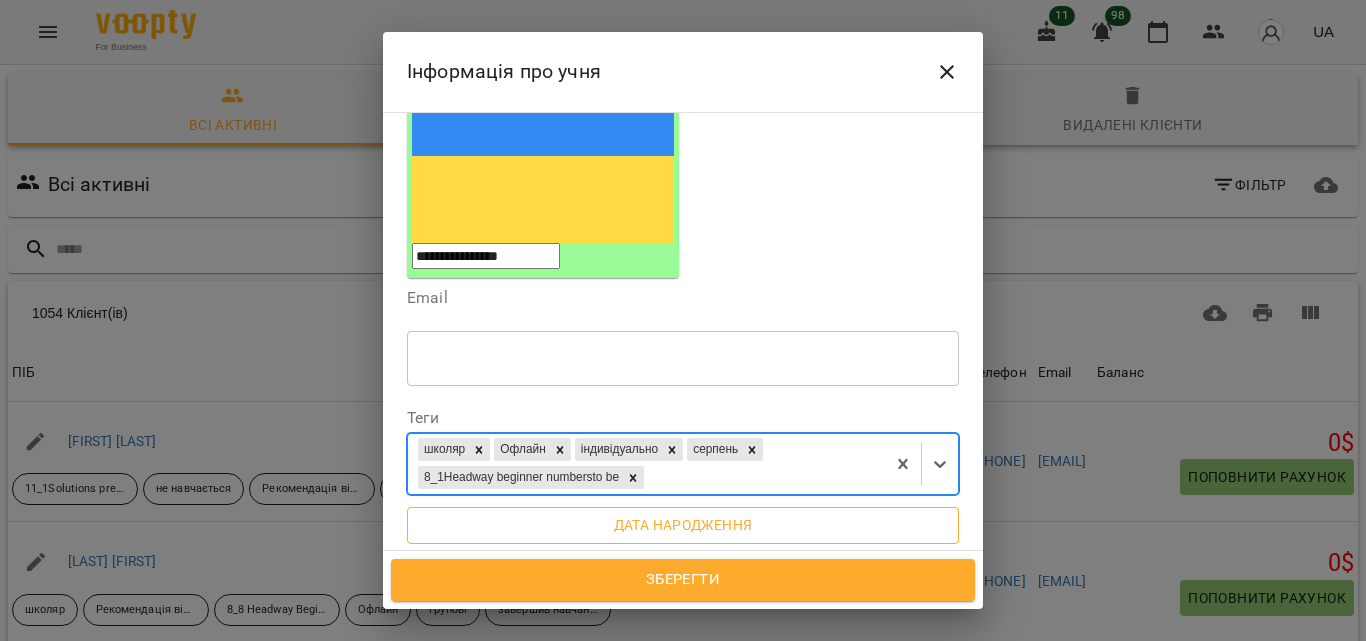click on "Дата народження" at bounding box center (683, 525) 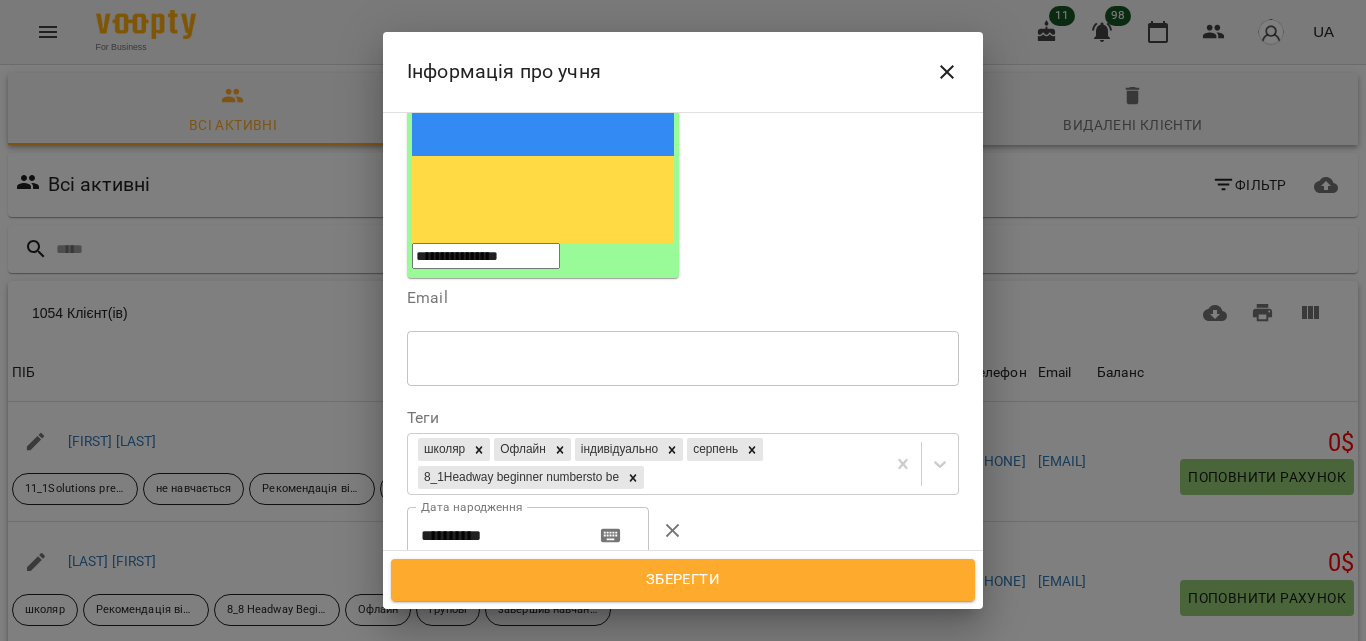 click on "**********" at bounding box center (493, 535) 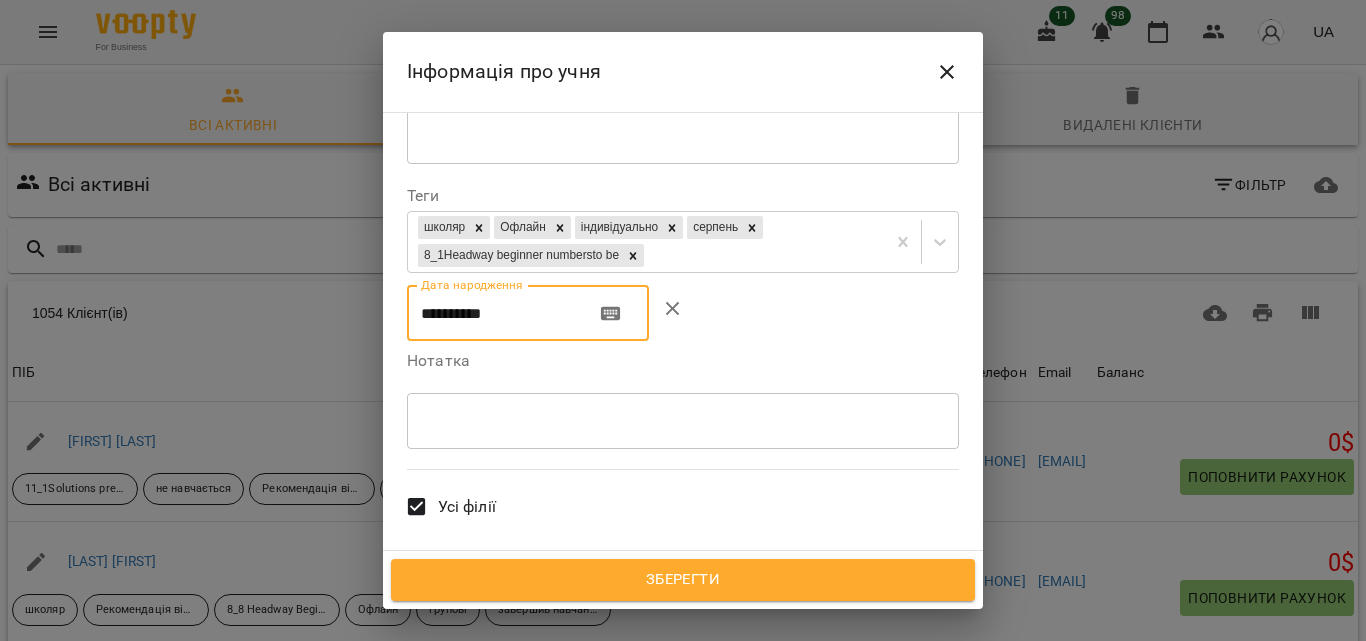 scroll, scrollTop: 619, scrollLeft: 0, axis: vertical 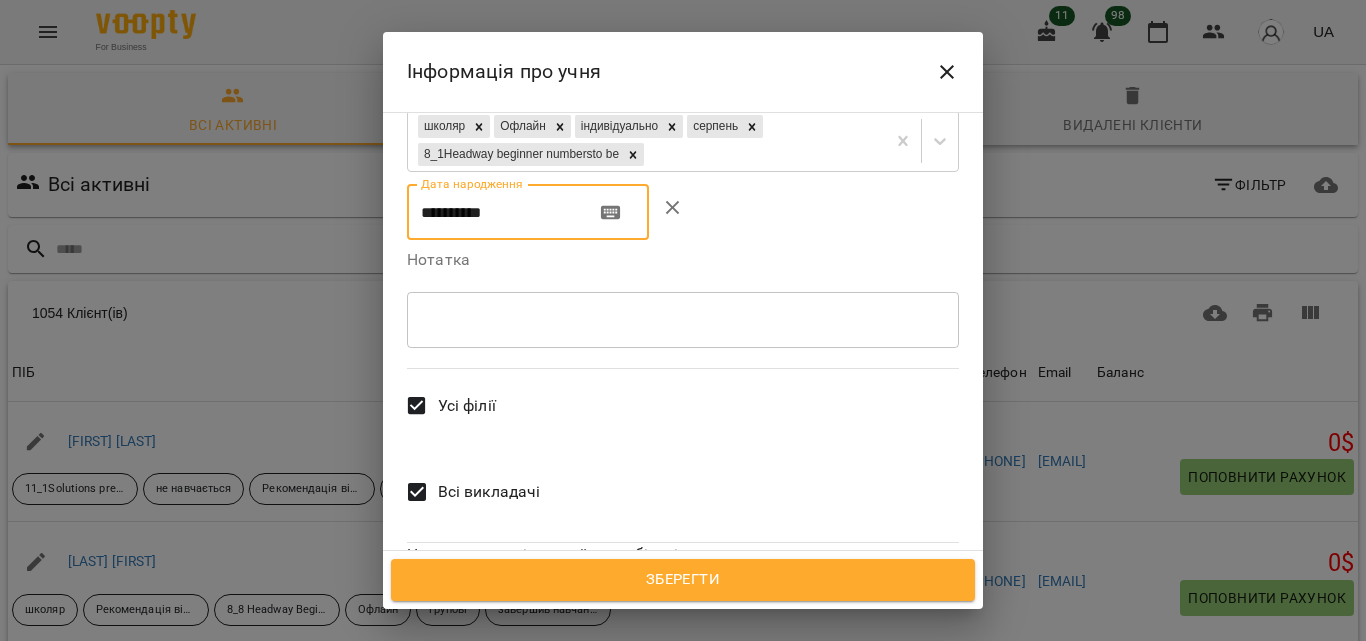 type on "**********" 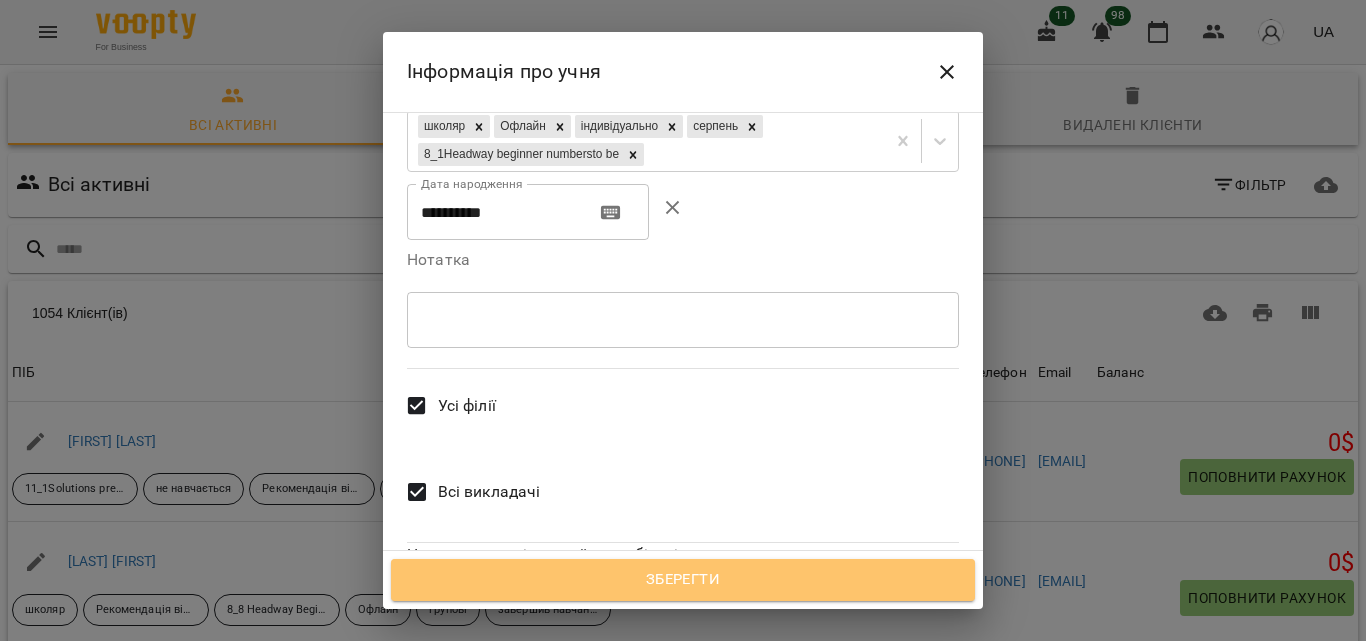 click on "Зберегти" at bounding box center (683, 580) 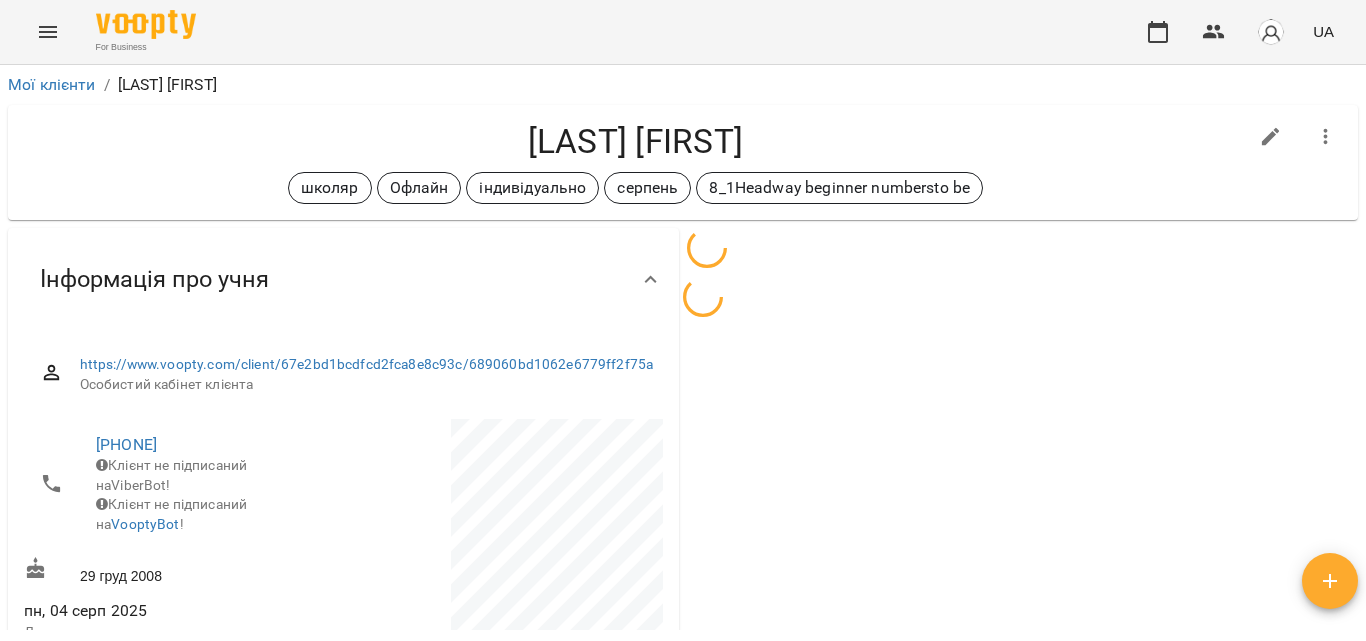scroll, scrollTop: 0, scrollLeft: 0, axis: both 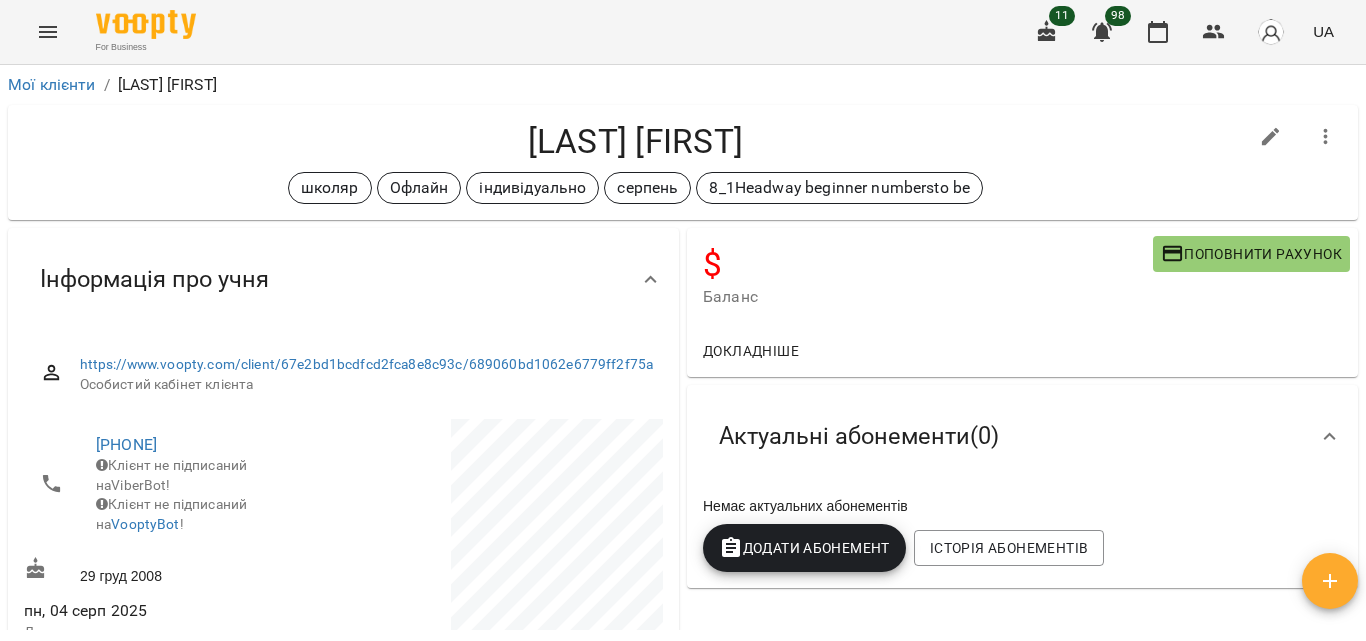 click 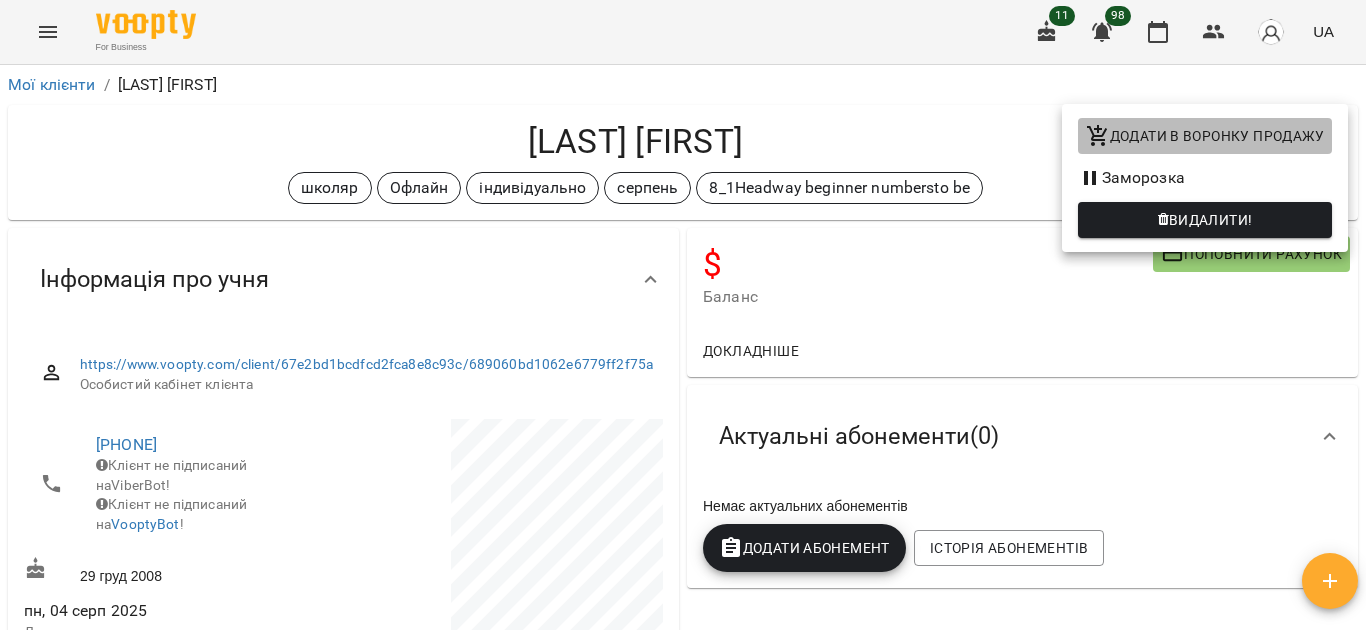 click on "Додати в воронку продажу" at bounding box center [1205, 136] 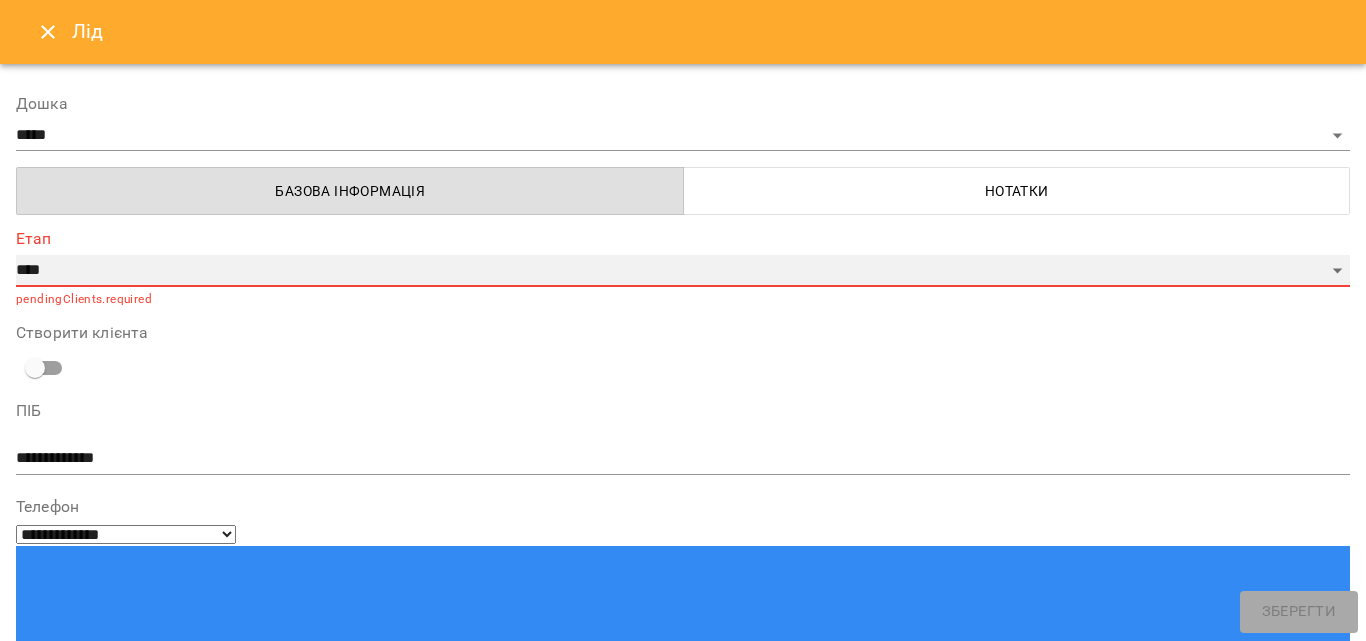 click on "**********" at bounding box center [683, 271] 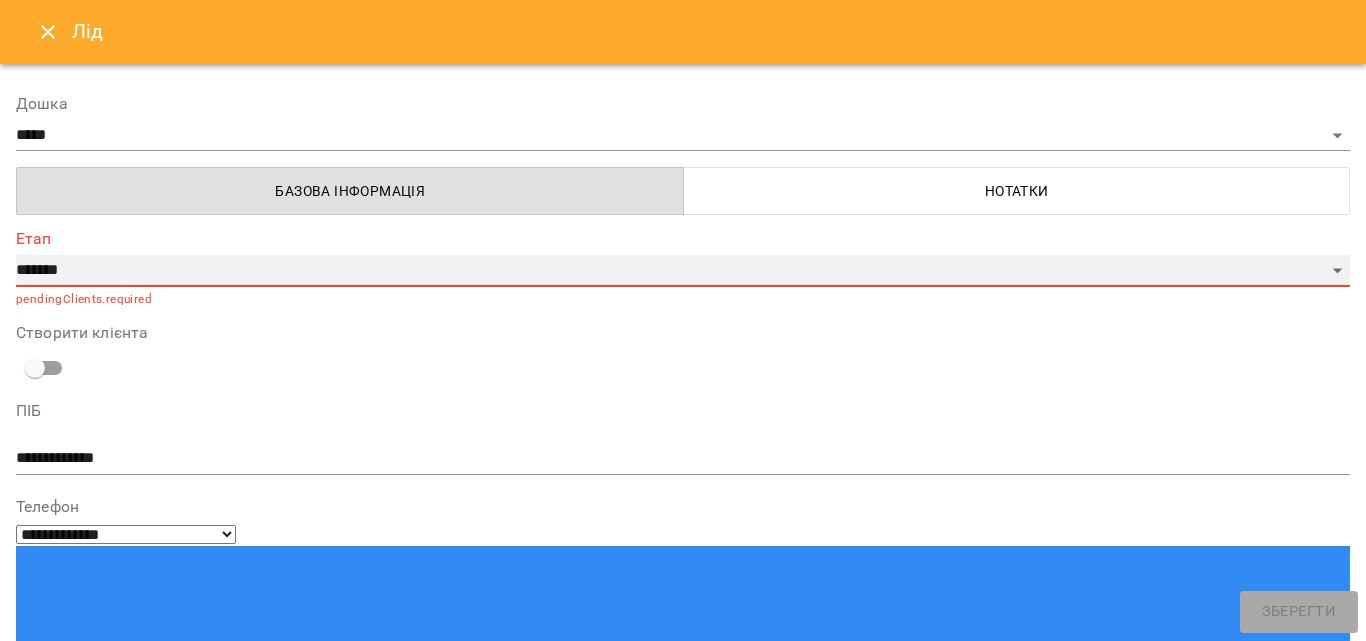 click on "**********" at bounding box center (683, 271) 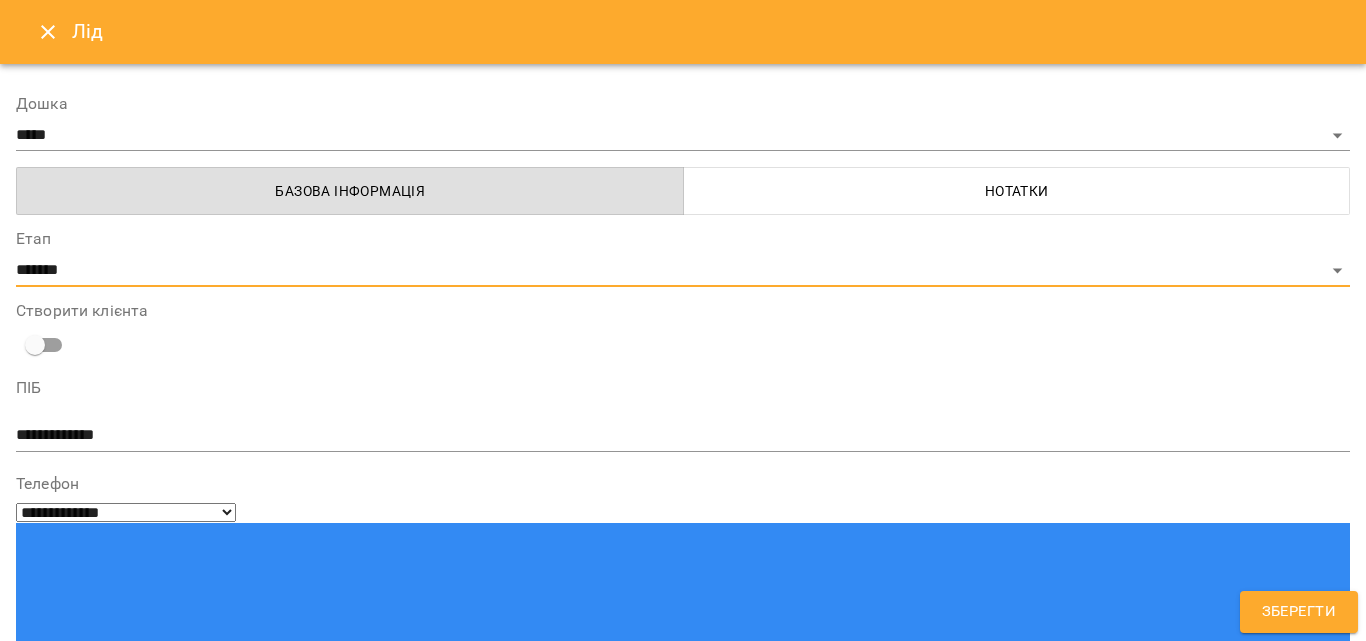 click on "Нотатки" at bounding box center (1017, 191) 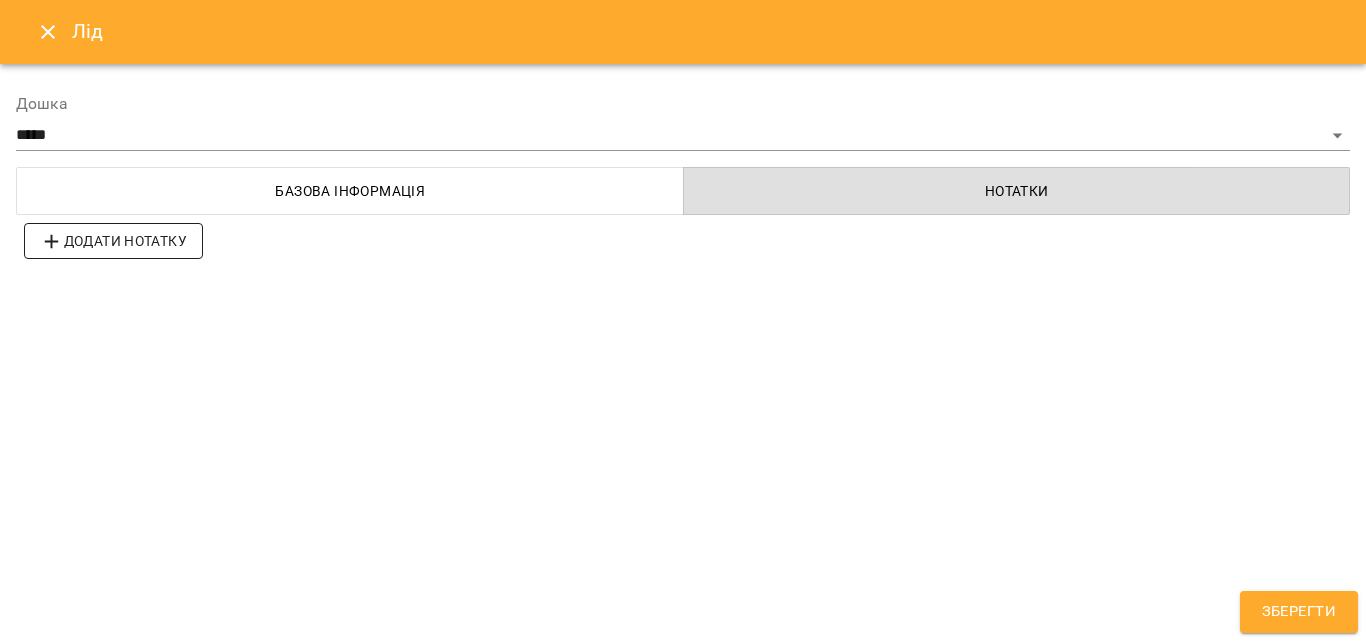 click on "Додати нотатку" at bounding box center (113, 241) 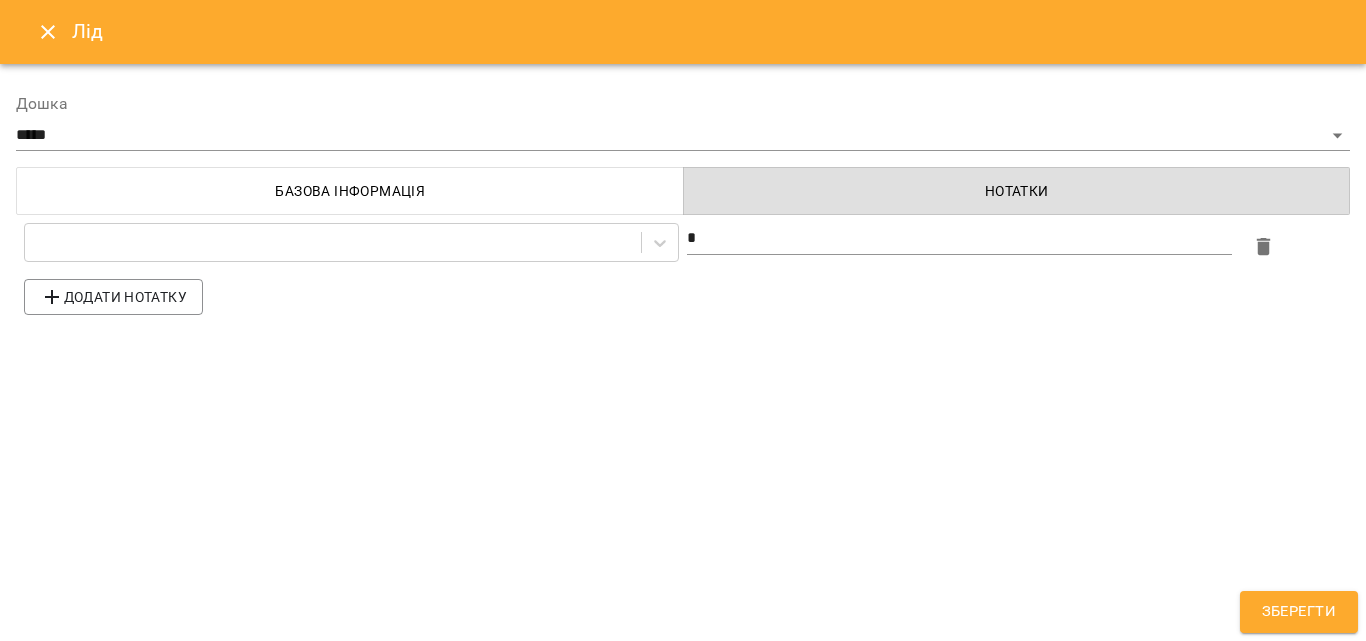 click on "*" at bounding box center (959, 238) 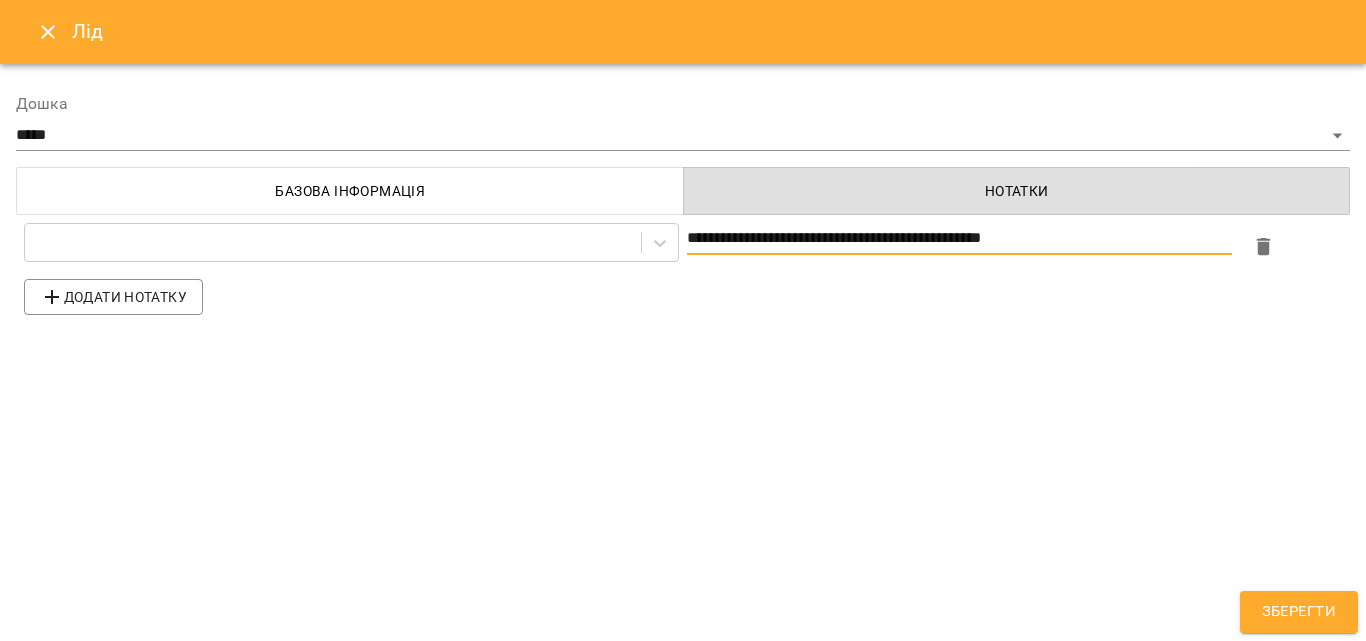 type on "**********" 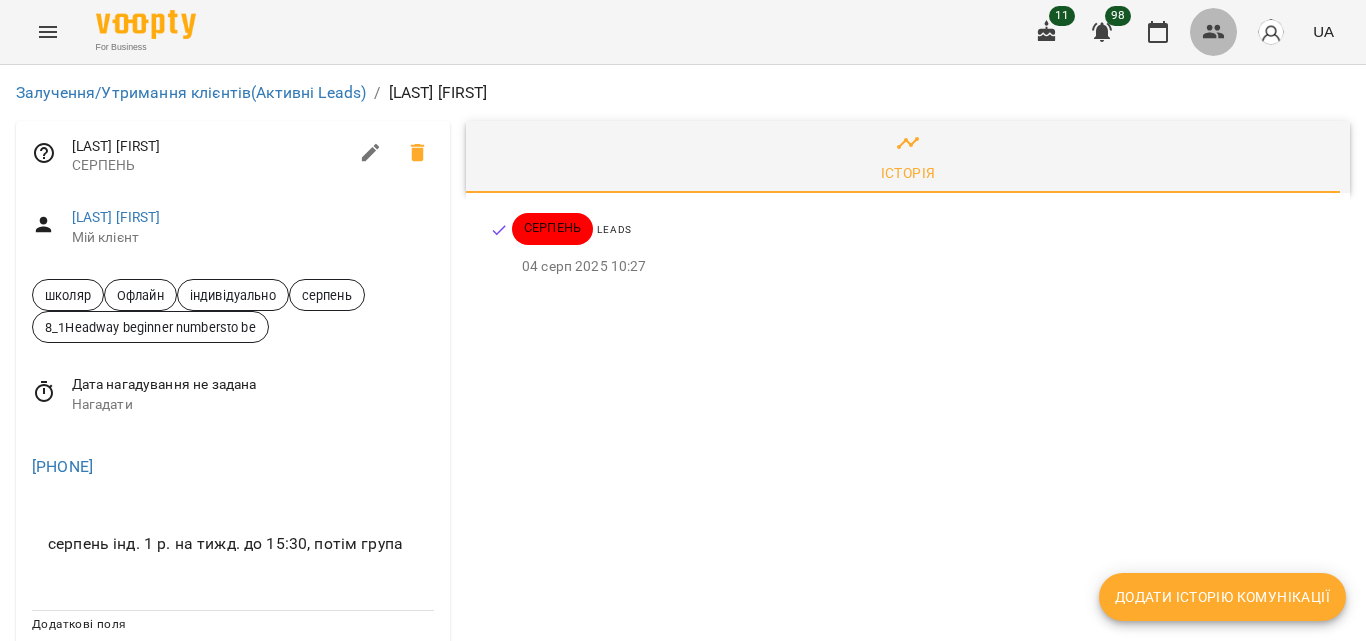 click at bounding box center (1214, 32) 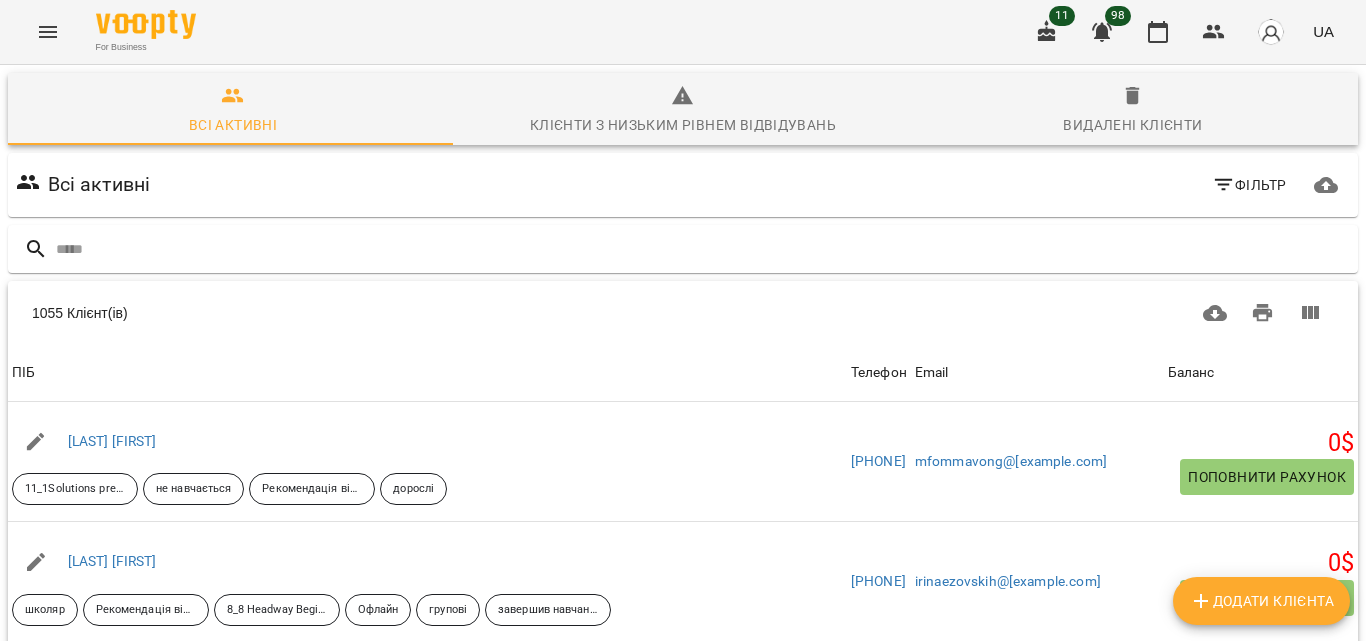 click 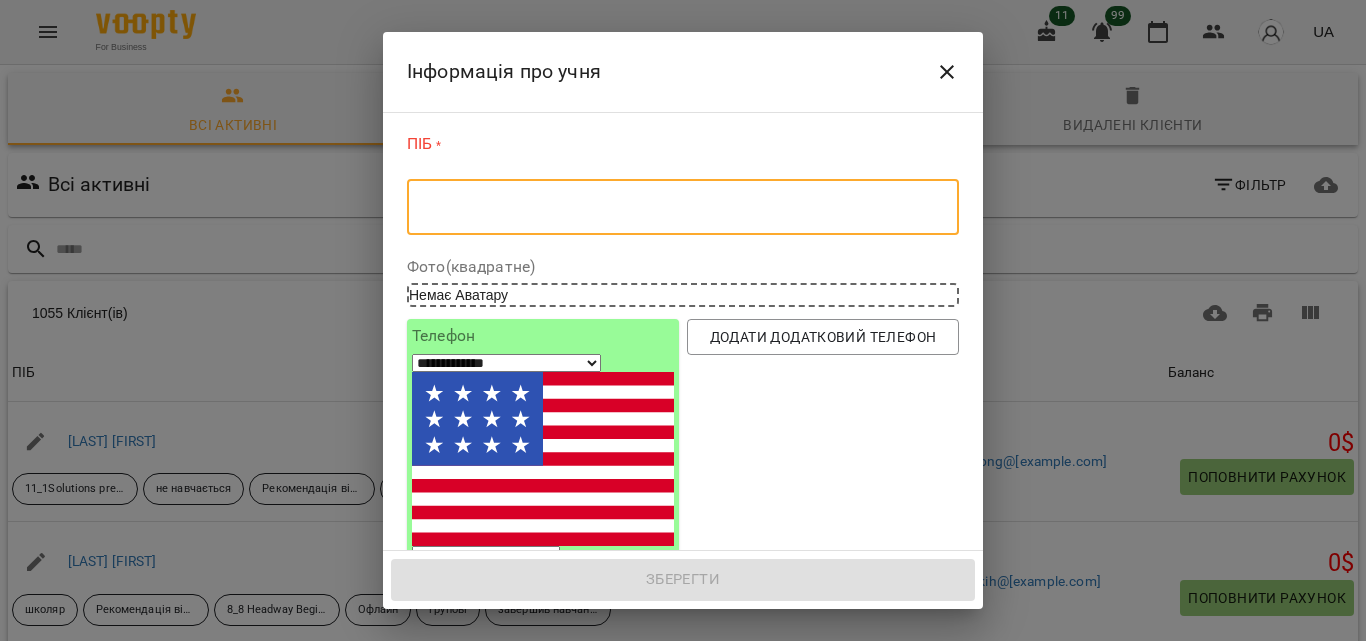 click at bounding box center [683, 207] 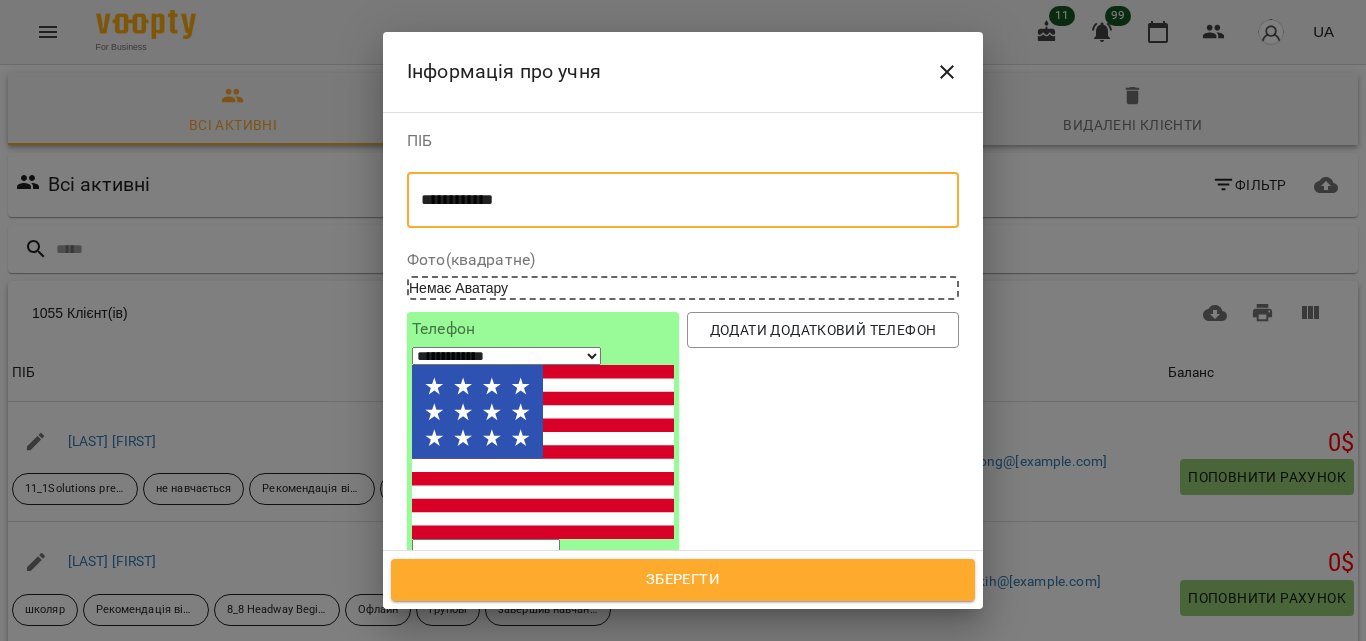 type on "**********" 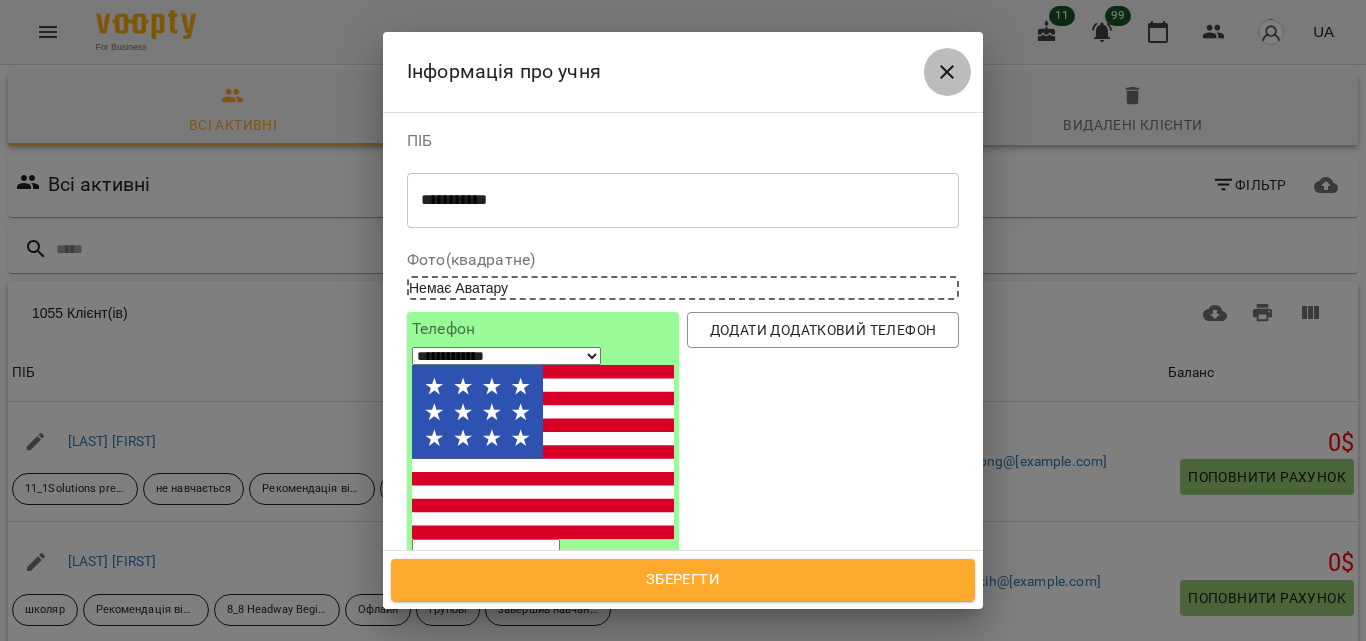 click 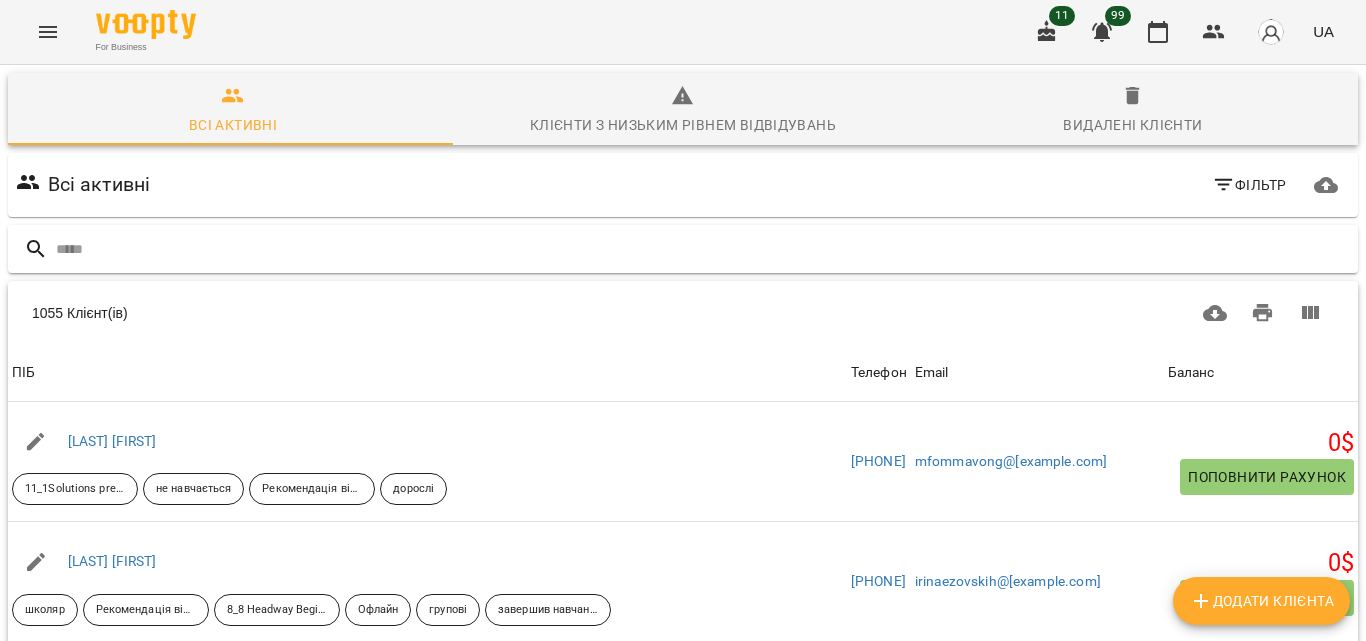 click at bounding box center (683, 249) 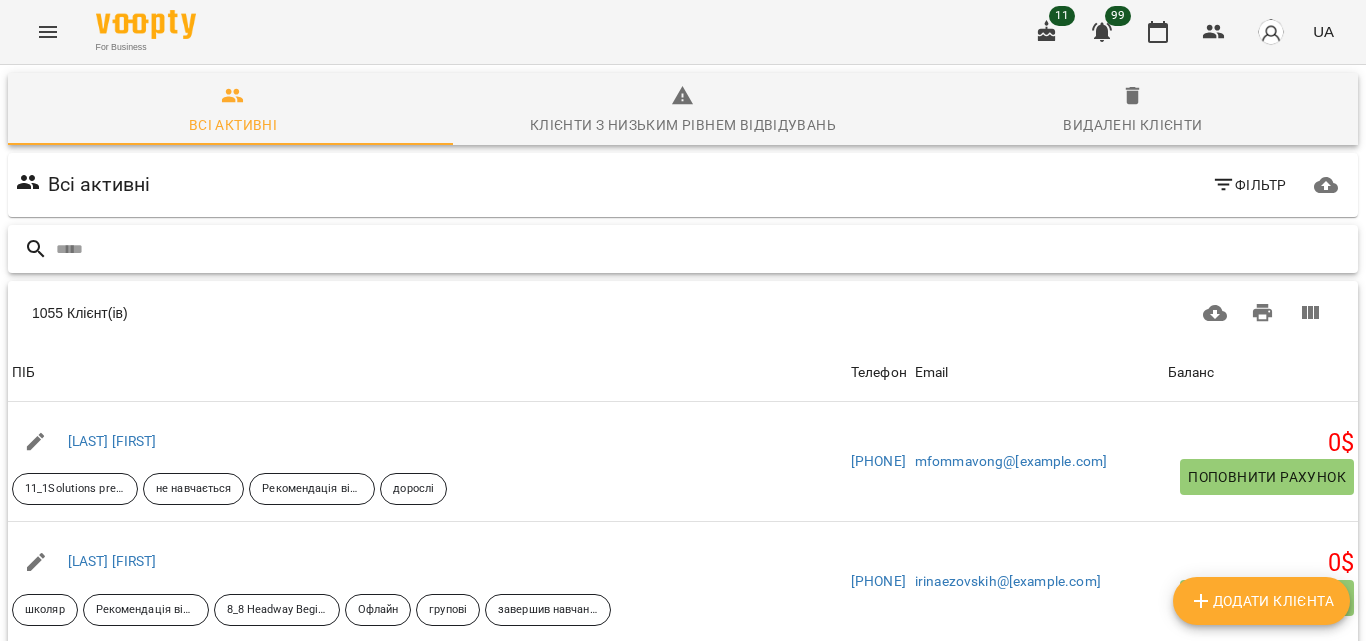 click at bounding box center (703, 249) 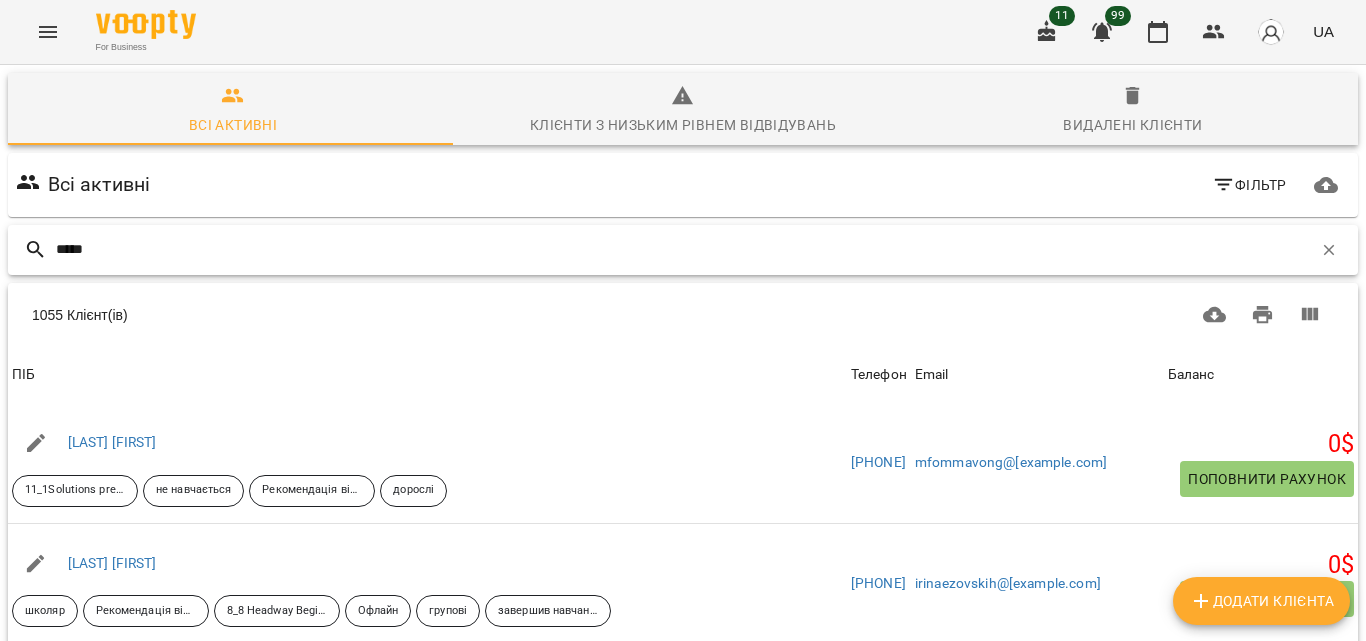 type on "*****" 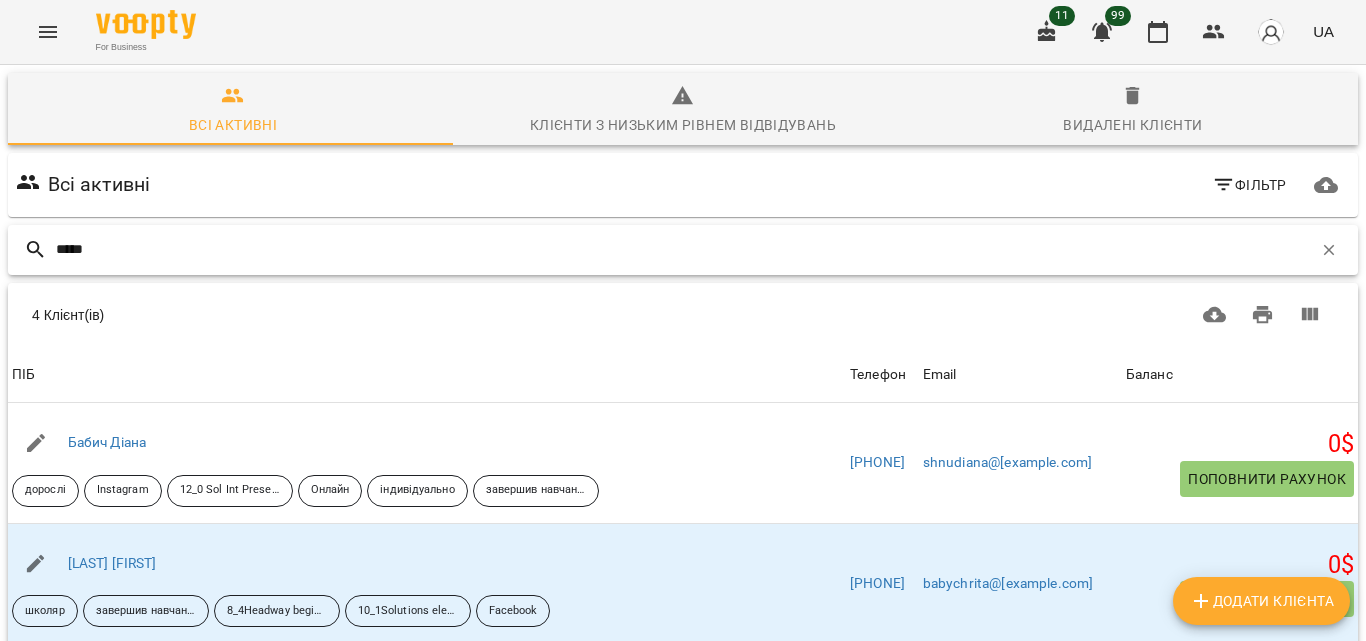scroll, scrollTop: 328, scrollLeft: 0, axis: vertical 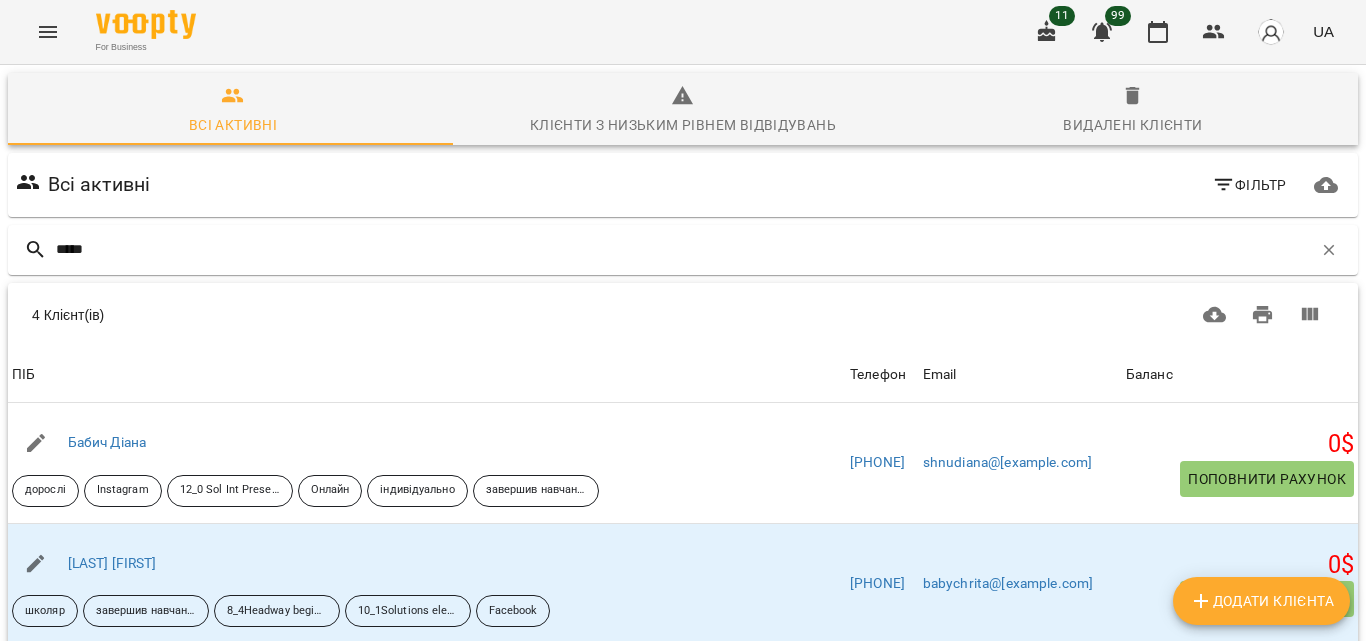 click on "Додати клієнта" at bounding box center (1261, 601) 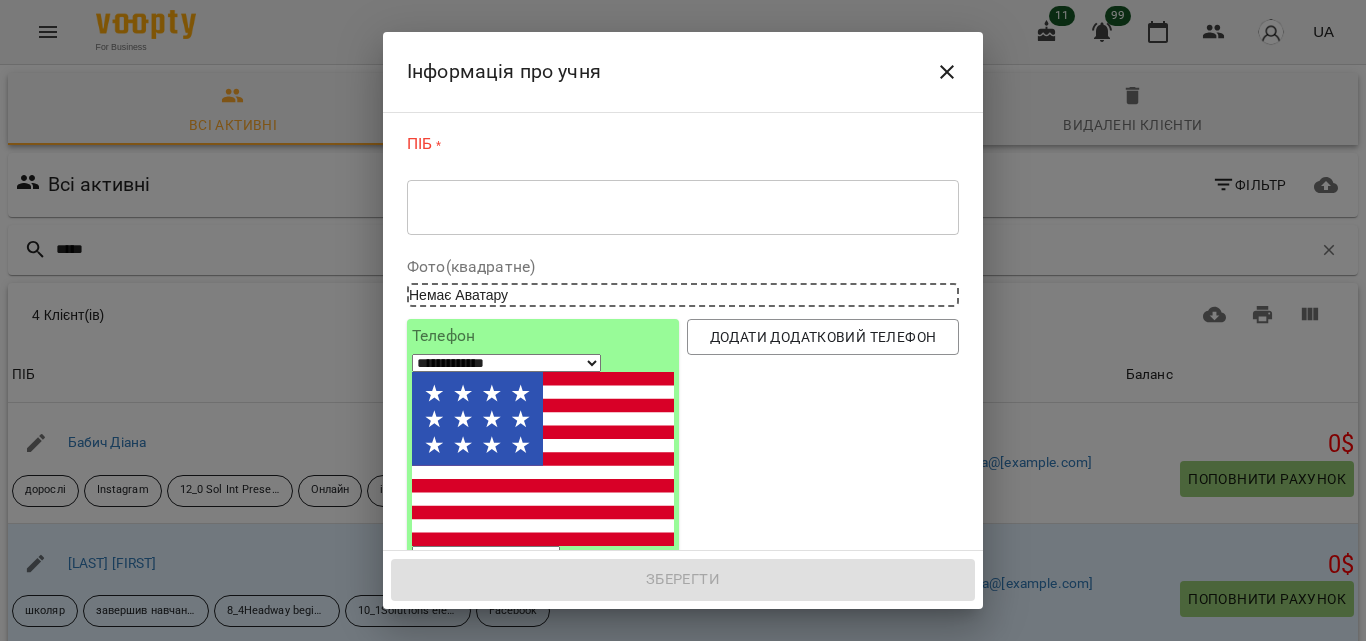 click on "* ​" at bounding box center (683, 207) 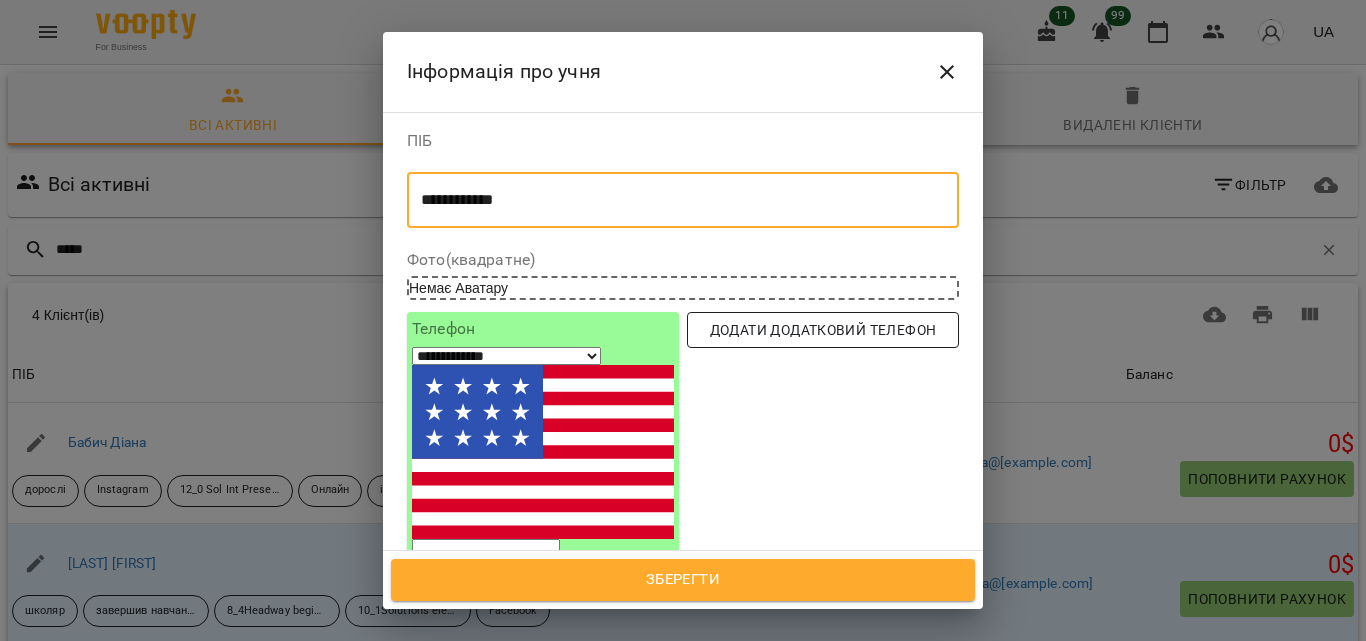 type on "**********" 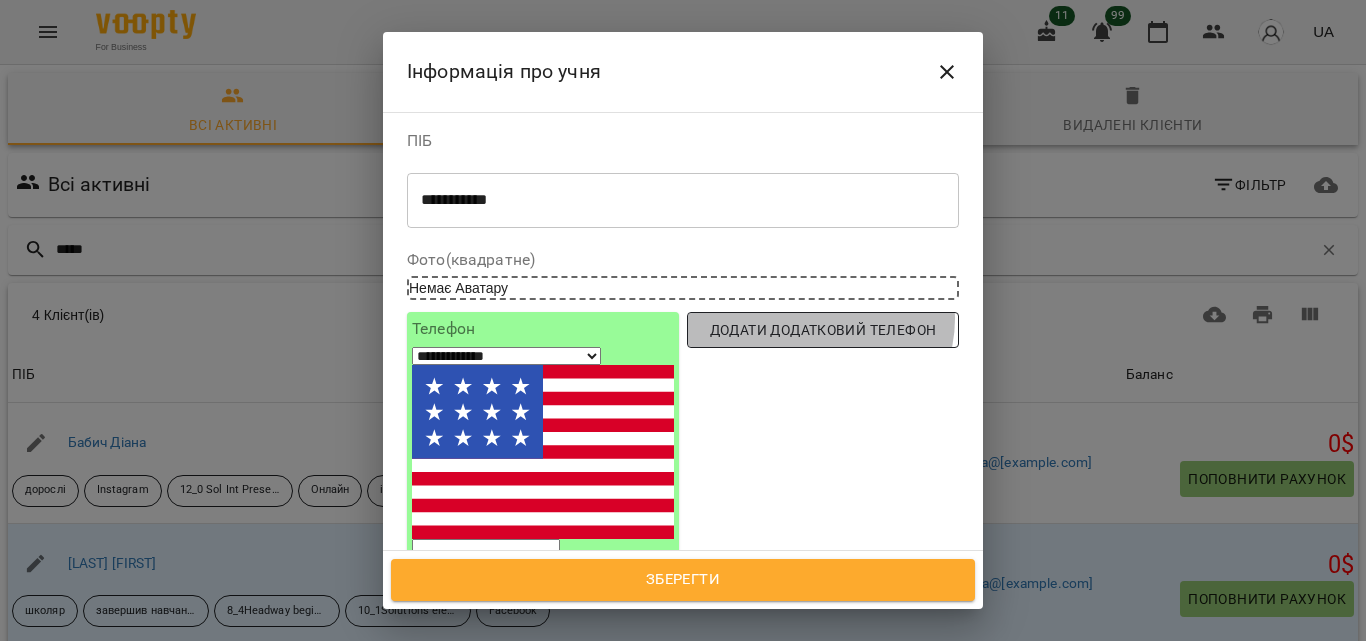 click on "Додати додатковий телефон" at bounding box center [823, 330] 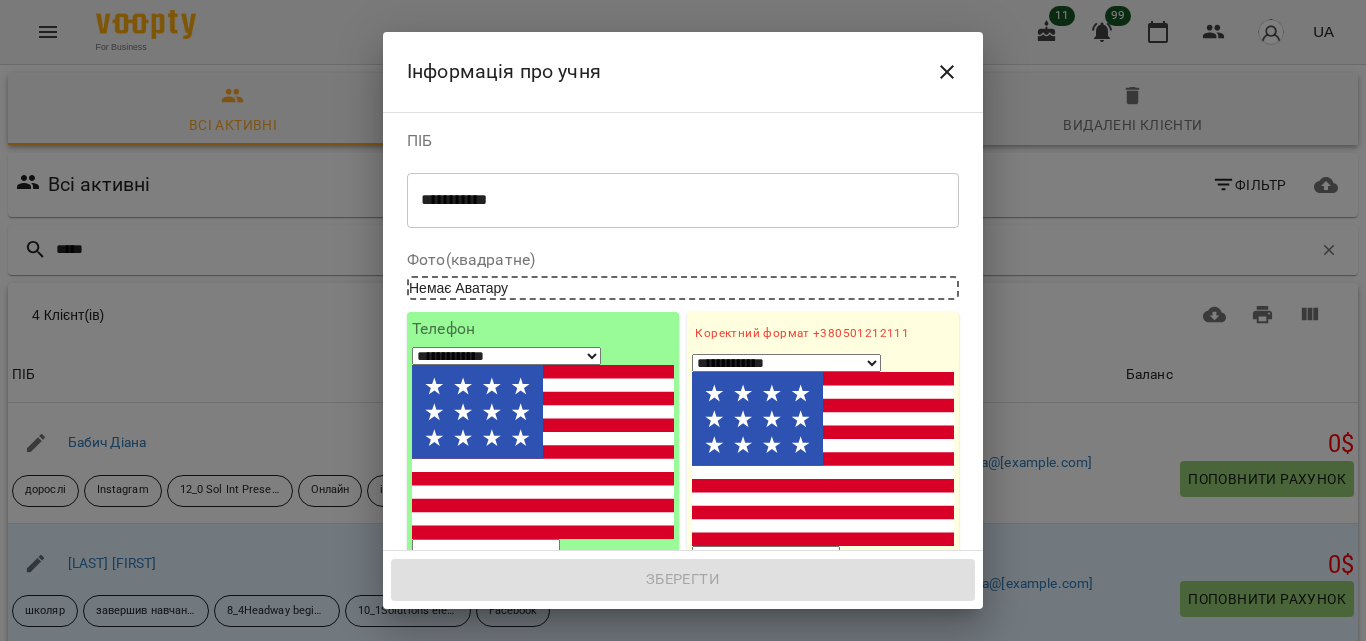 click at bounding box center [766, 559] 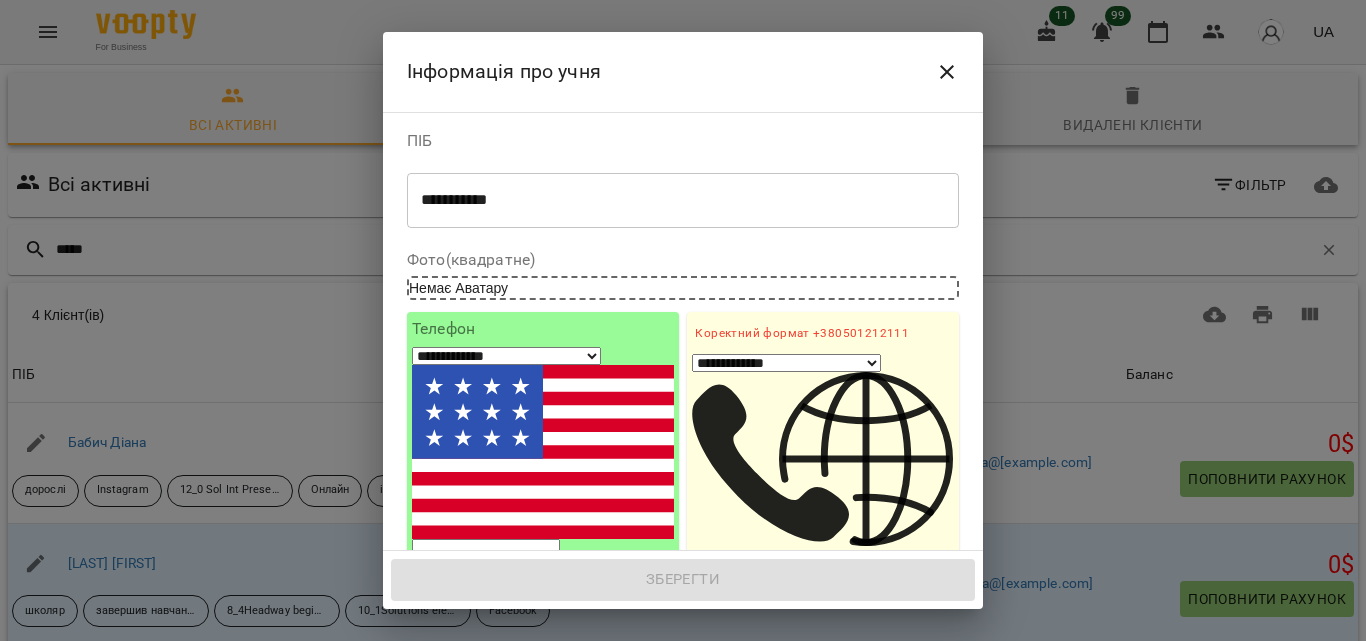 type on "**********" 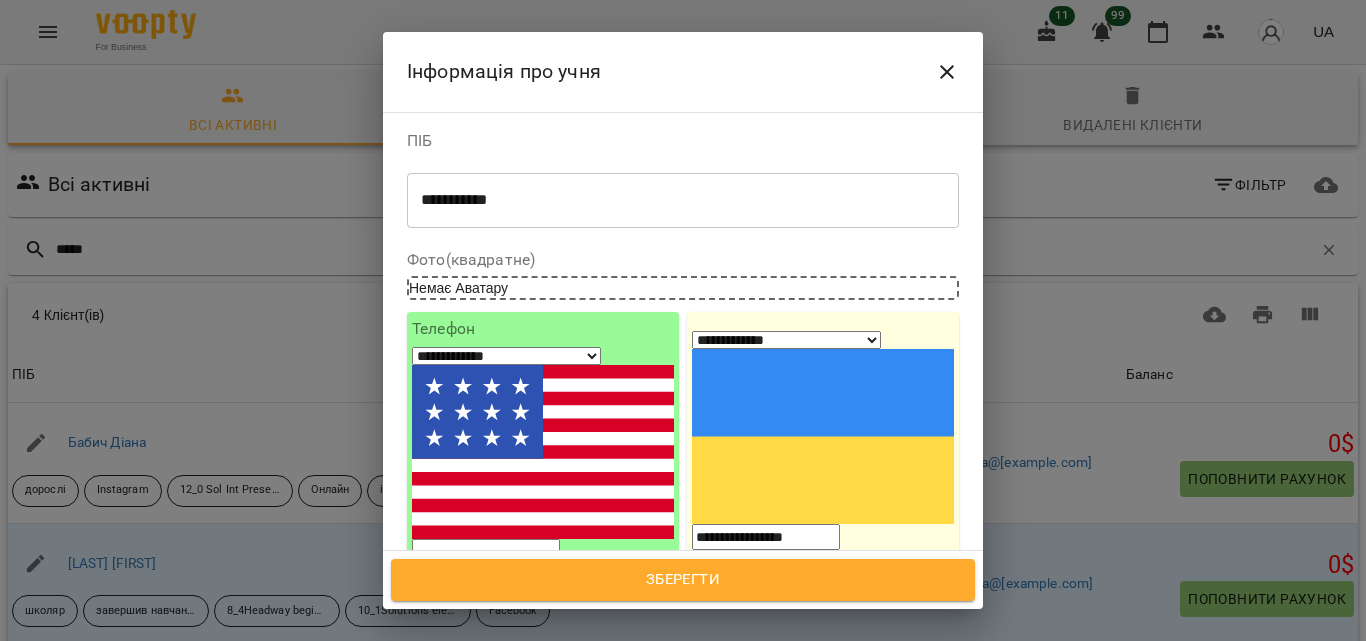type on "**********" 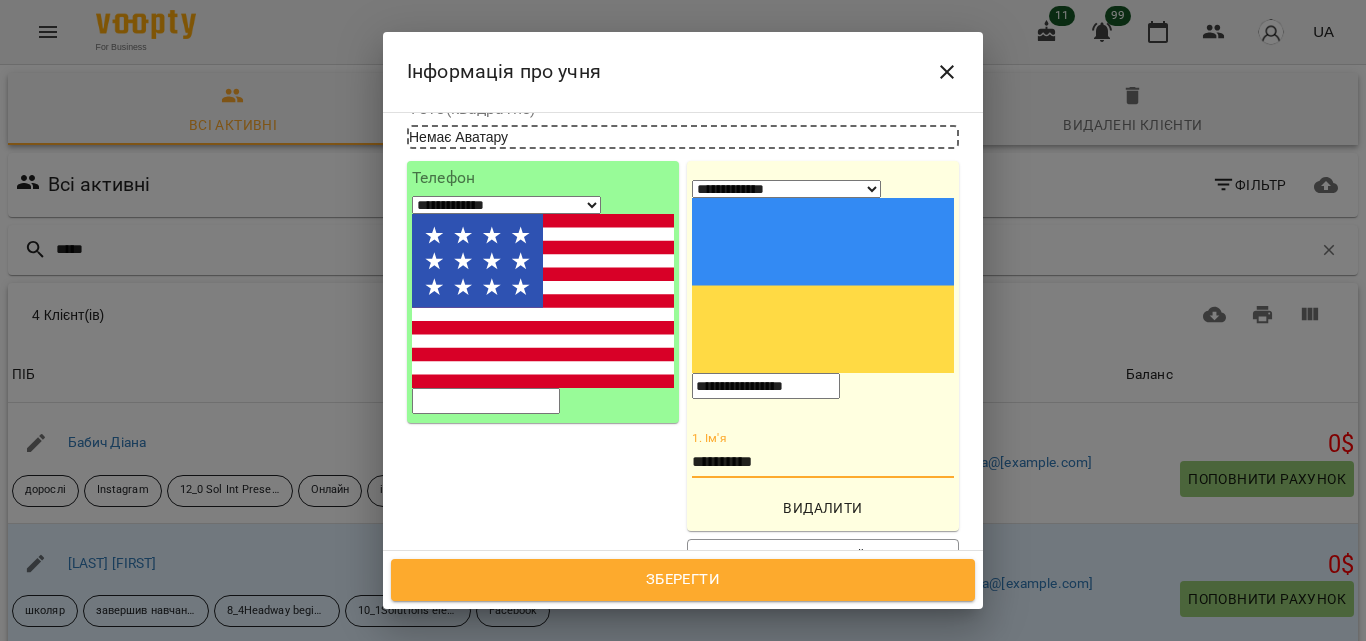 scroll, scrollTop: 244, scrollLeft: 0, axis: vertical 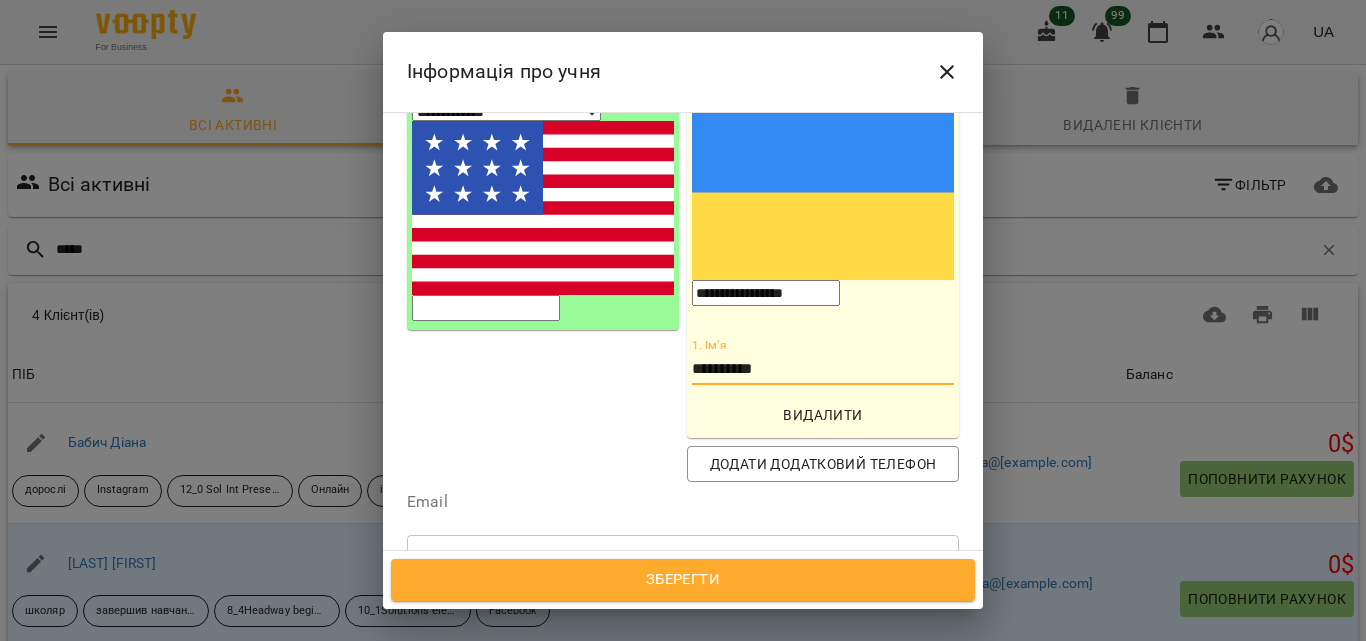 type on "**********" 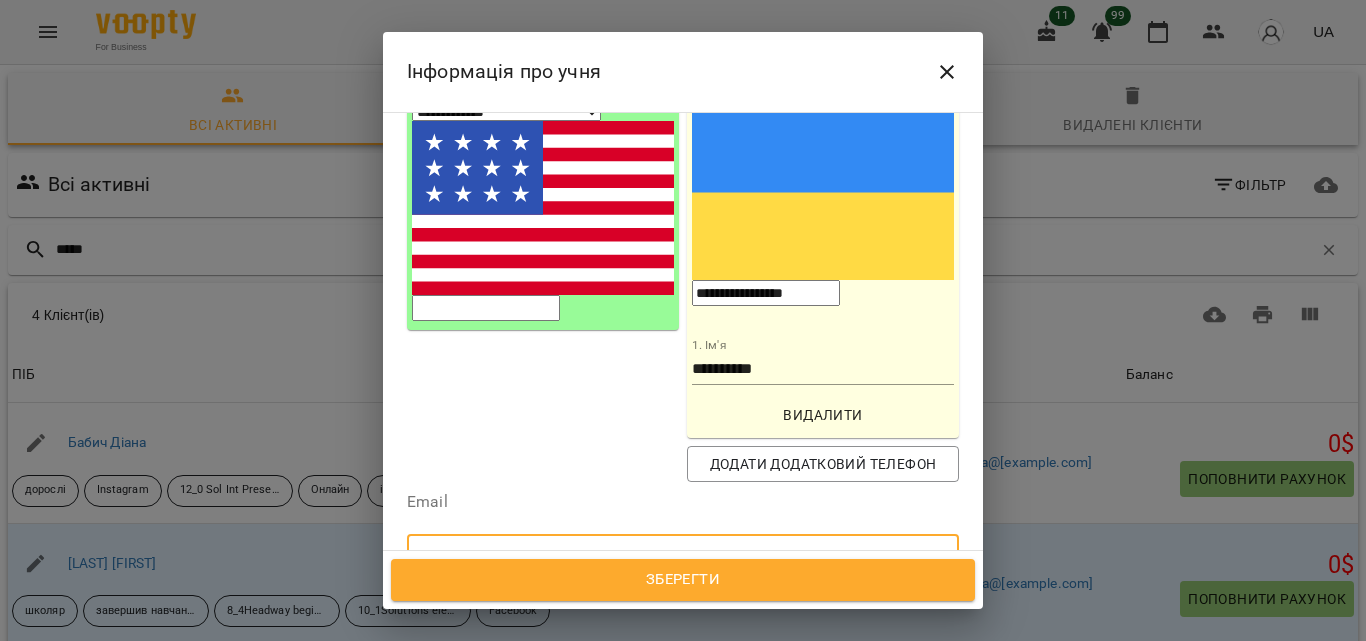 click at bounding box center (683, 562) 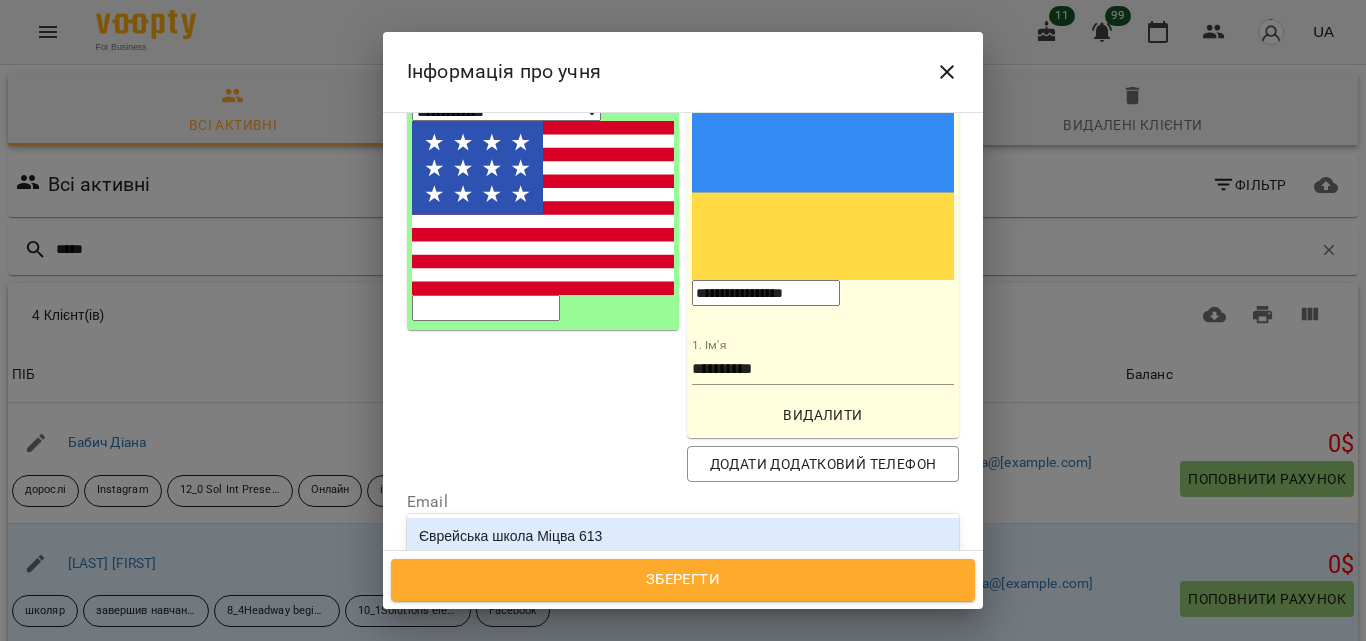 type on "*****" 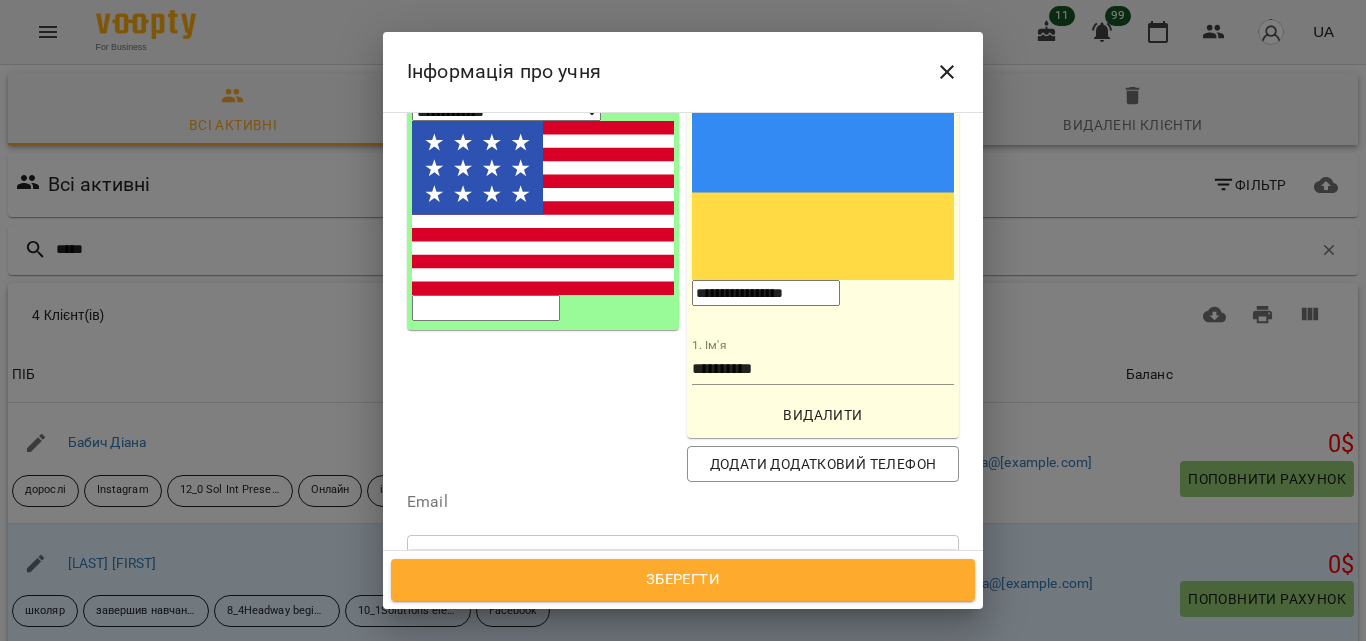 click on "школяр" at bounding box center [683, 572] 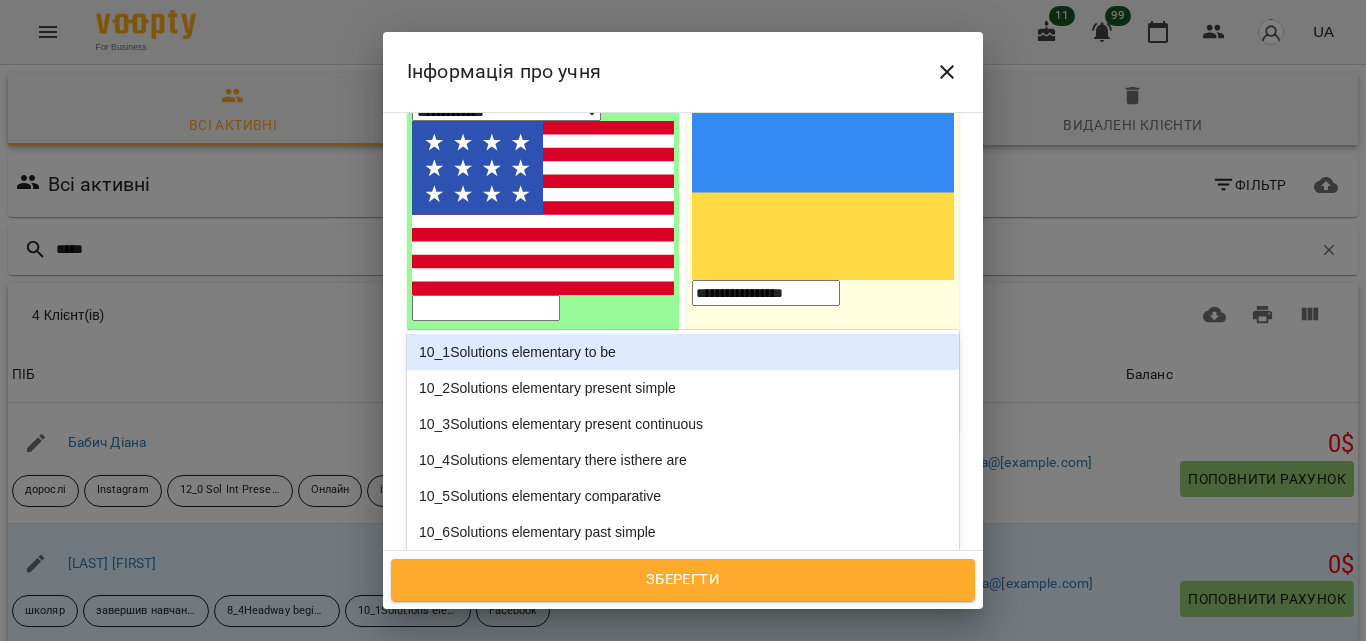 click on "школяр" at bounding box center (646, 656) 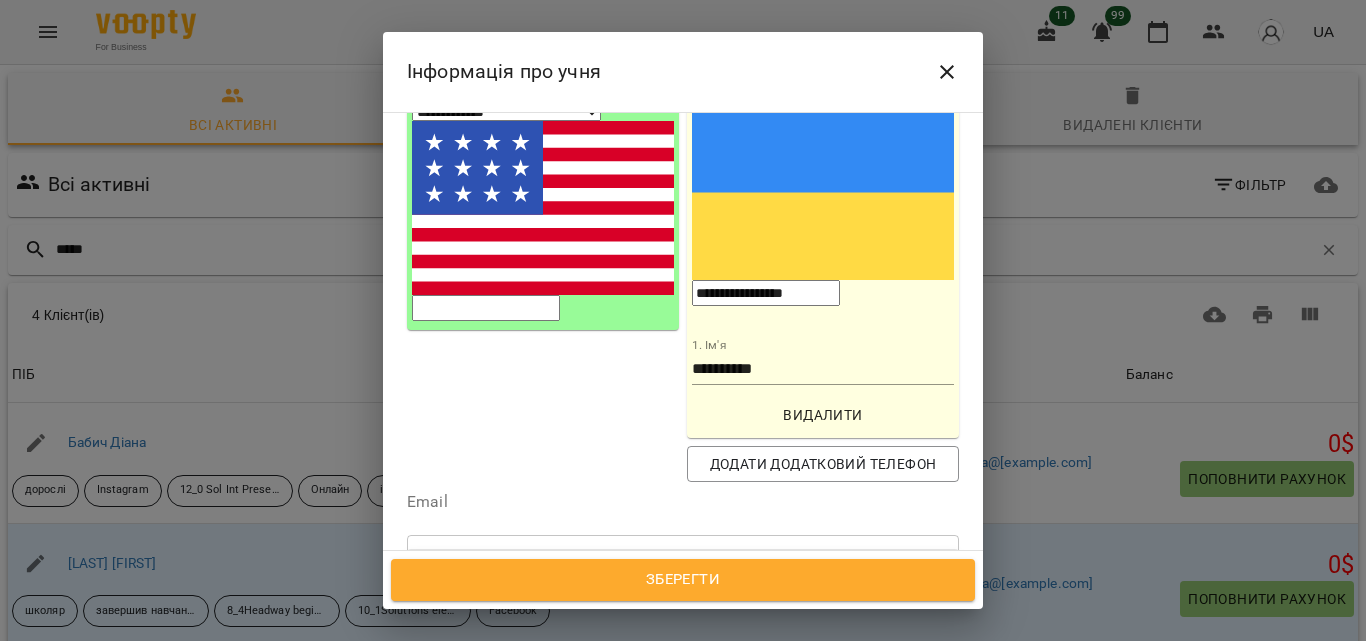 type on "***" 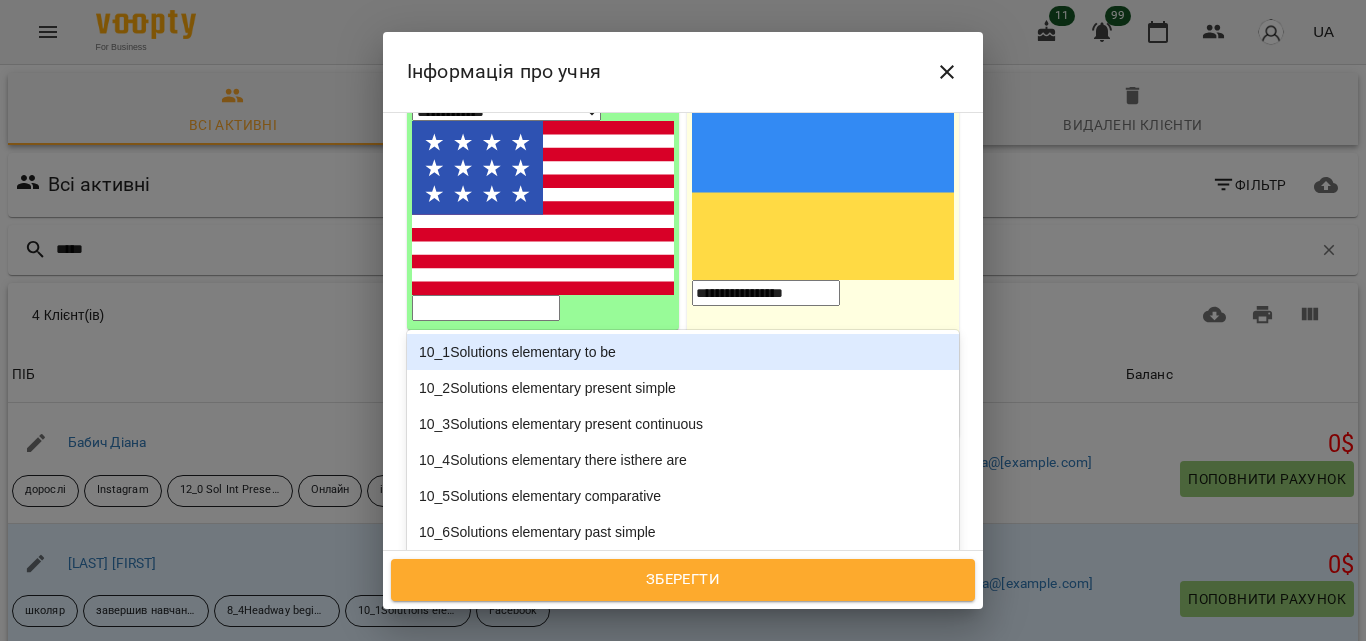 click on "школяр Офлайн" at bounding box center (646, 656) 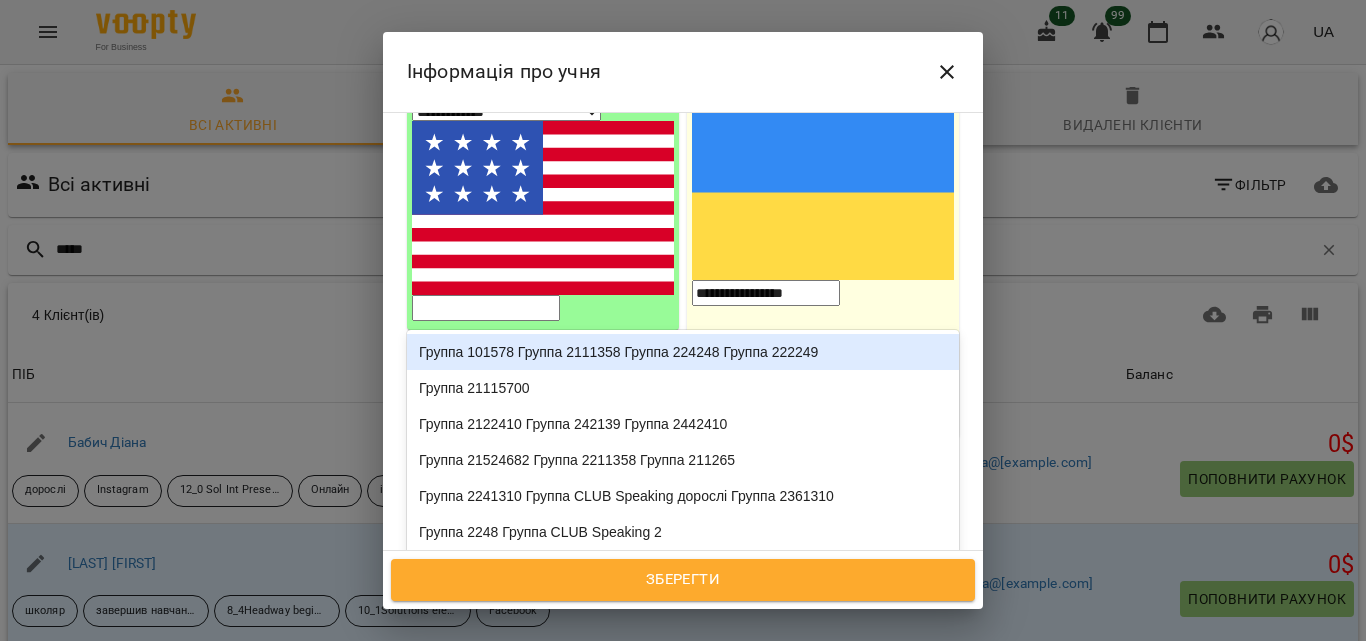 type on "*****" 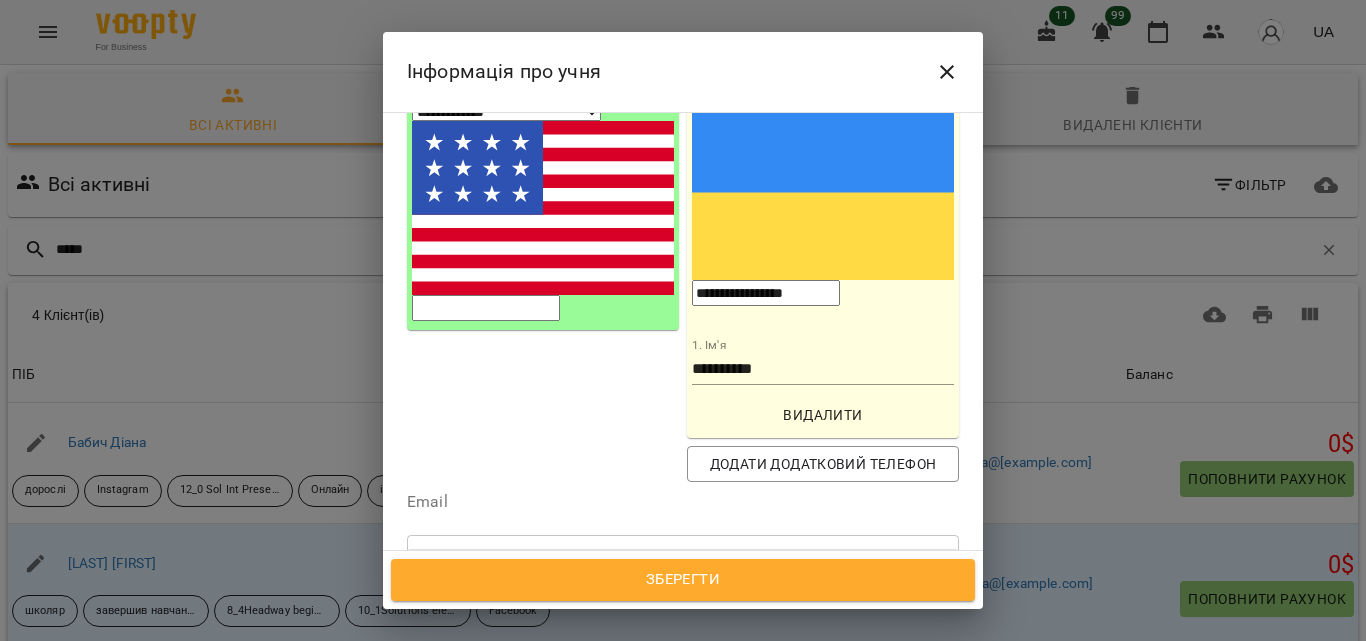 click on "групові" at bounding box center (683, 572) 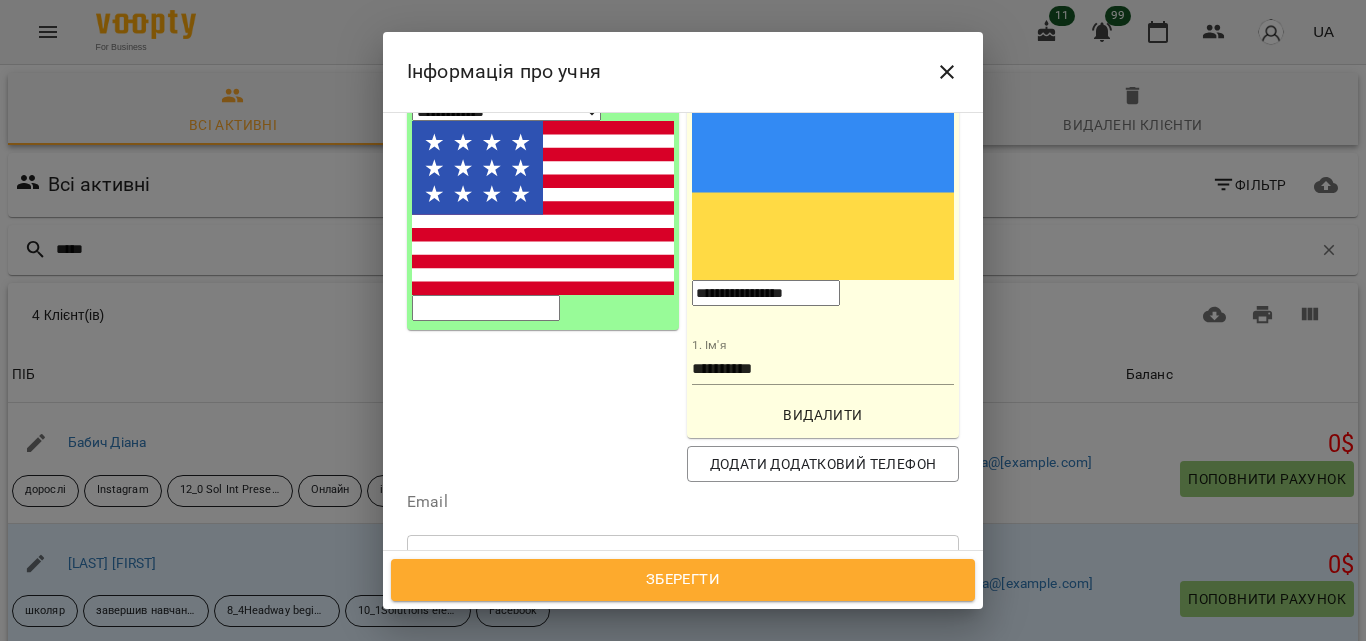 click on "школяр Офлайн групові" at bounding box center [646, 656] 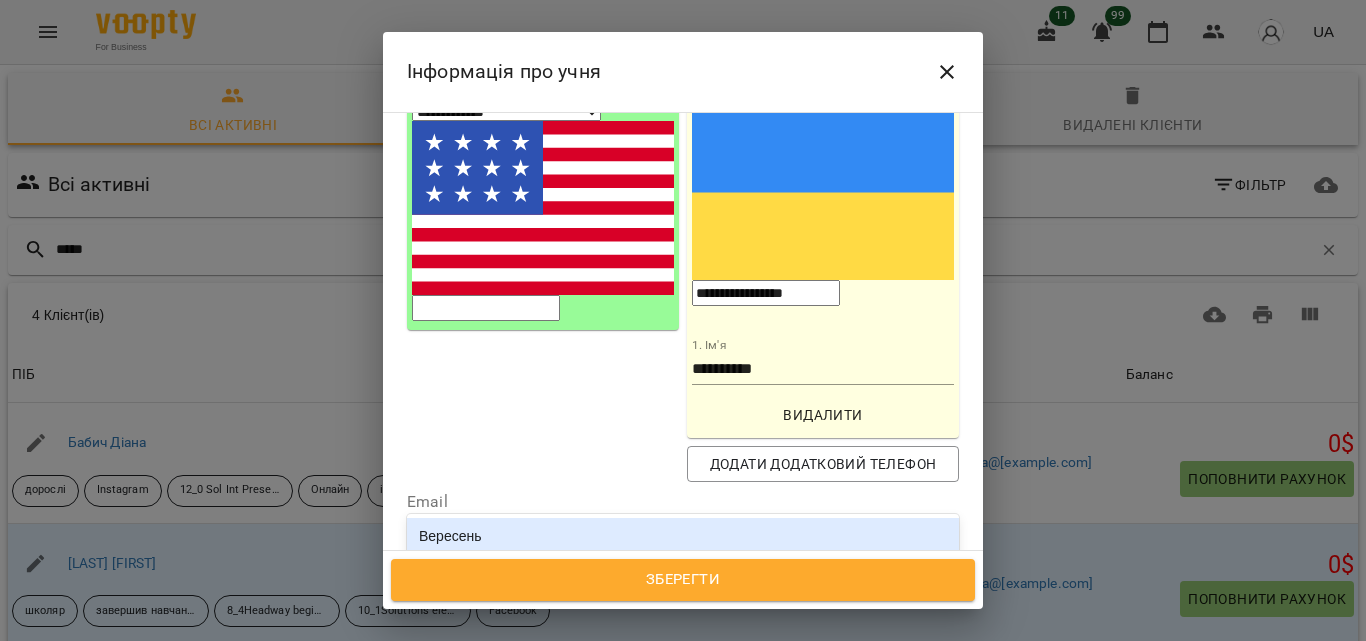 type on "****" 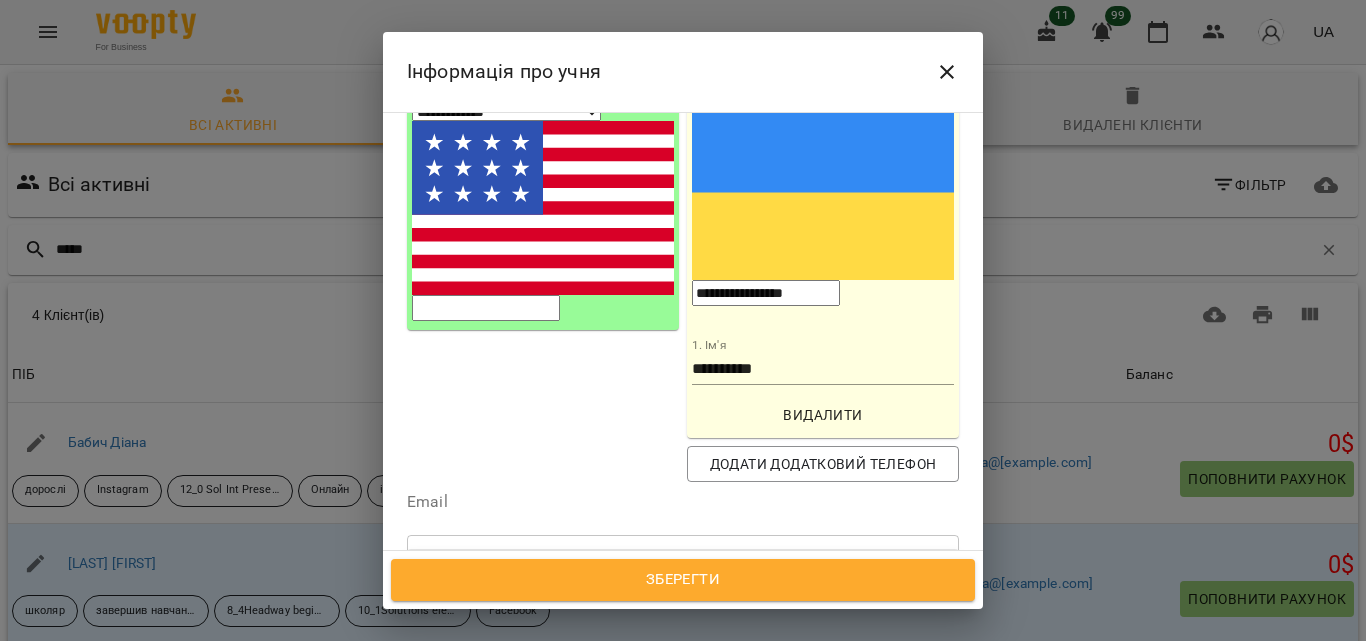 click on "Вересень" at bounding box center [683, 572] 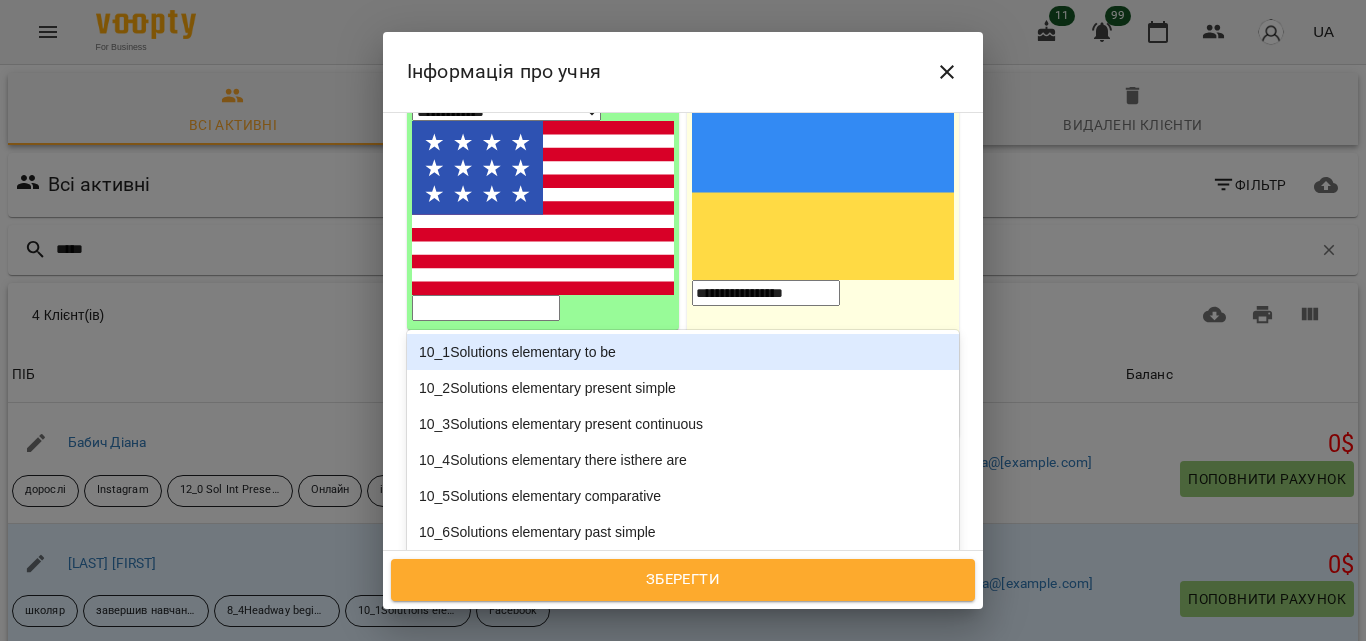 click on "школяр Офлайн групові Вересень" at bounding box center [646, 656] 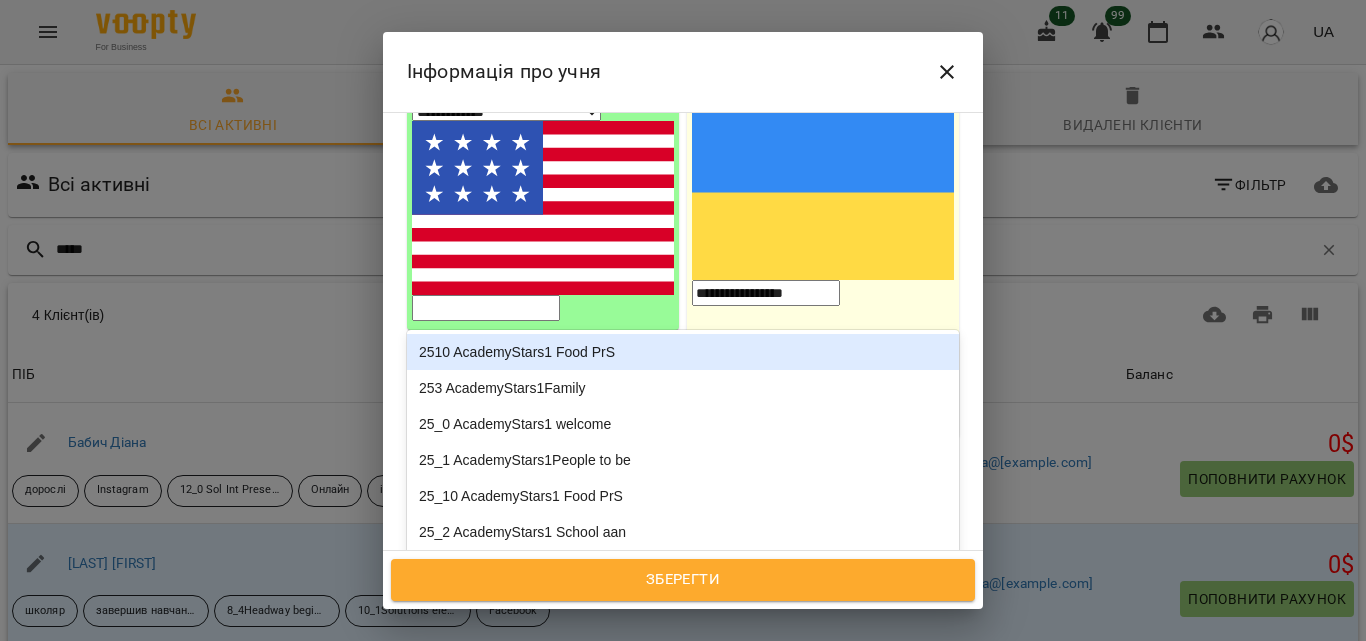 type on "*****" 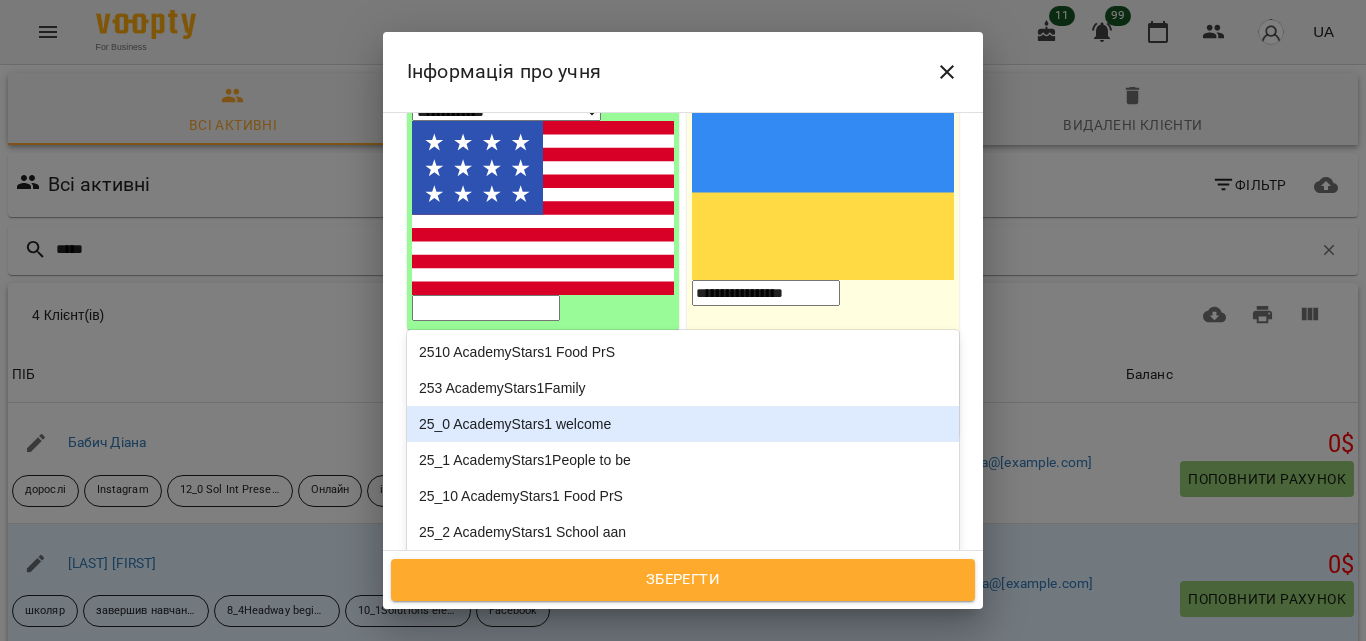 click on "25_0 AcademyStars1 welcome" at bounding box center (683, 424) 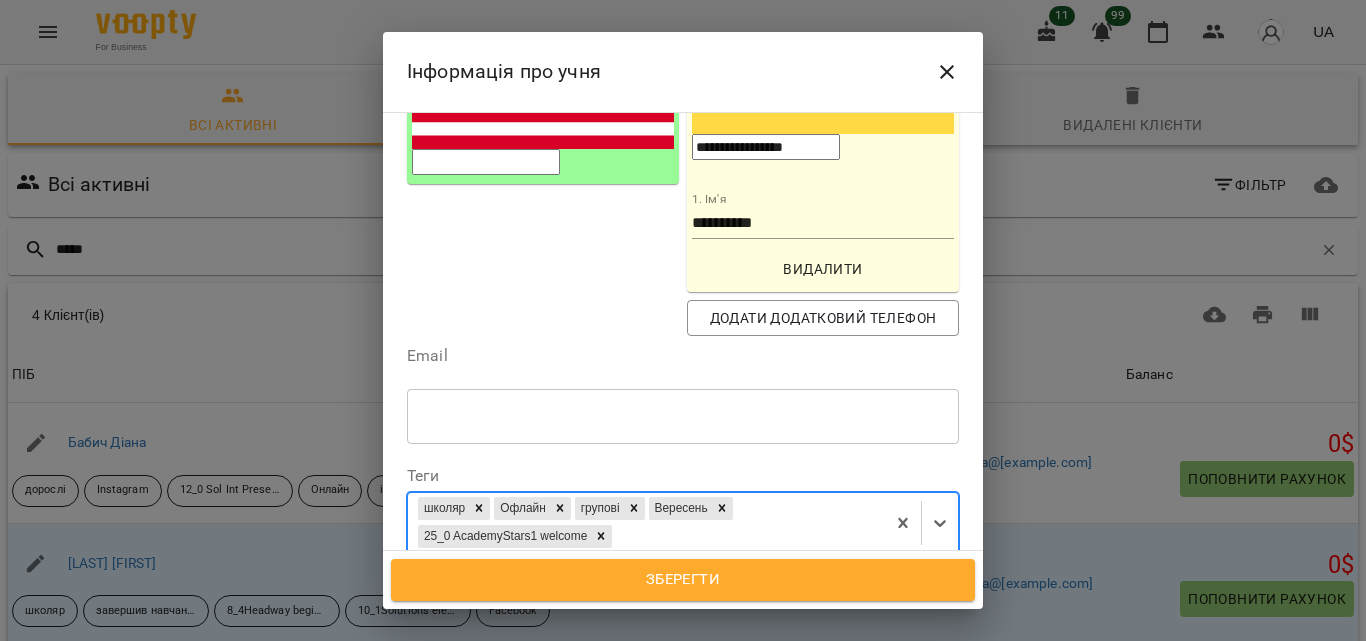 scroll, scrollTop: 421, scrollLeft: 0, axis: vertical 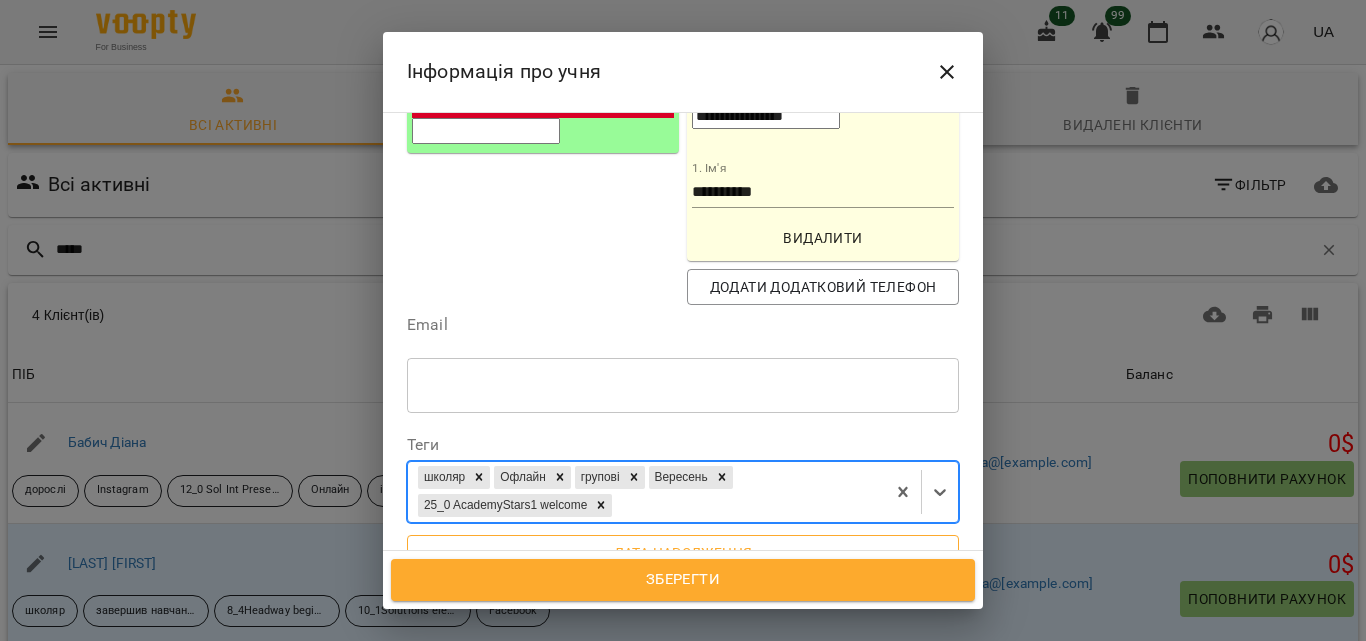 click on "Дата народження" at bounding box center [683, 553] 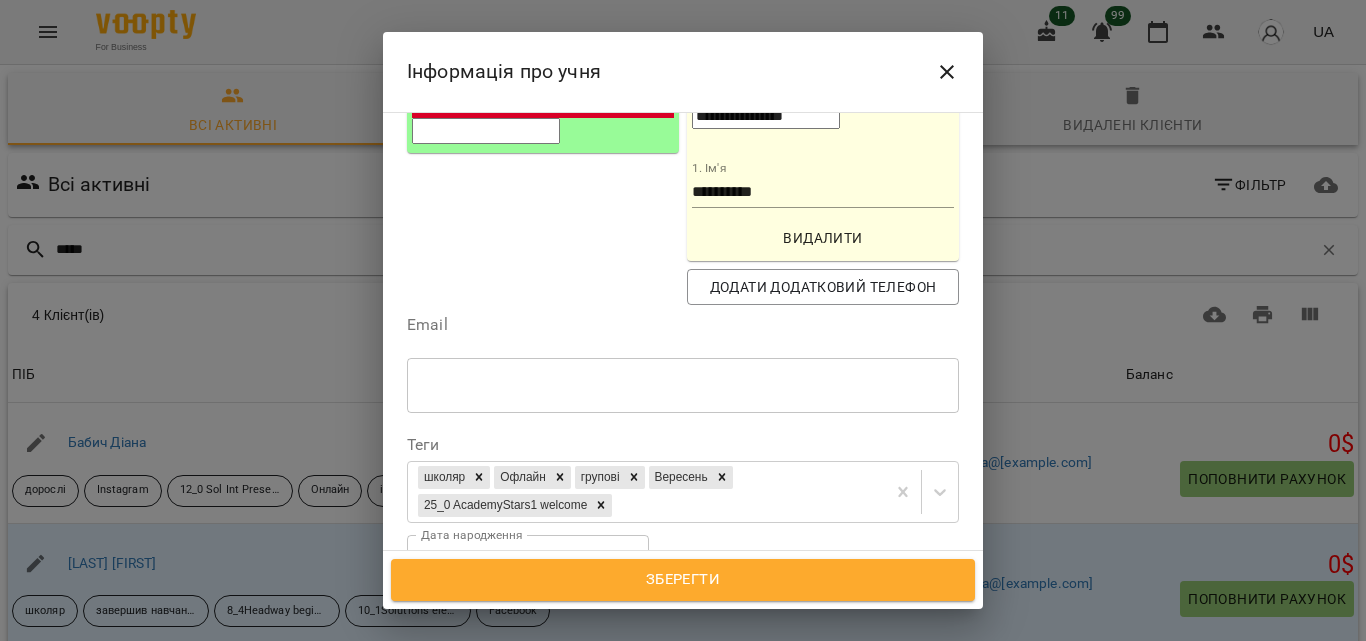 click on "**********" at bounding box center (493, 563) 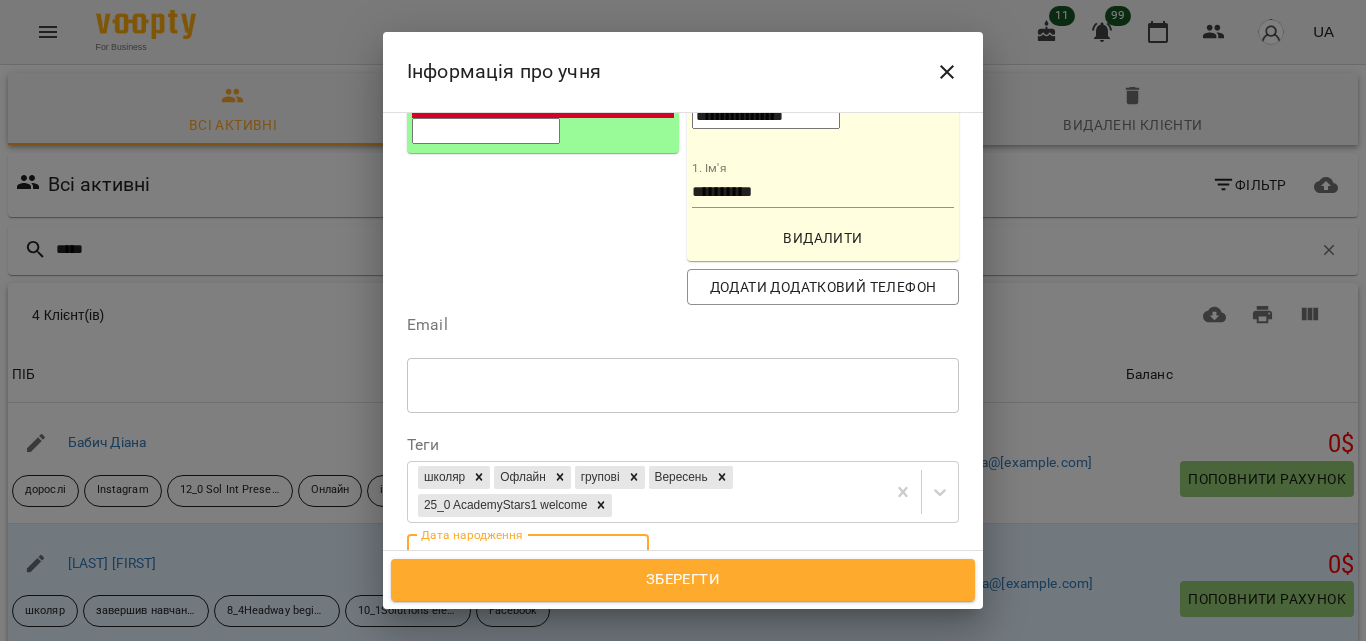 click on "**********" at bounding box center [493, 563] 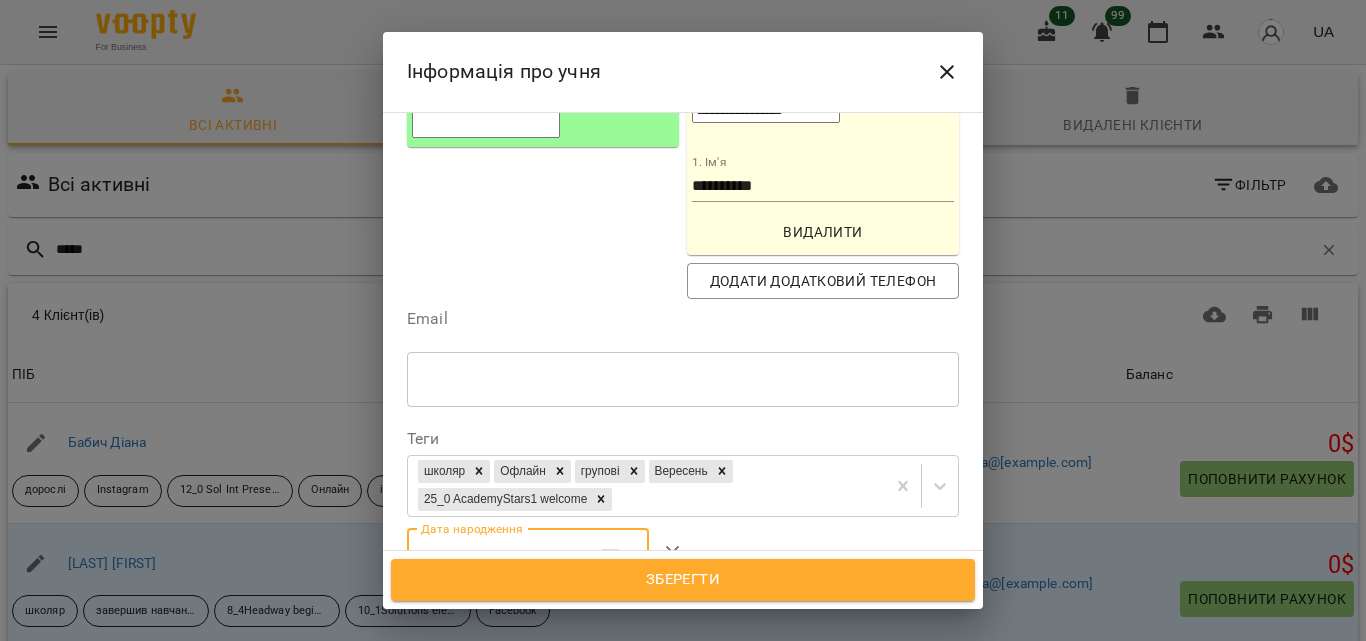 scroll, scrollTop: 410, scrollLeft: 0, axis: vertical 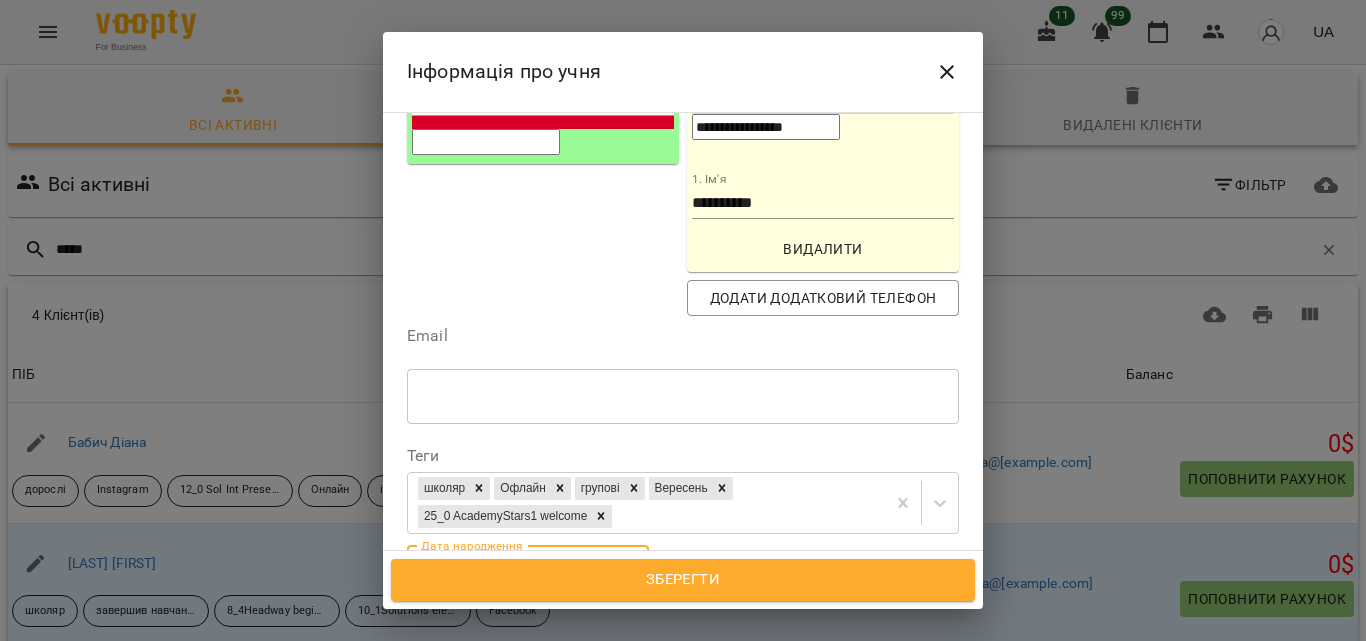 type on "**********" 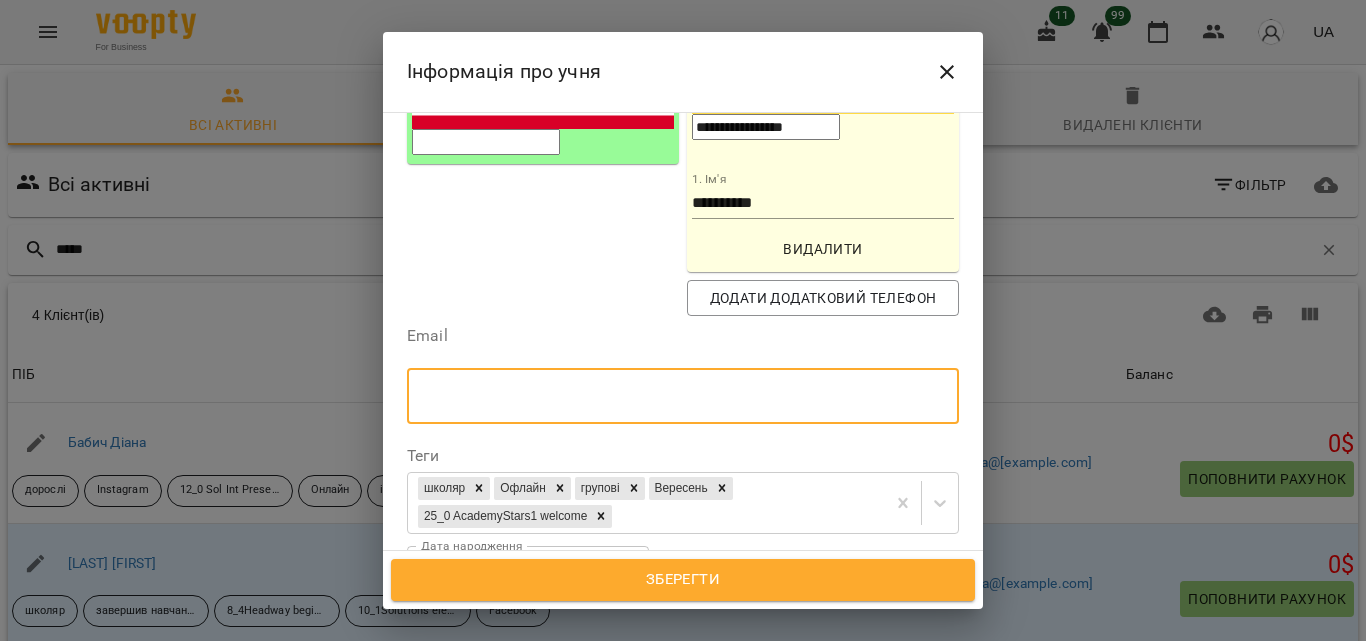 click at bounding box center [683, 396] 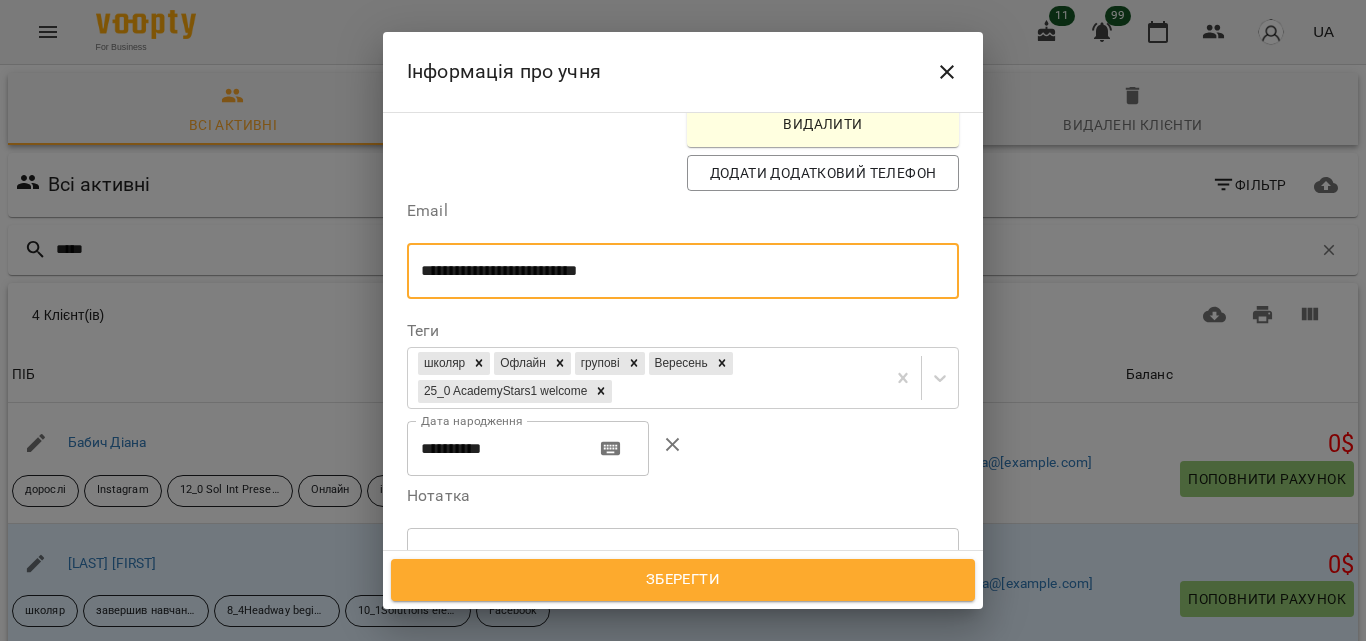 scroll, scrollTop: 503, scrollLeft: 0, axis: vertical 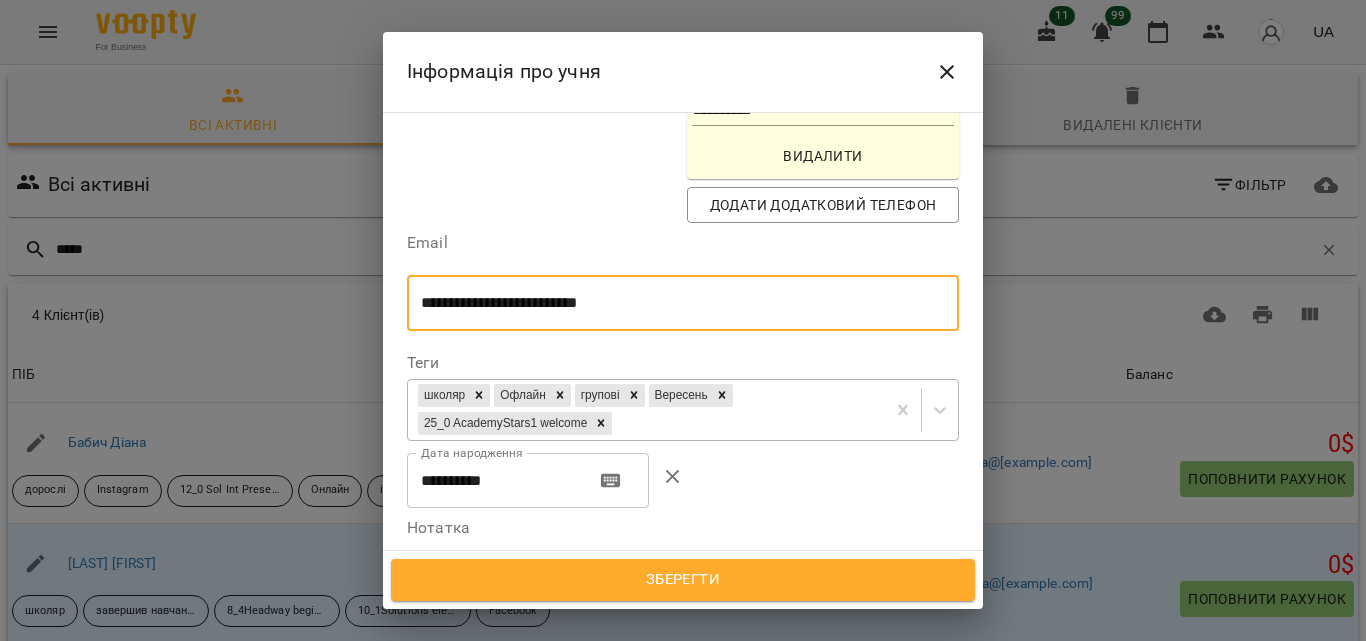 type on "**********" 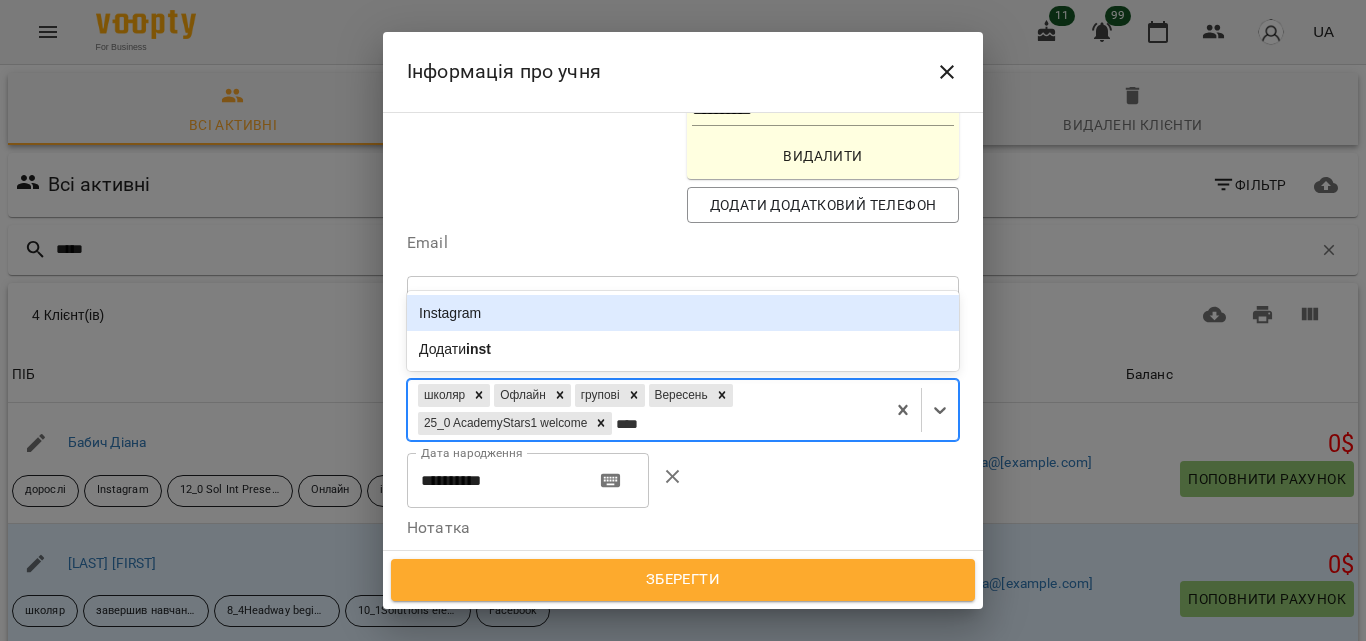 type on "*****" 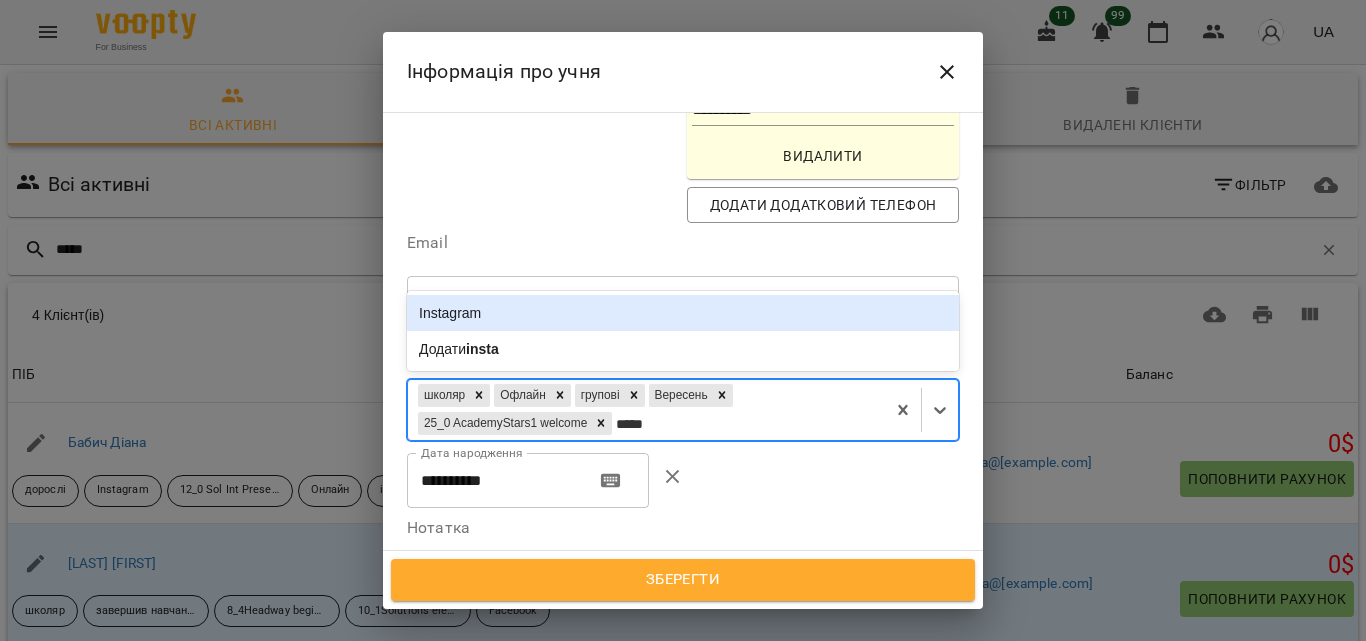 click on "Instagram" at bounding box center (683, 313) 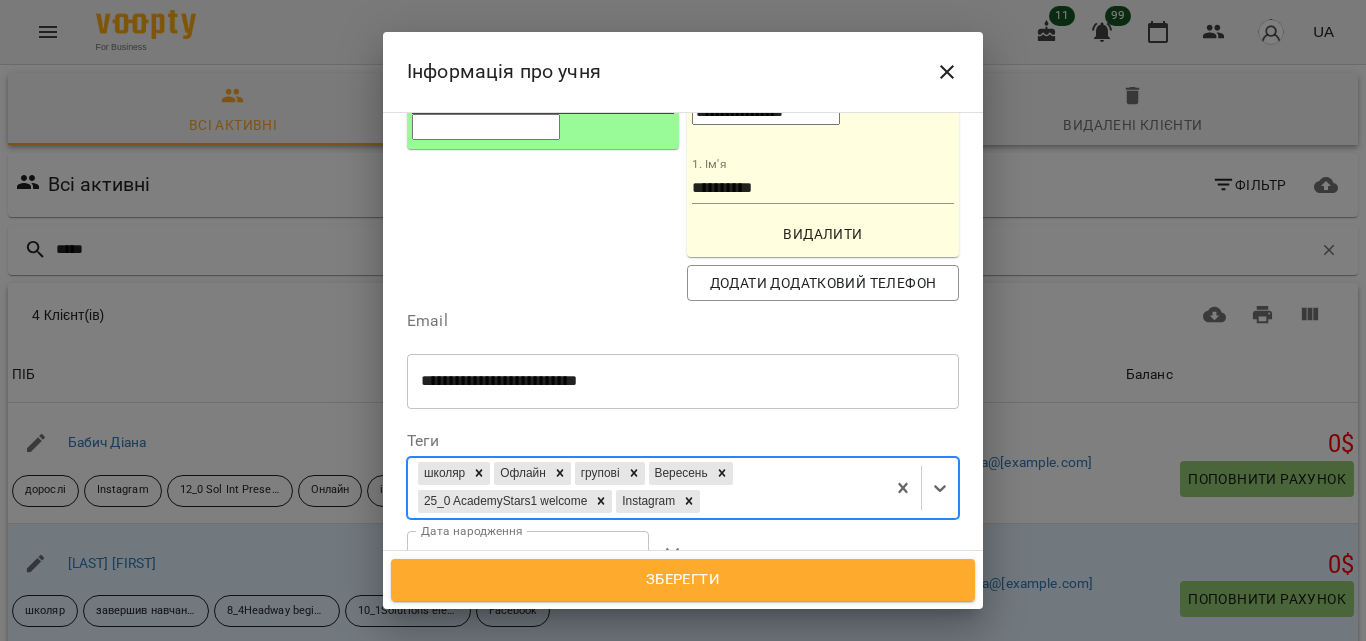 scroll, scrollTop: 446, scrollLeft: 0, axis: vertical 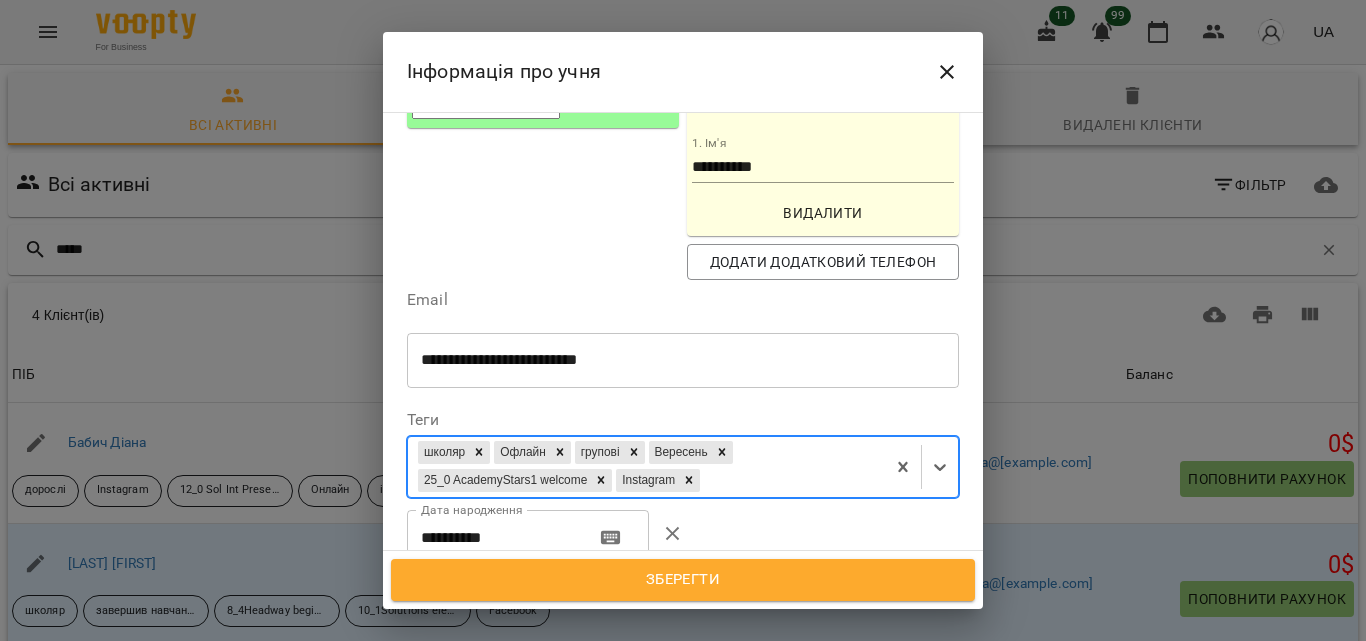click on "Зберегти" at bounding box center [683, 580] 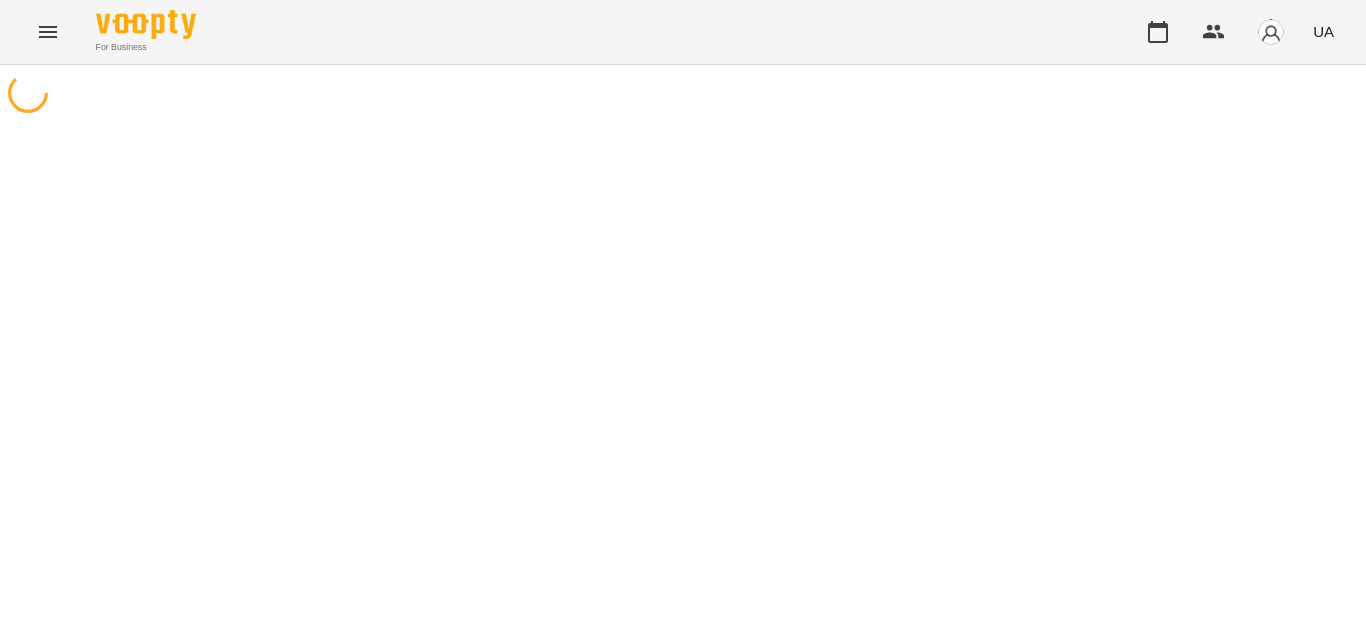 scroll, scrollTop: 0, scrollLeft: 0, axis: both 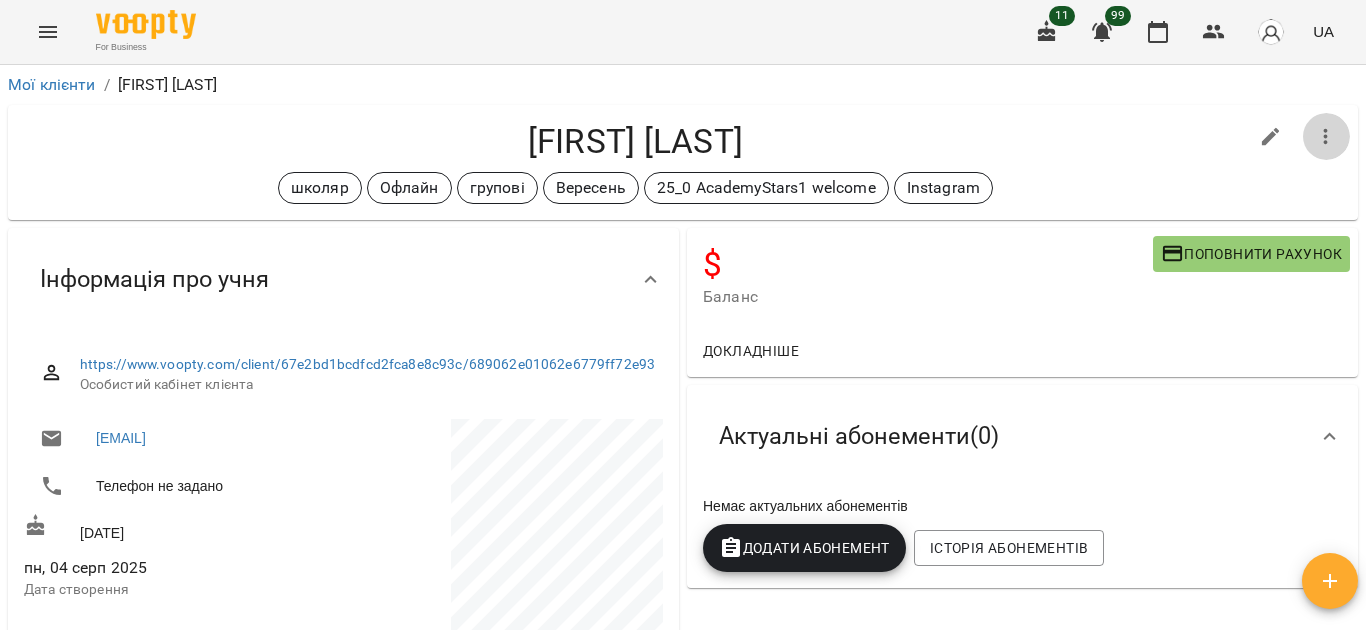 click at bounding box center (1326, 137) 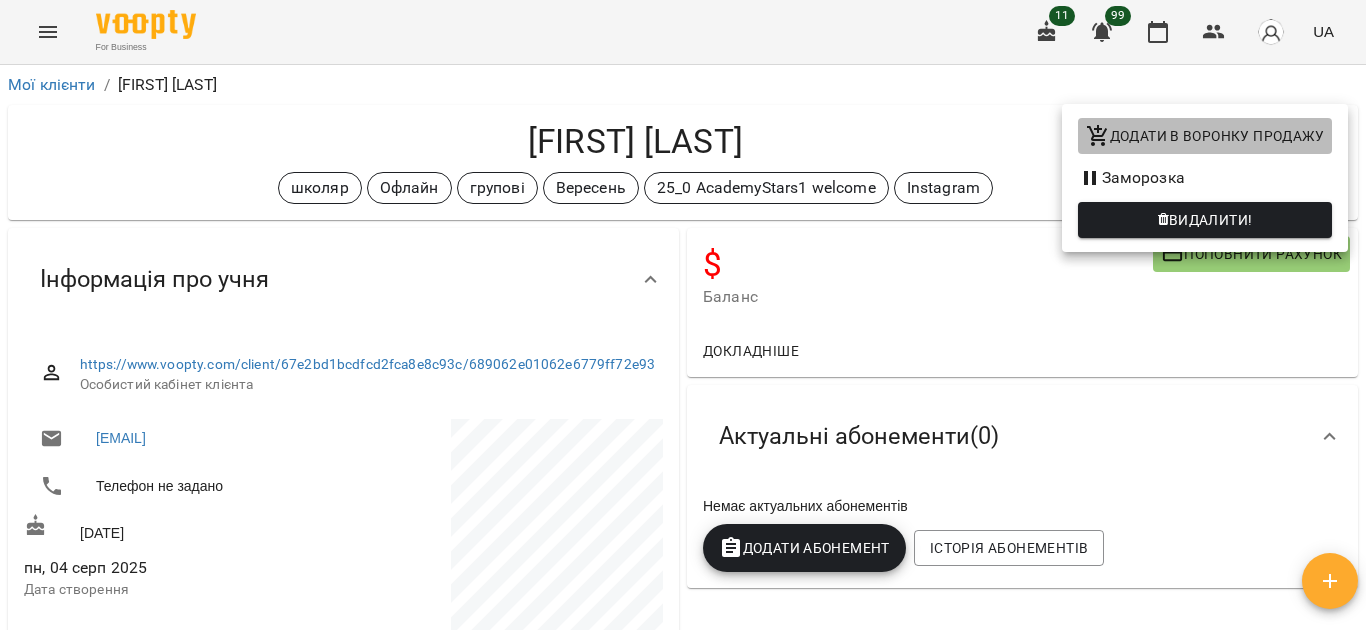 click on "Додати в воронку продажу" at bounding box center [1205, 136] 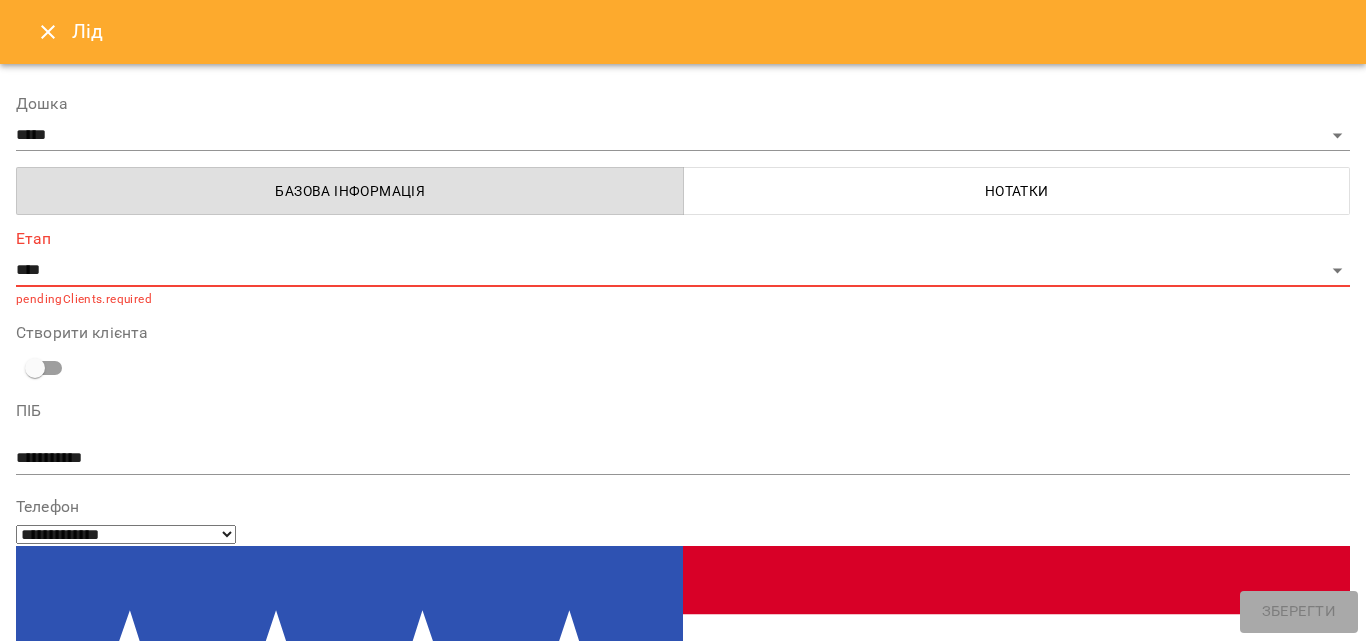 click on "**********" at bounding box center [683, 270] 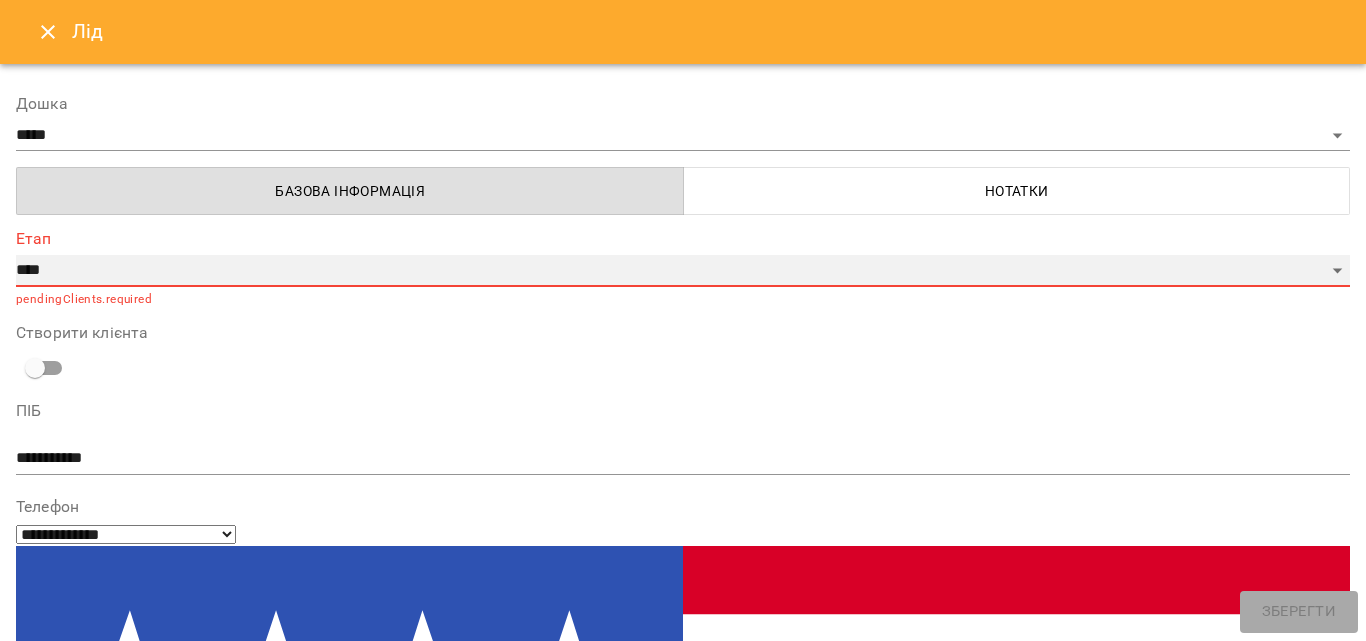 click on "**********" at bounding box center [683, 271] 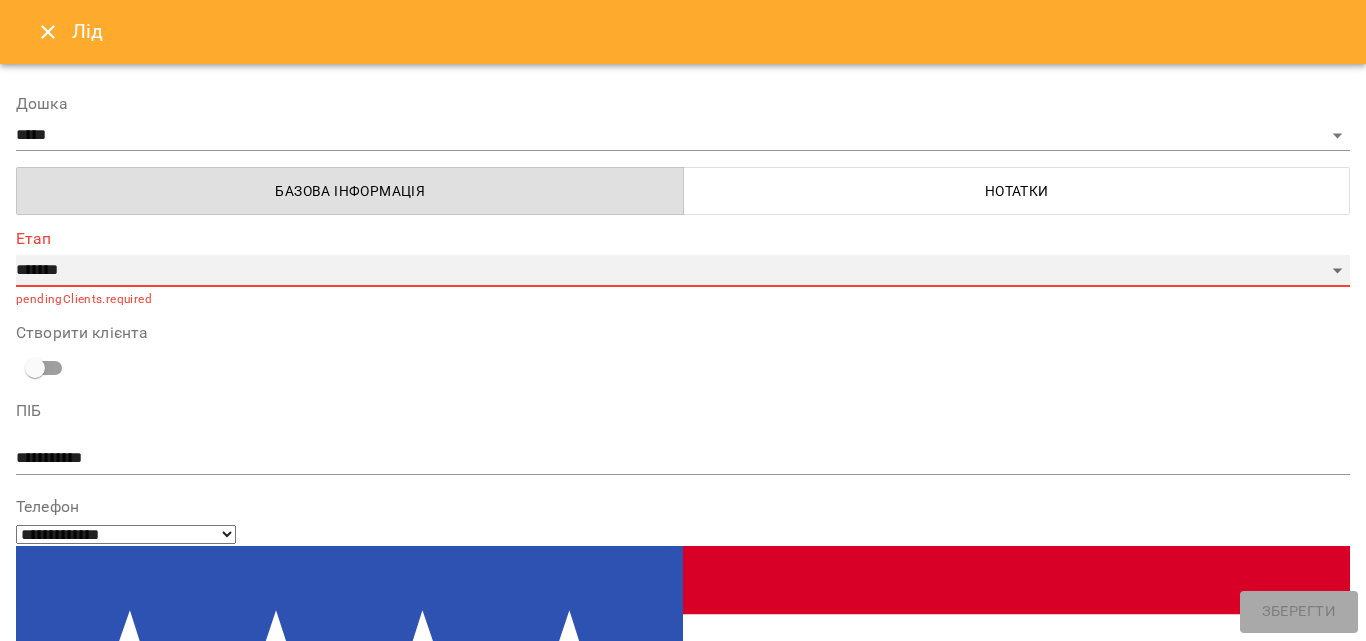 click on "**********" at bounding box center [683, 271] 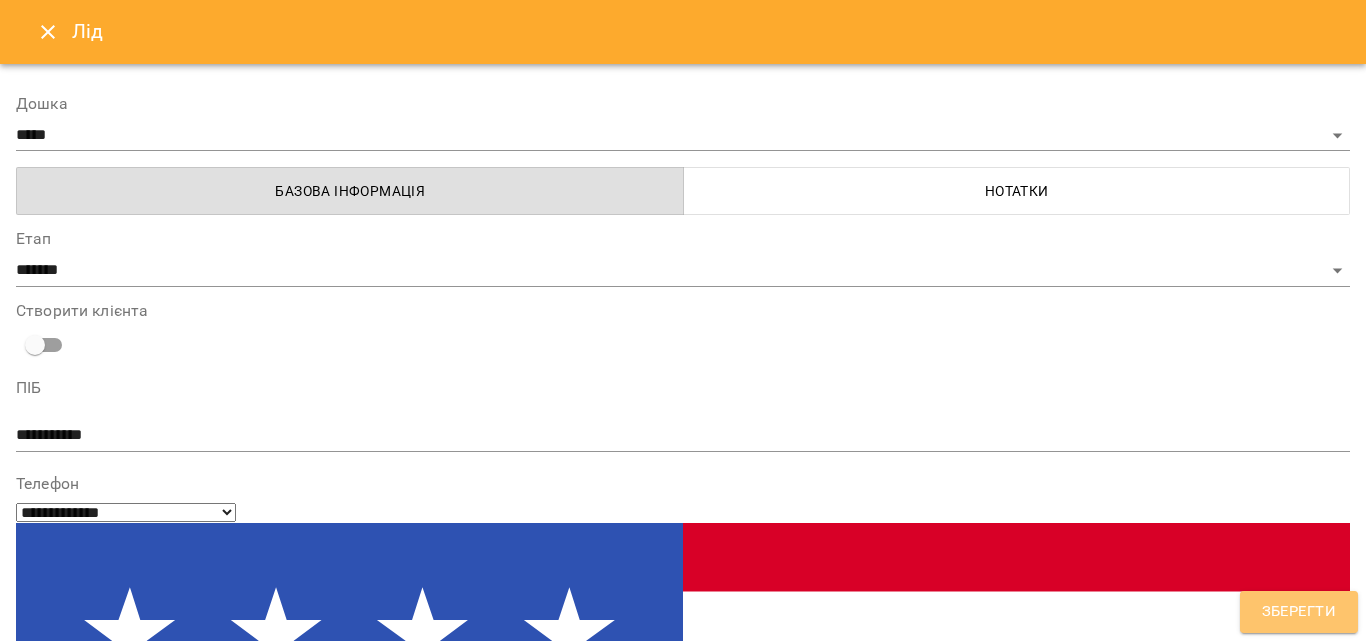 click on "Зберегти" at bounding box center [1299, 612] 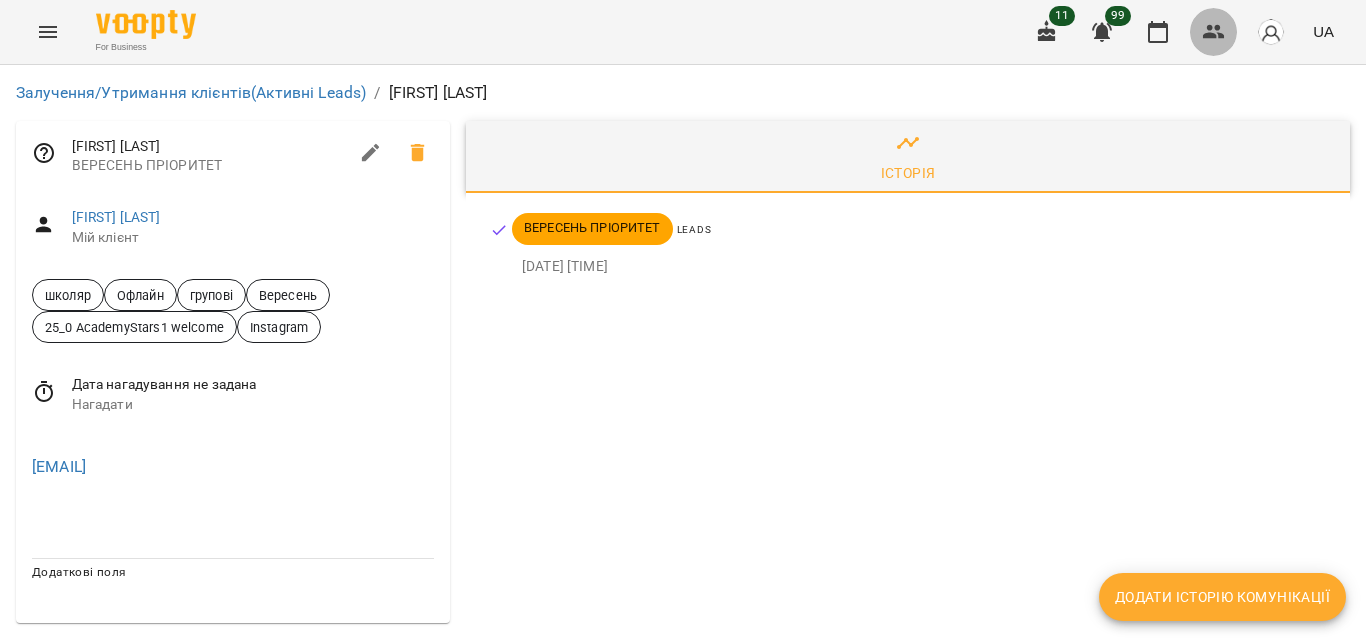 click 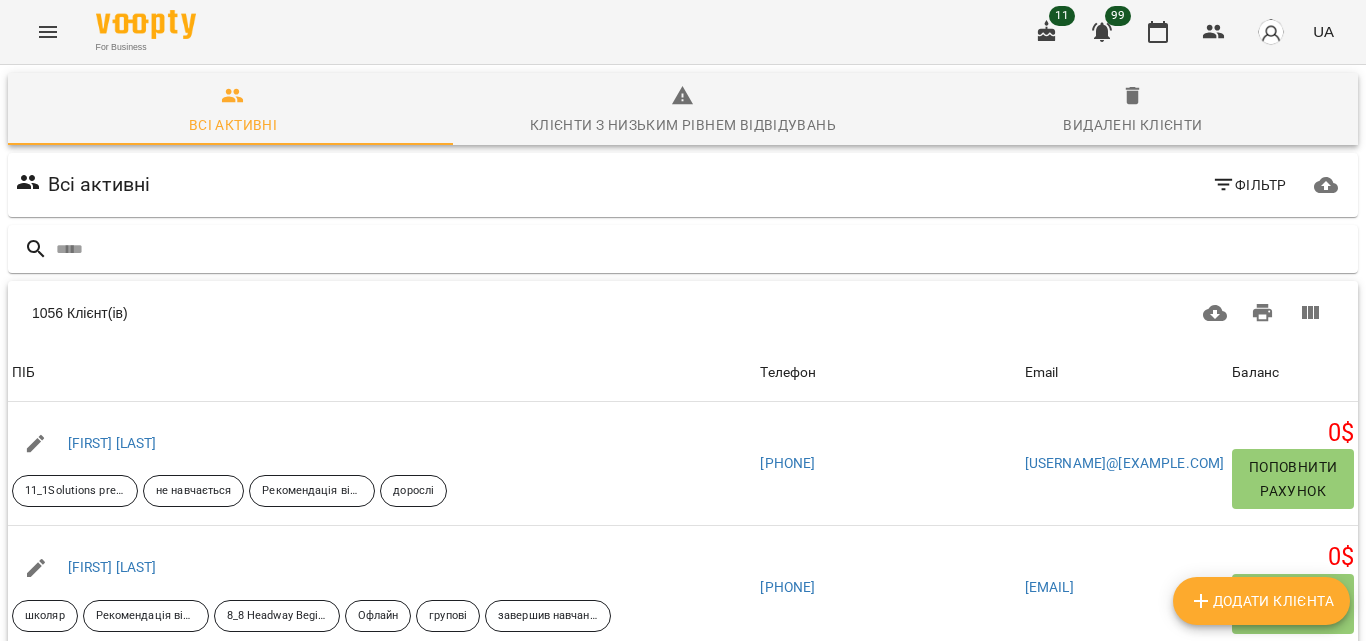 click on "Додати клієнта" at bounding box center (1261, 601) 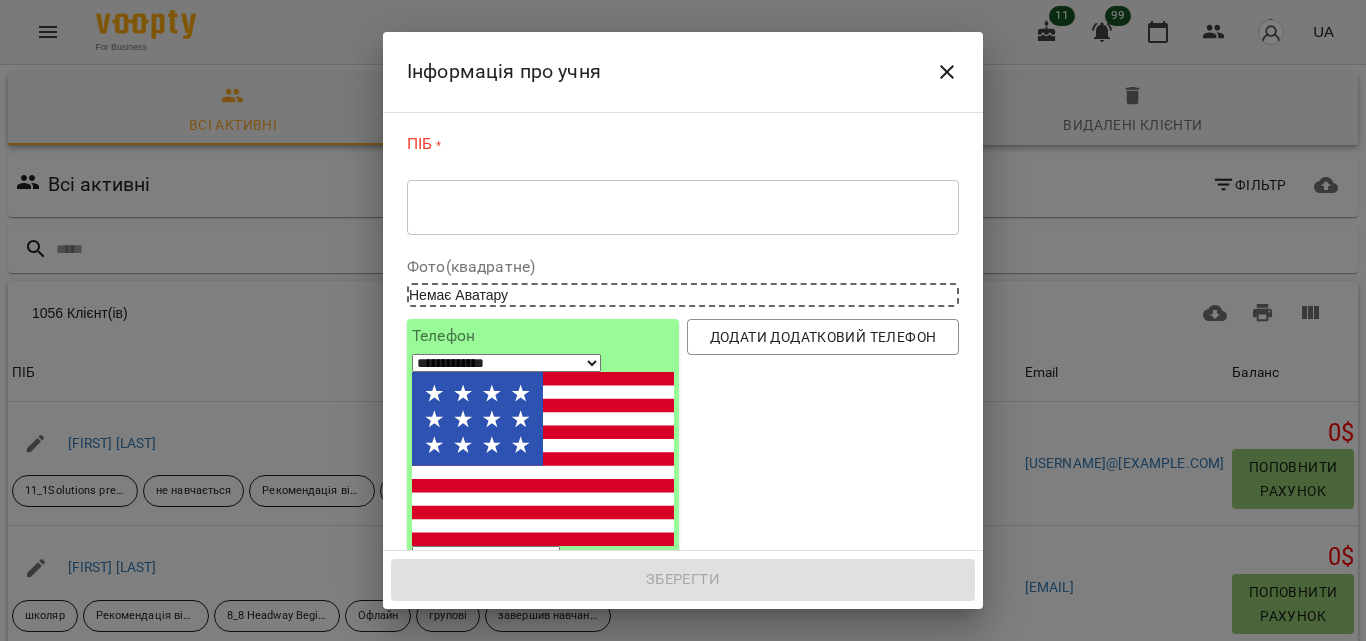 click on "* ​" at bounding box center [683, 207] 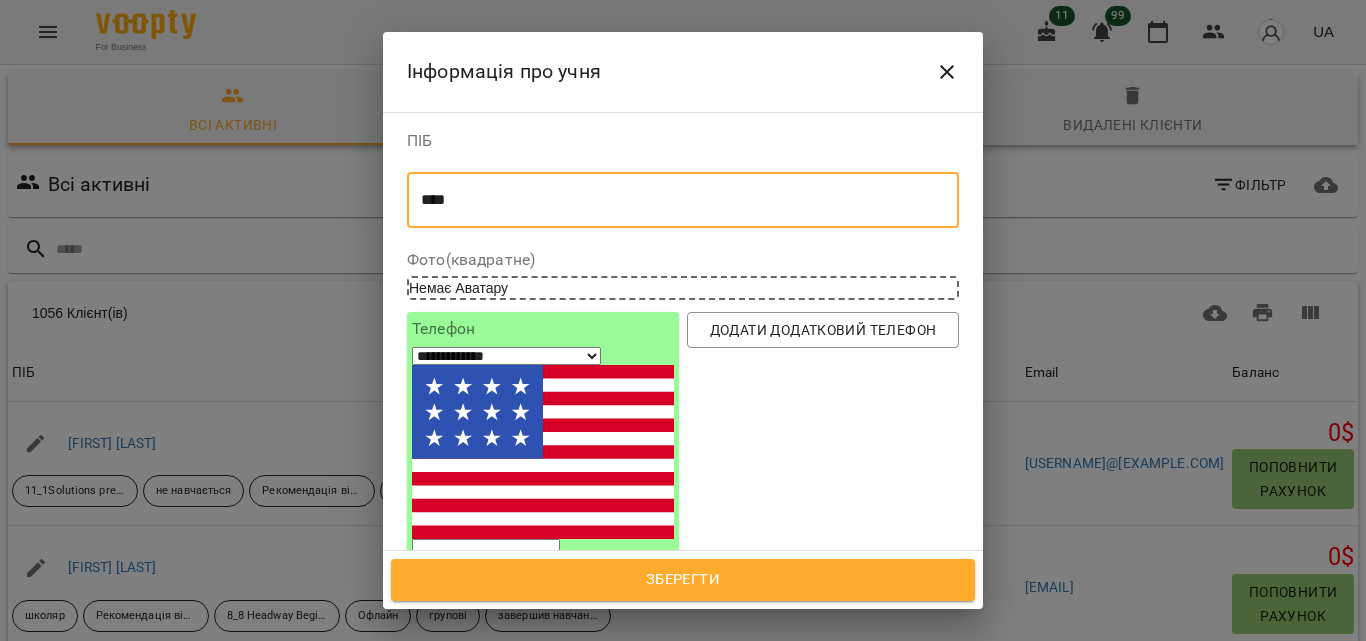 type on "***" 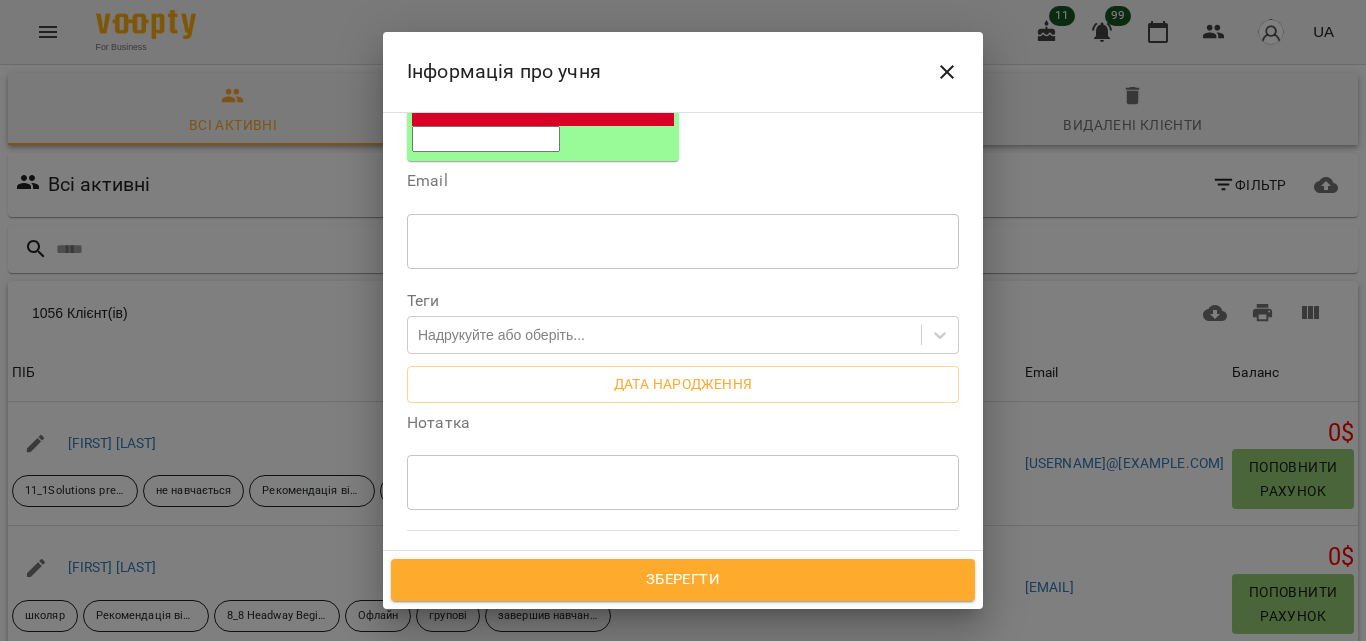 scroll, scrollTop: 412, scrollLeft: 0, axis: vertical 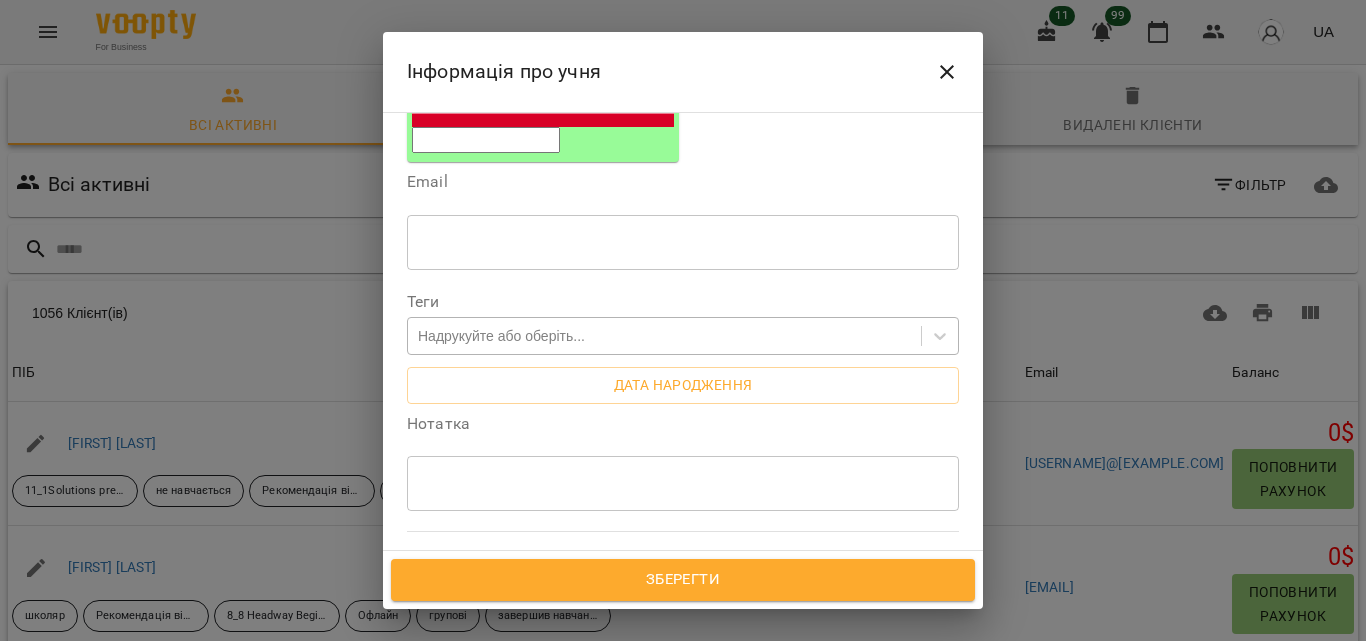 type on "**********" 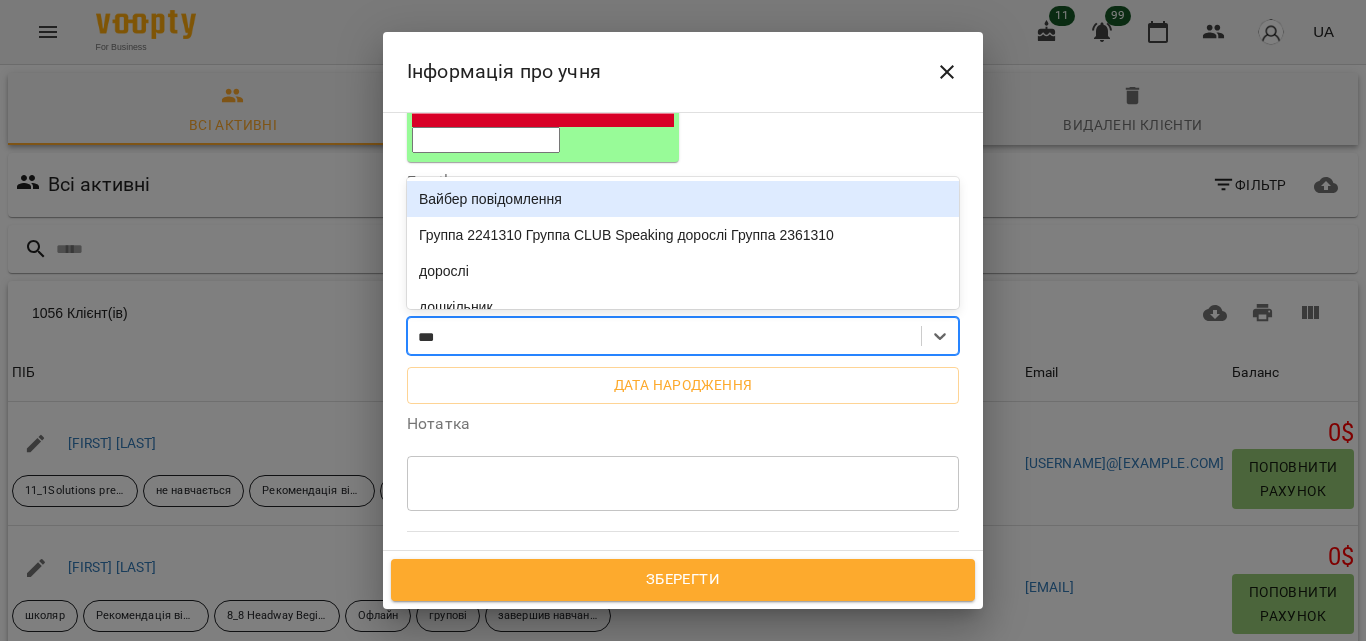 type on "****" 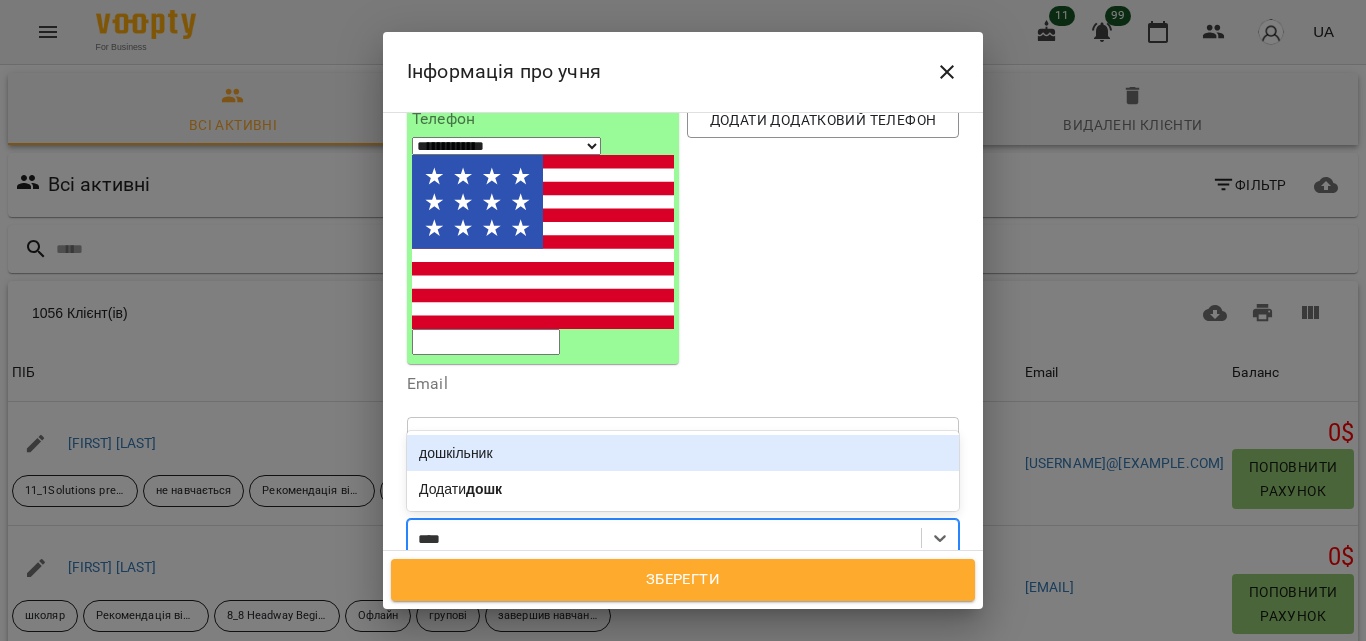 scroll, scrollTop: 209, scrollLeft: 0, axis: vertical 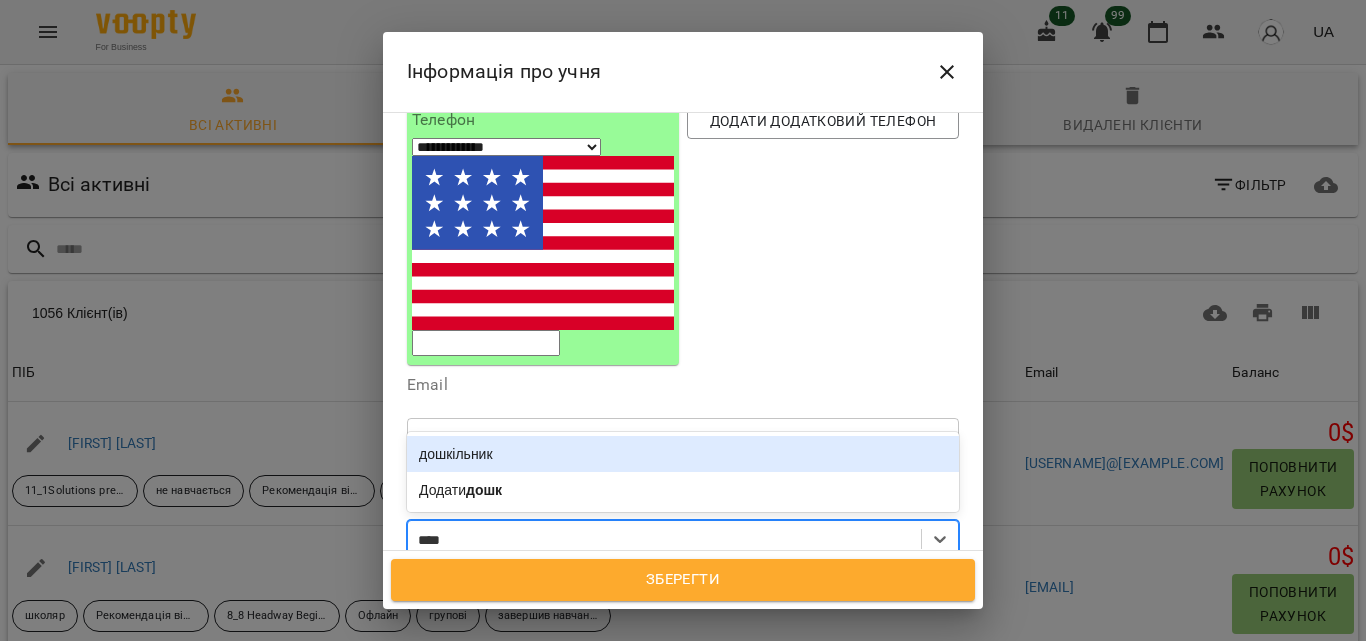 click on "дошкільник" at bounding box center (683, 454) 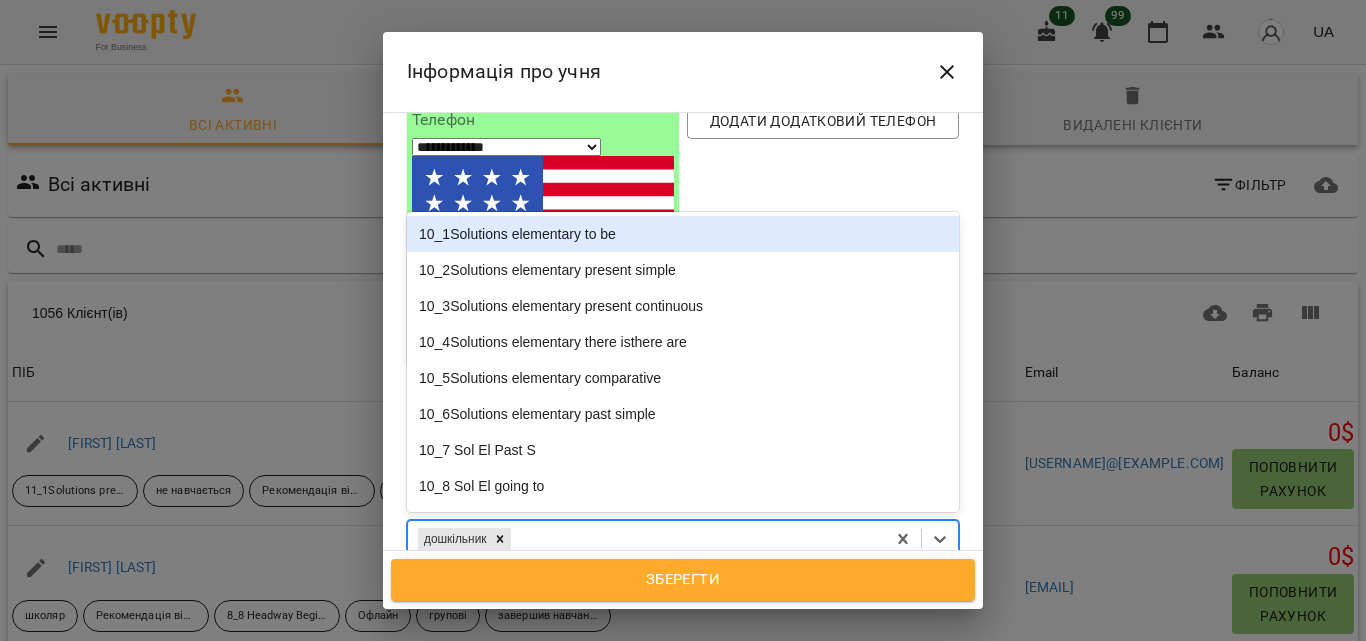 click on "дошкільник" at bounding box center [646, 539] 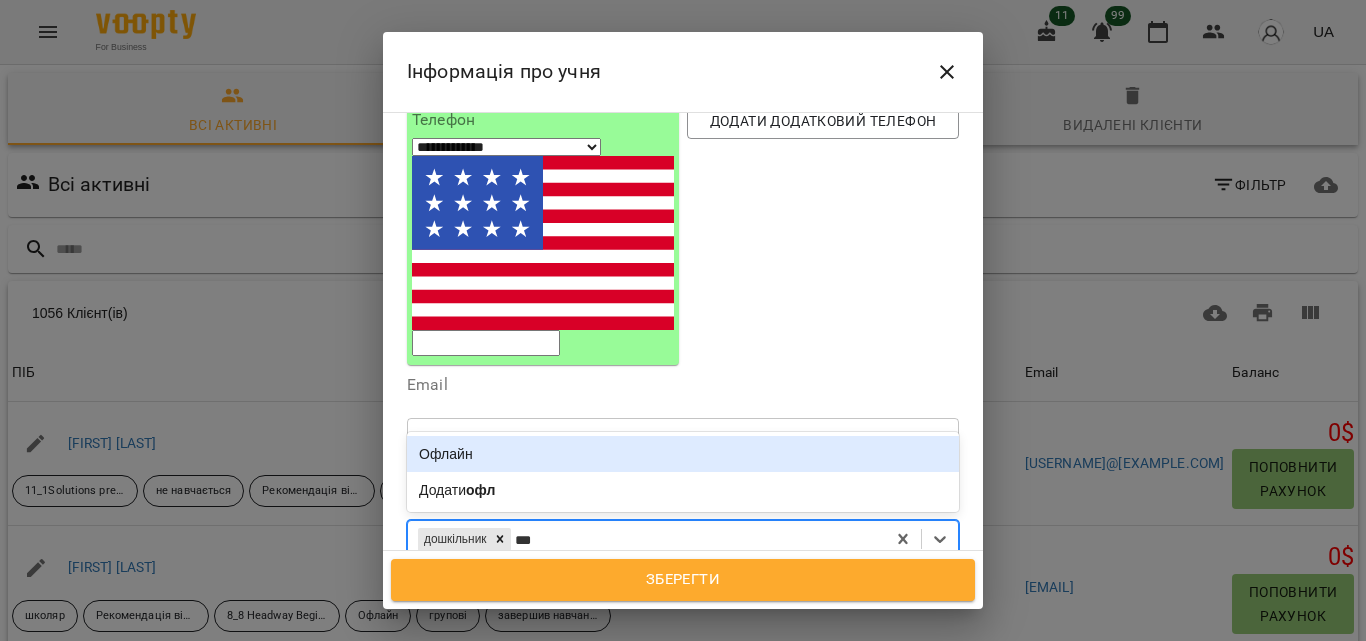 type on "****" 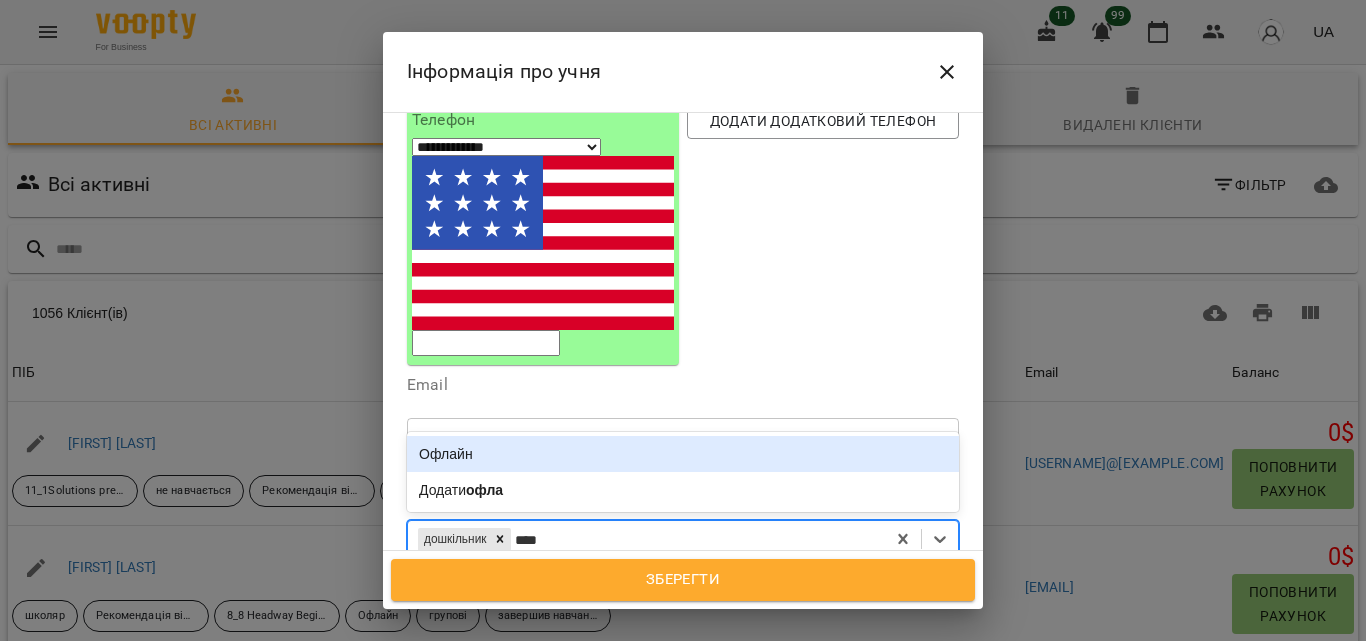 click on "Офлайн" at bounding box center [683, 454] 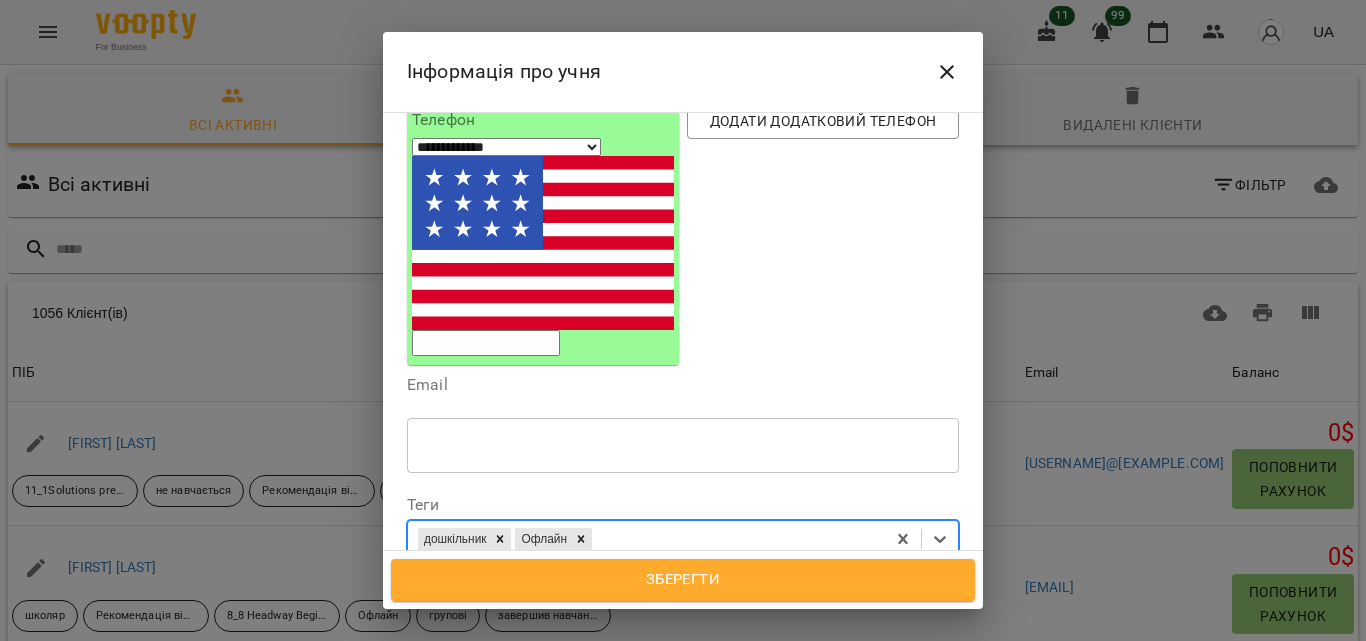 click on "дошкільник Офлайн" at bounding box center [646, 539] 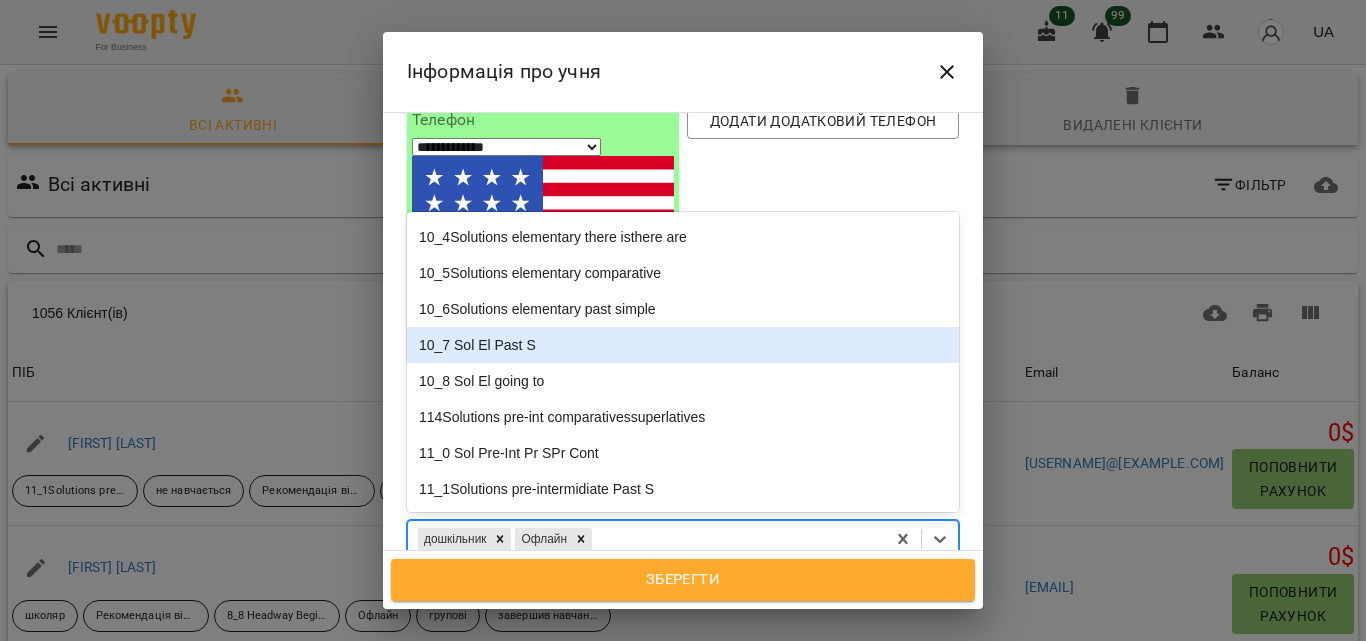 scroll, scrollTop: 106, scrollLeft: 0, axis: vertical 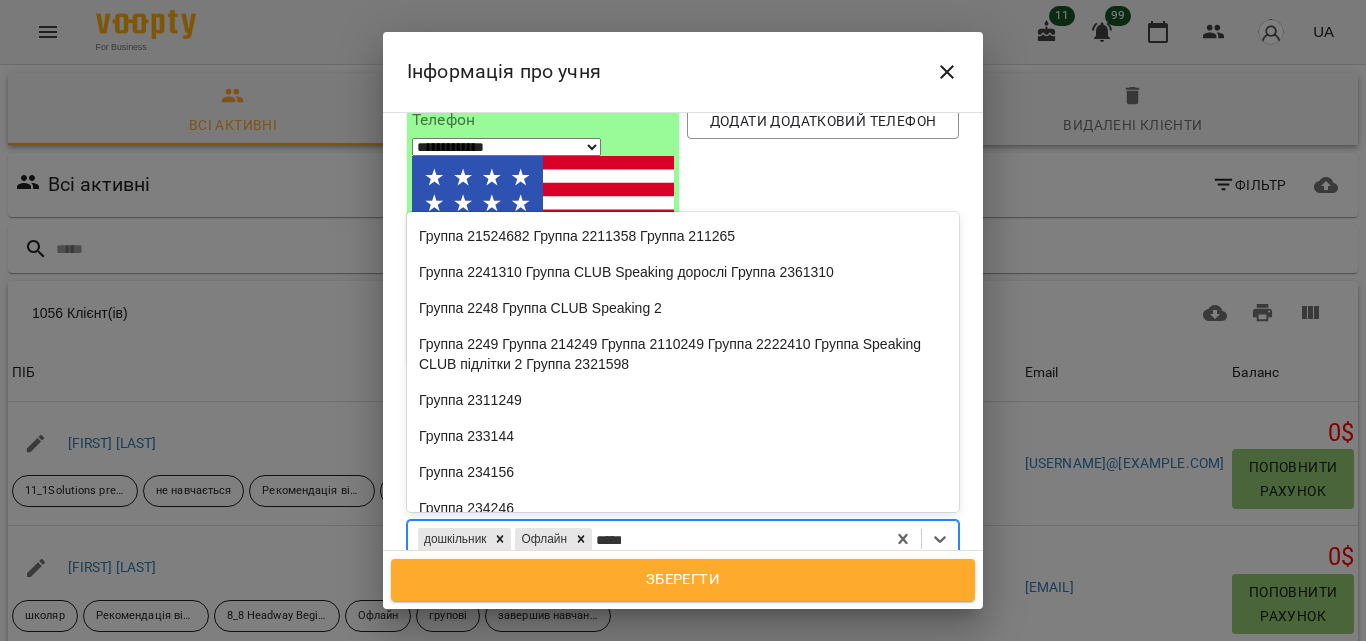 type on "******" 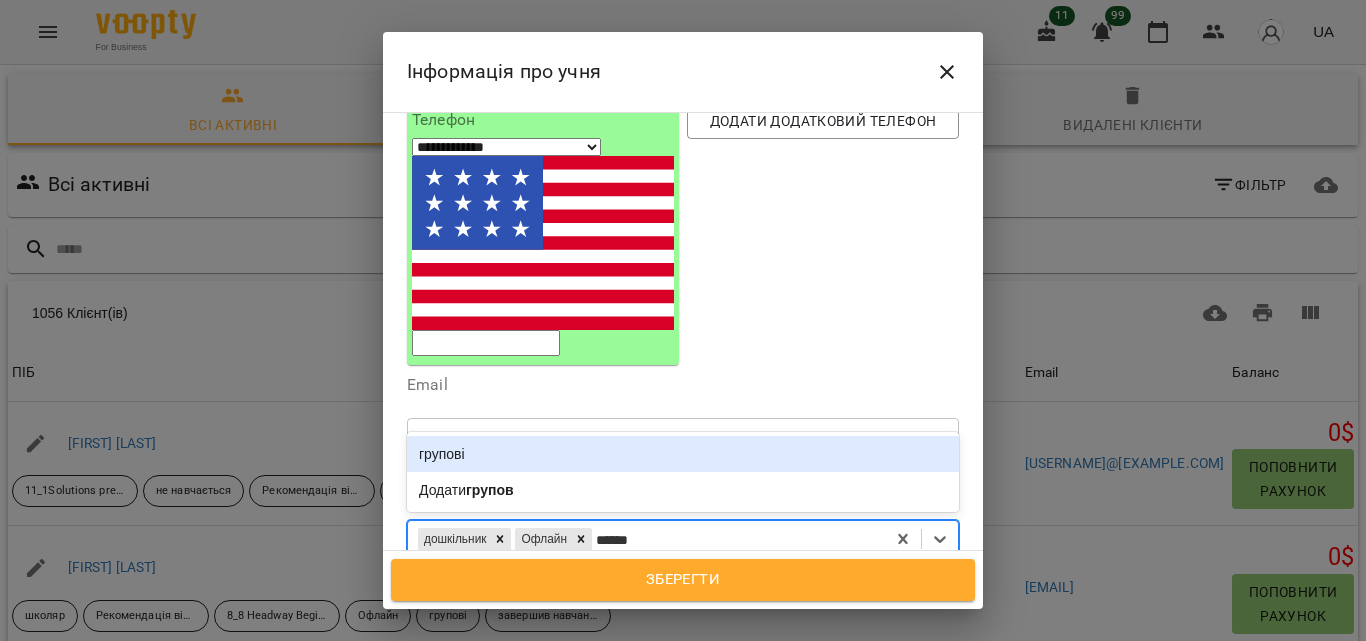 scroll, scrollTop: 0, scrollLeft: 0, axis: both 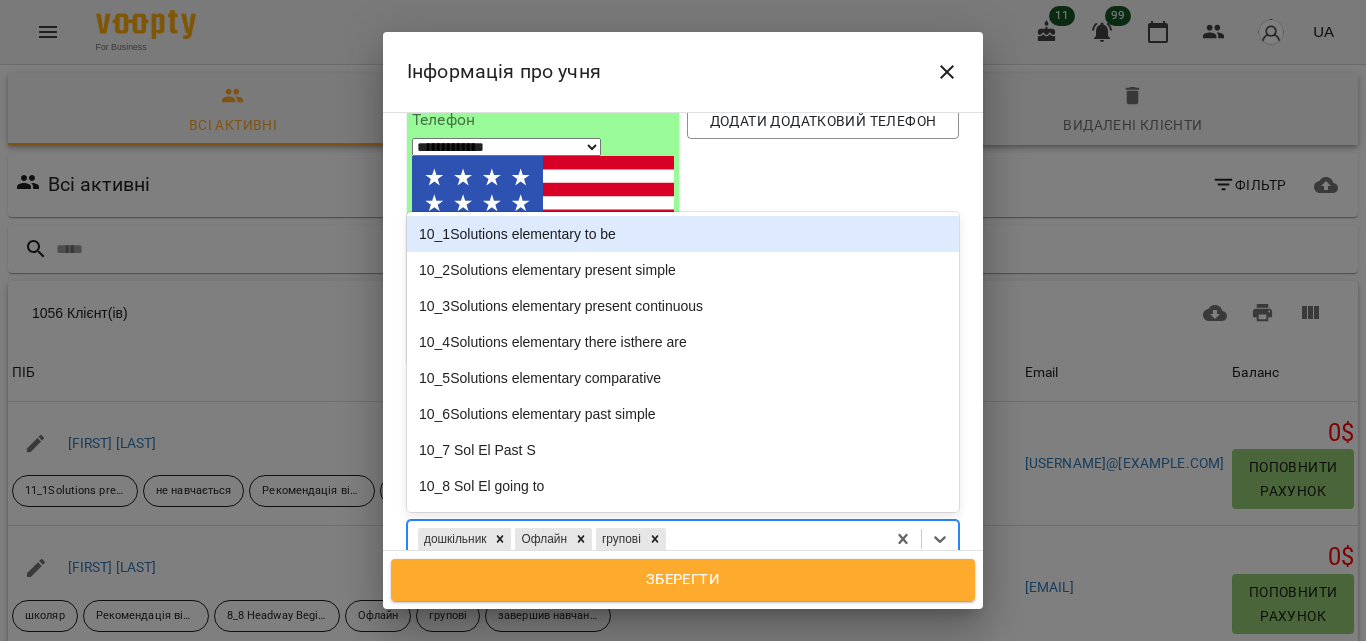 click on "дошкільник Офлайн групові" at bounding box center (646, 539) 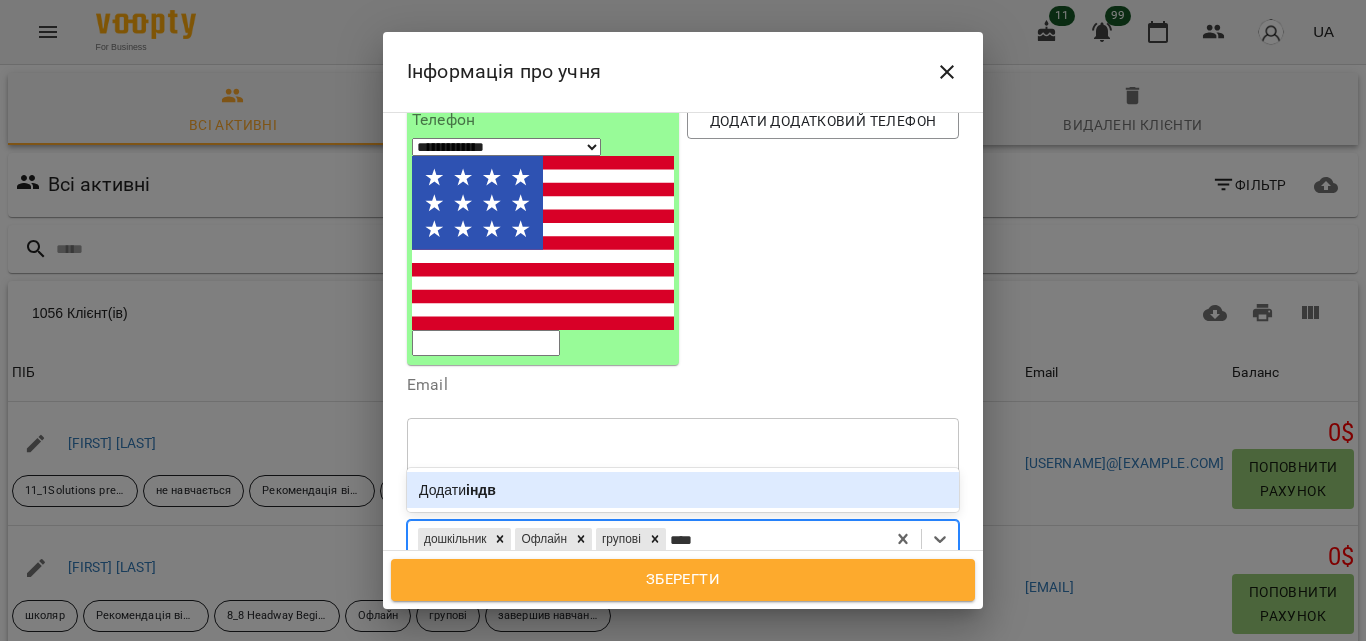 type on "***" 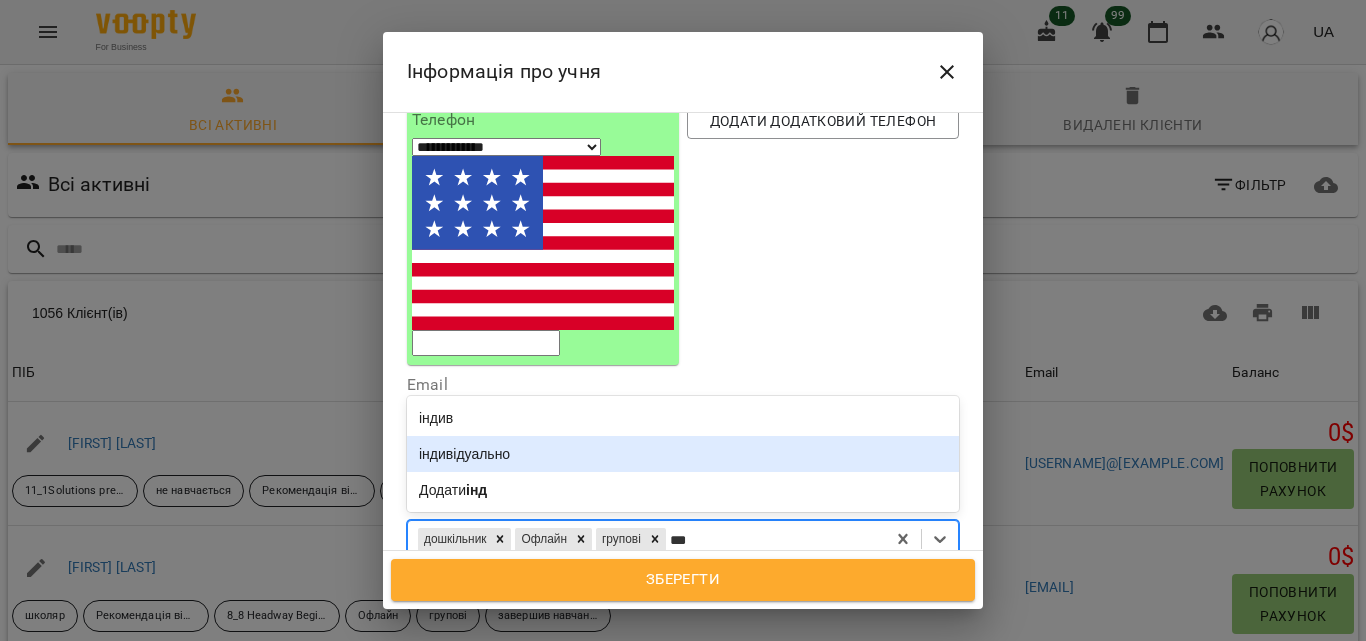 click on "індивідуально" at bounding box center [683, 454] 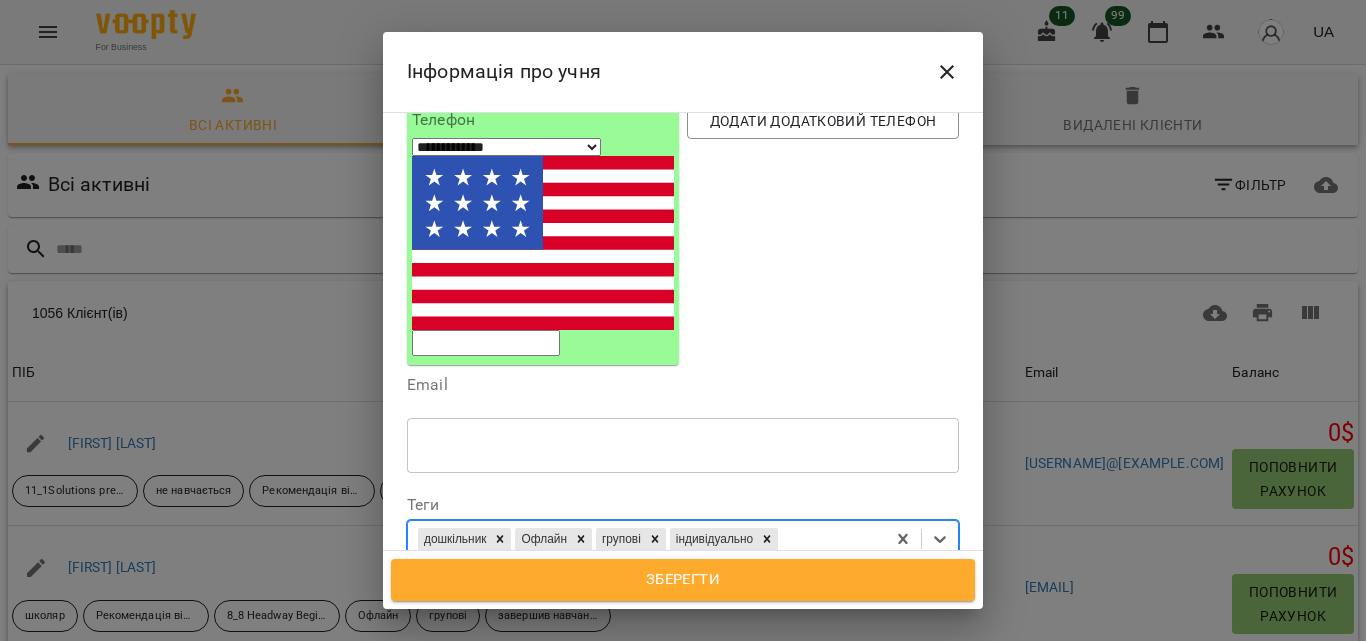 click on "дошкільник Офлайн групові індивідуально" at bounding box center [646, 539] 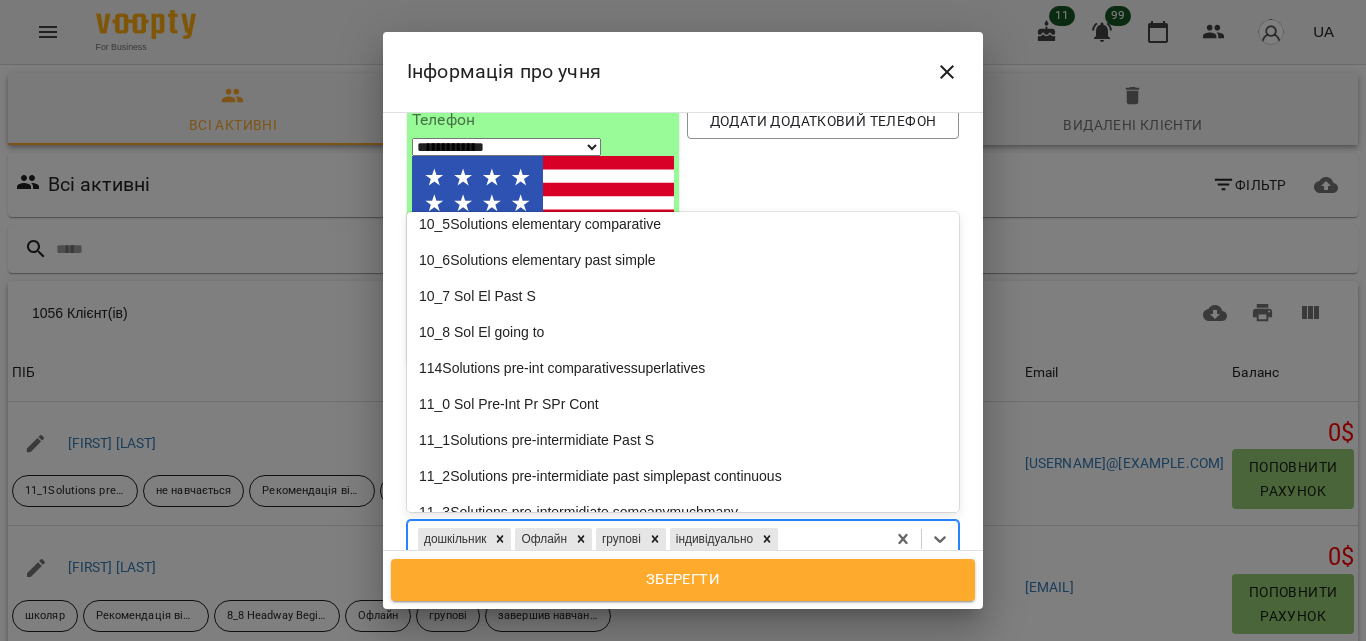 scroll, scrollTop: 0, scrollLeft: 0, axis: both 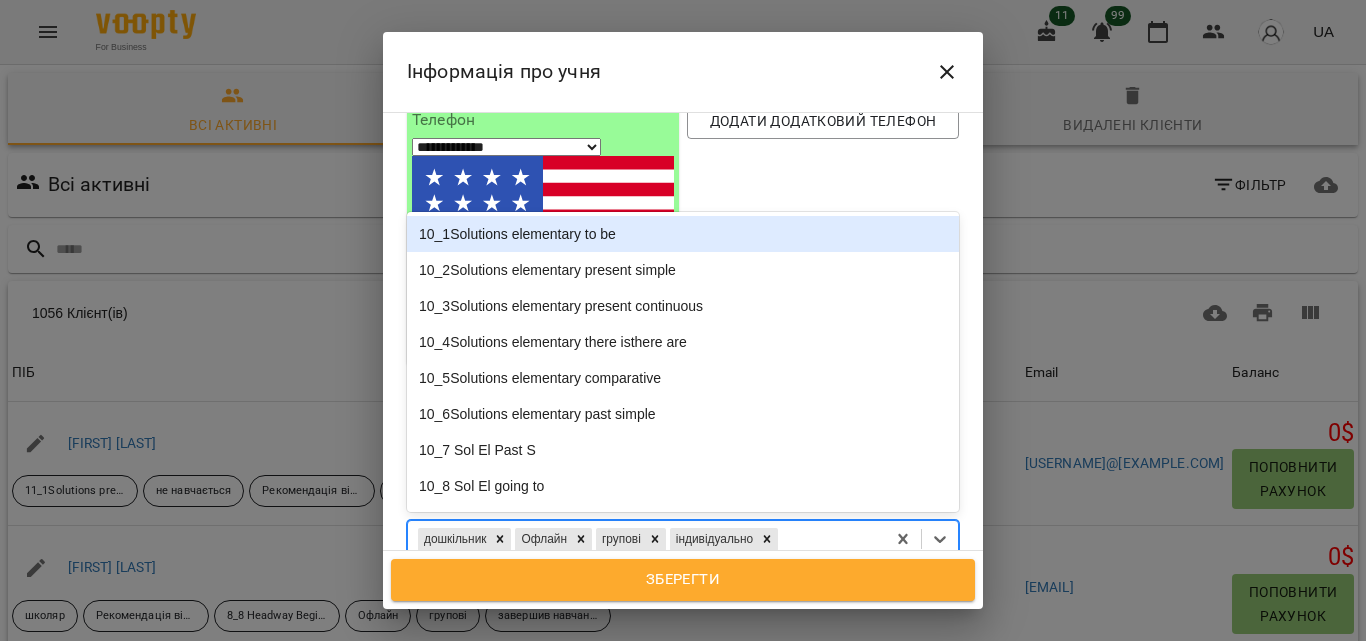 click on "дошкільник Офлайн групові індивідуально" at bounding box center [646, 539] 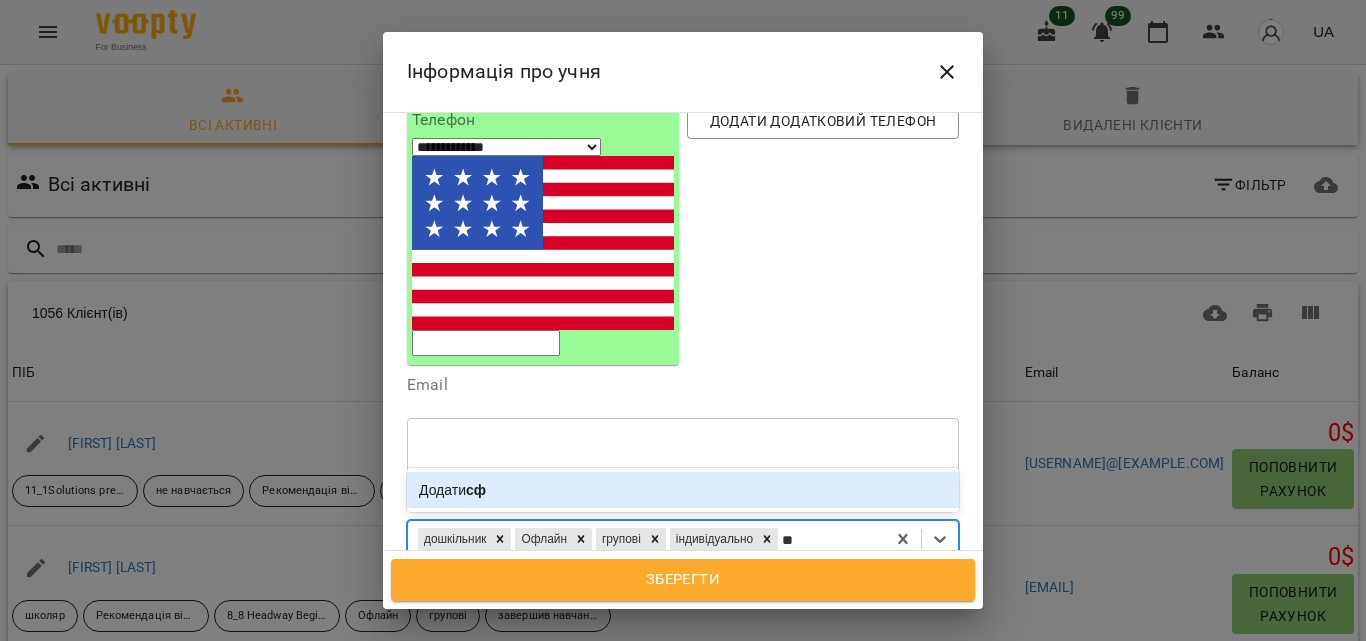 type on "*" 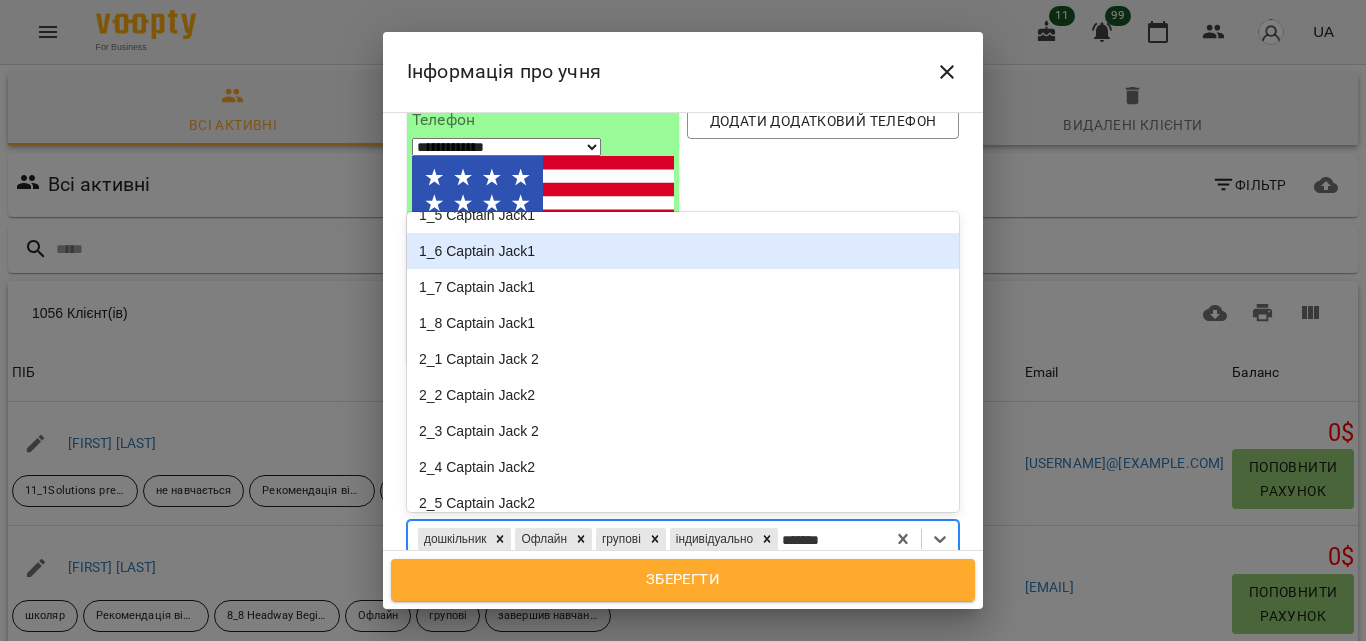 scroll, scrollTop: 162, scrollLeft: 0, axis: vertical 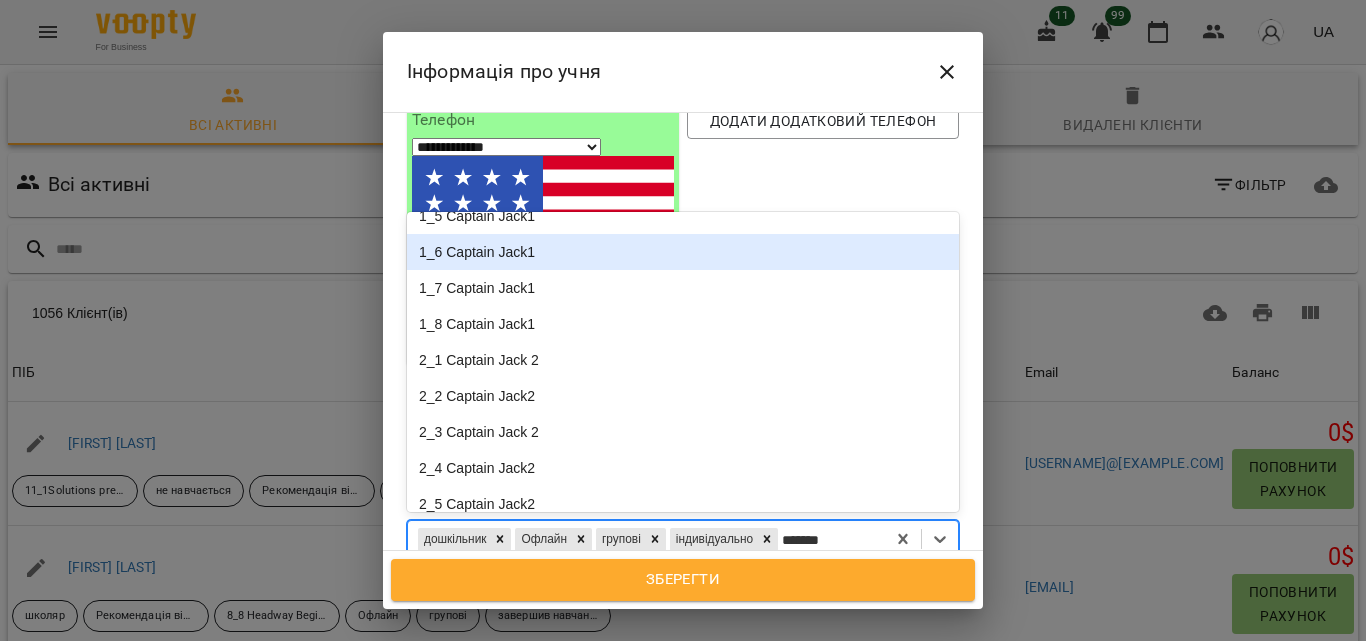type on "*******" 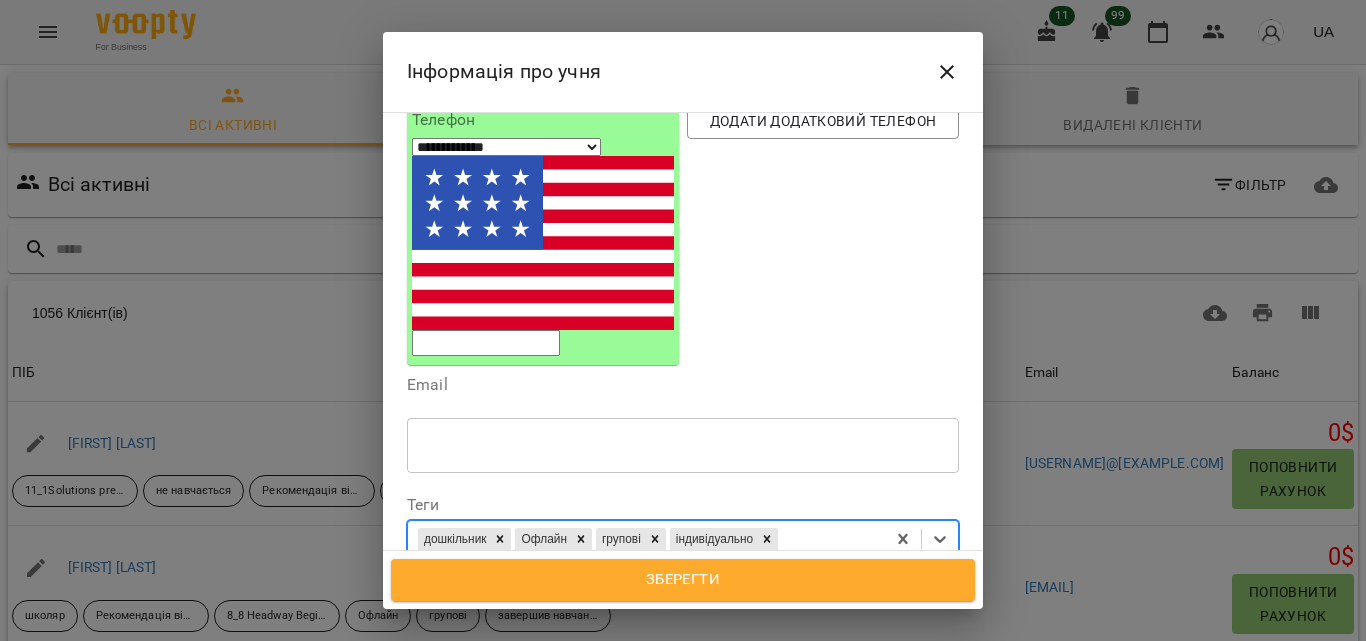click on "дошкільник Офлайн групові індивідуально" at bounding box center [646, 539] 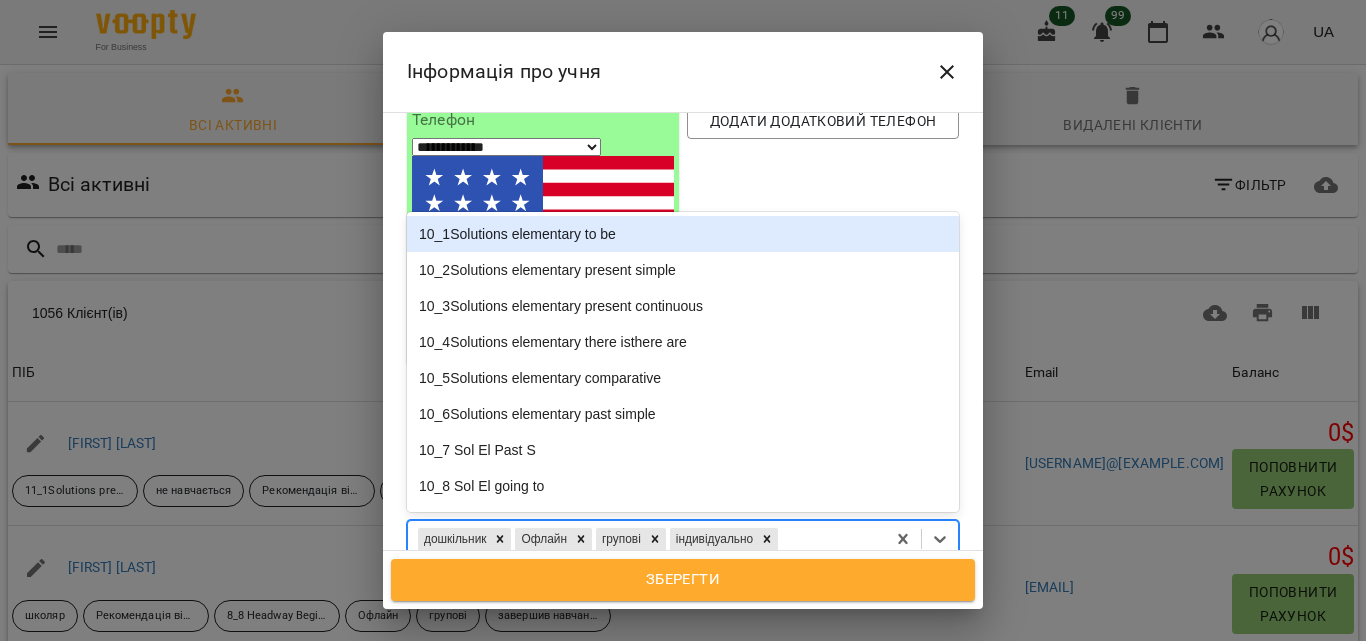 click on "дошкільник Офлайн групові індивідуально" at bounding box center (646, 539) 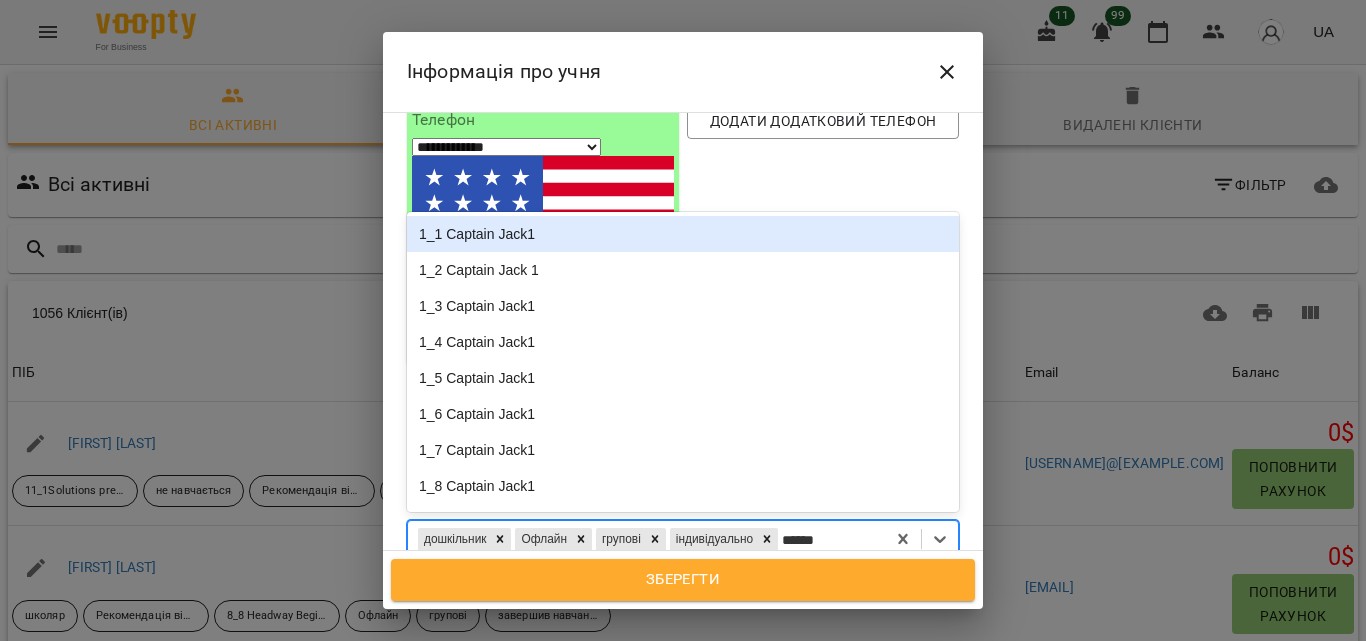 type on "*******" 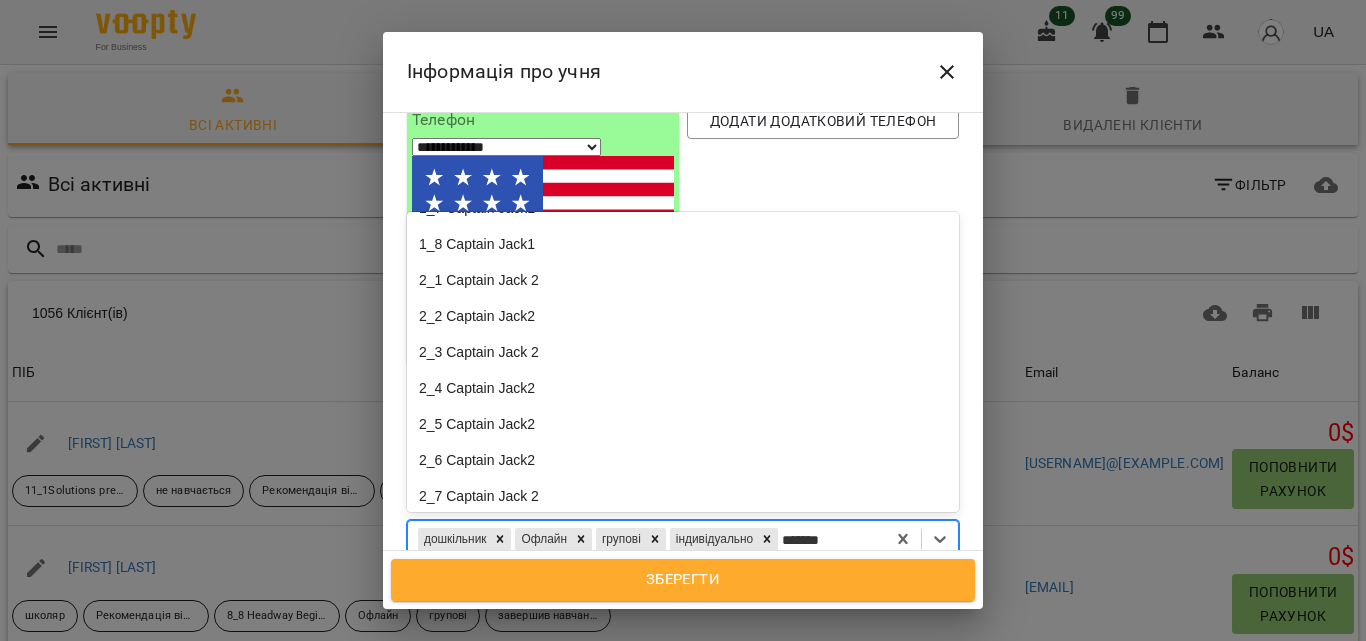 scroll, scrollTop: 240, scrollLeft: 0, axis: vertical 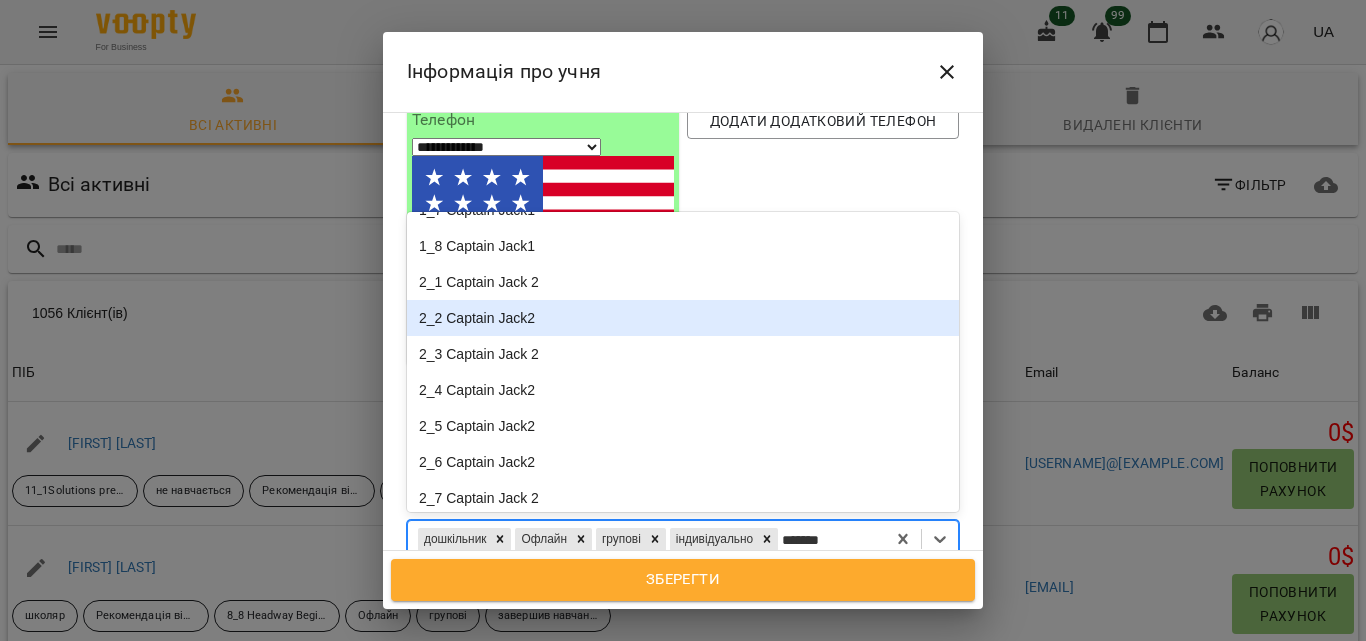 click on "2_2 Captain Jack2" at bounding box center (683, 318) 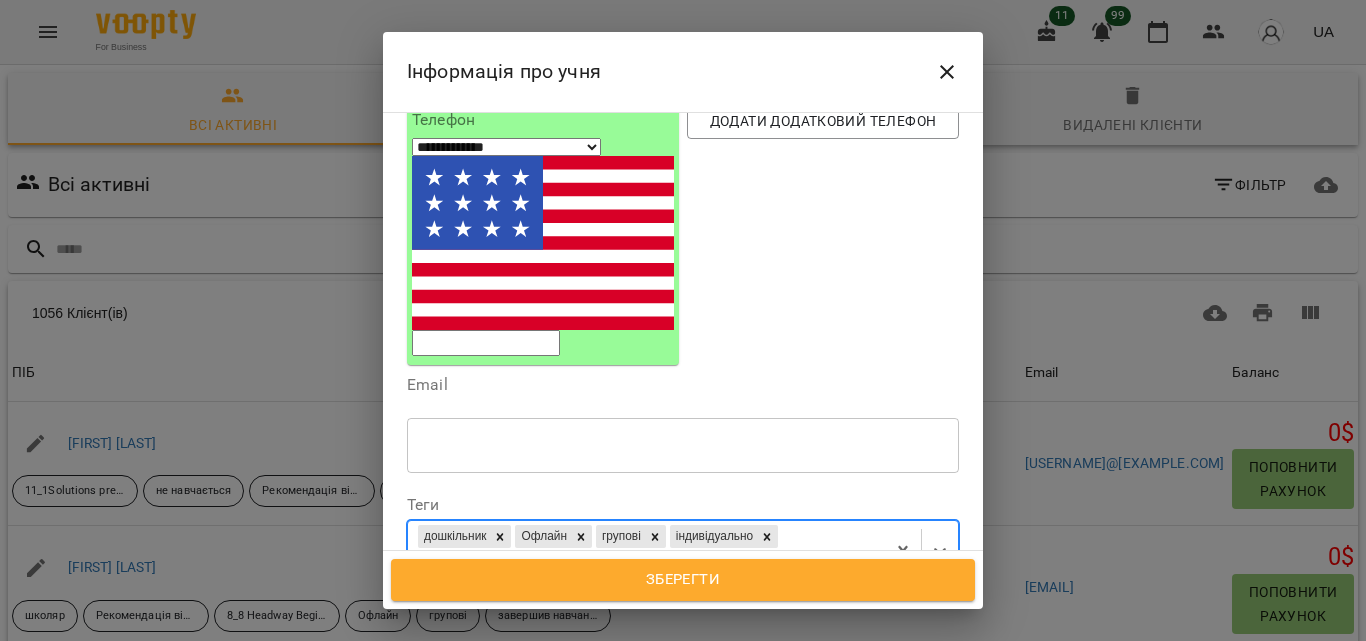 click on "Дата народження" at bounding box center (683, 612) 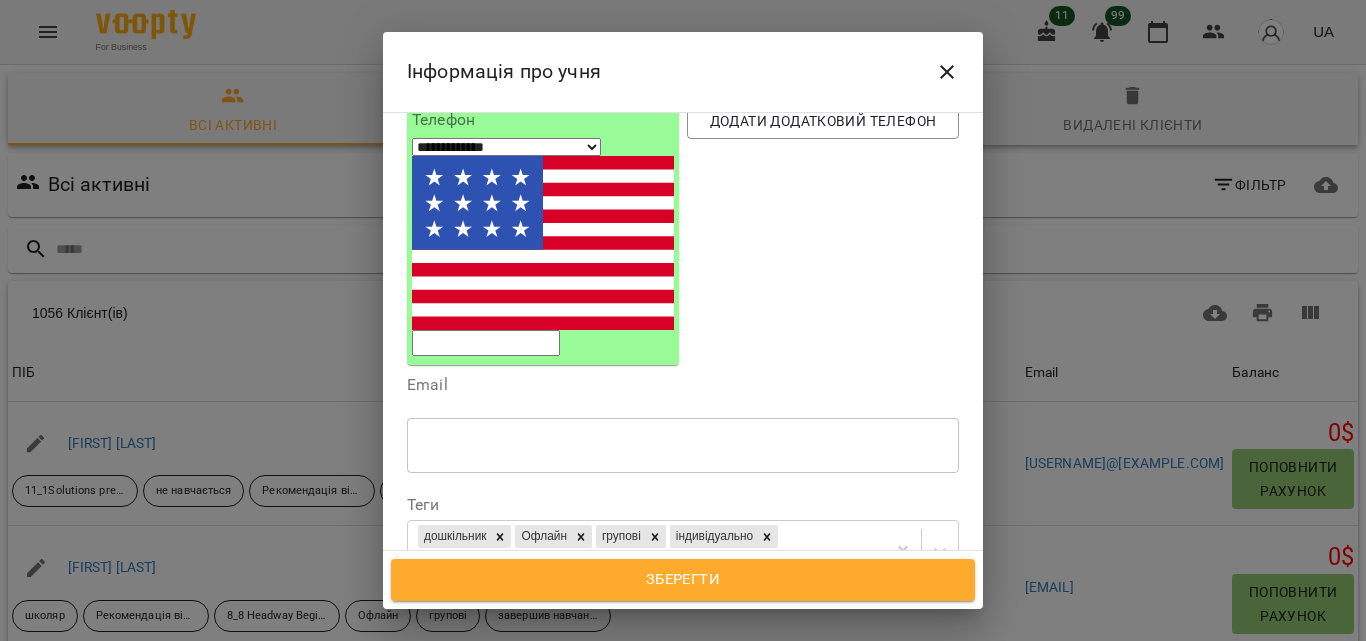drag, startPoint x: 438, startPoint y: 459, endPoint x: 421, endPoint y: 458, distance: 17.029387 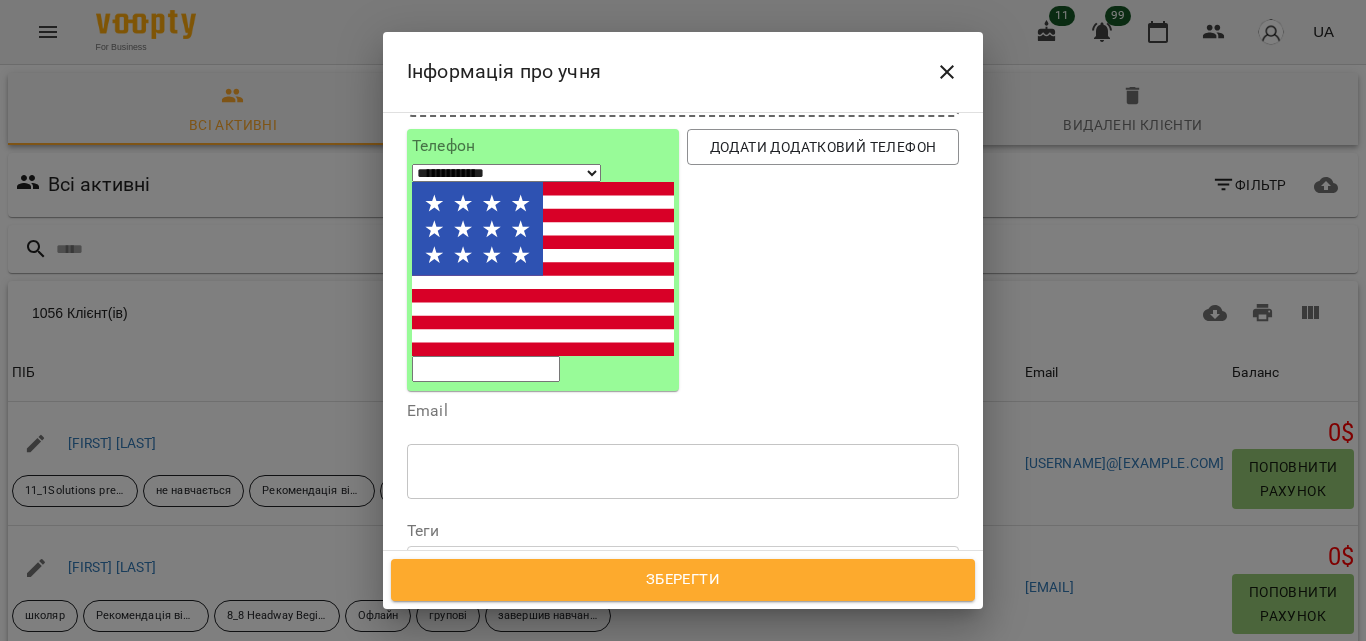 scroll, scrollTop: 184, scrollLeft: 0, axis: vertical 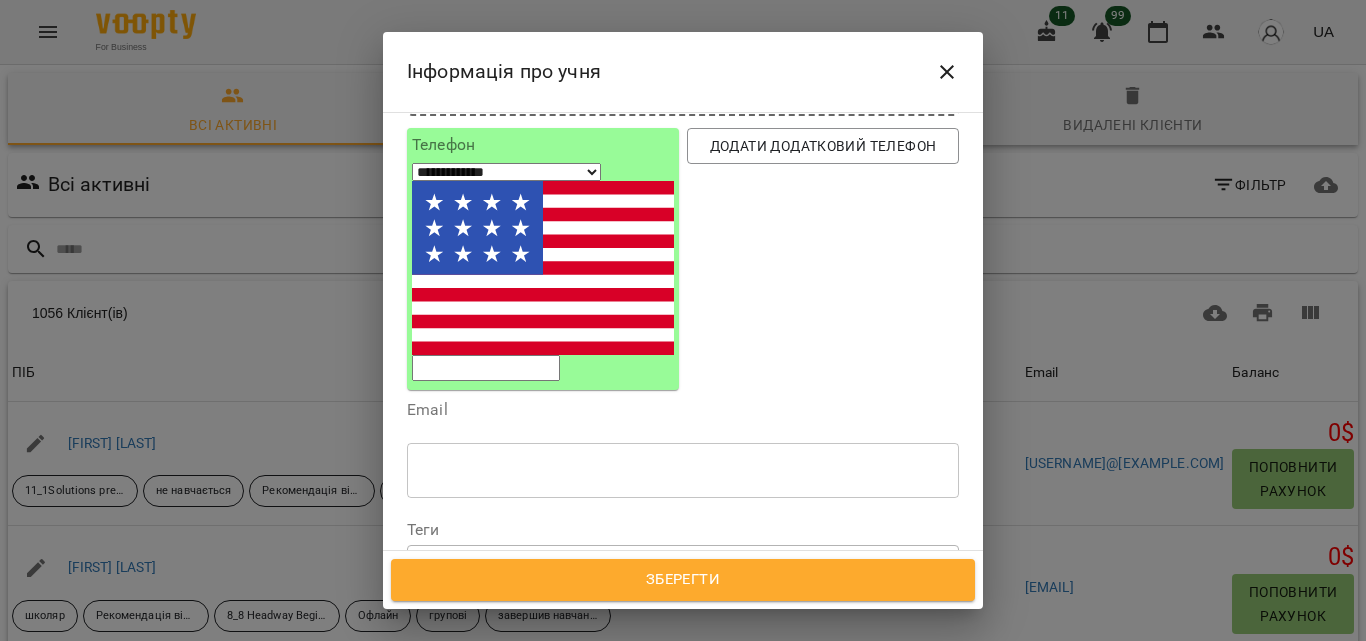 type on "**********" 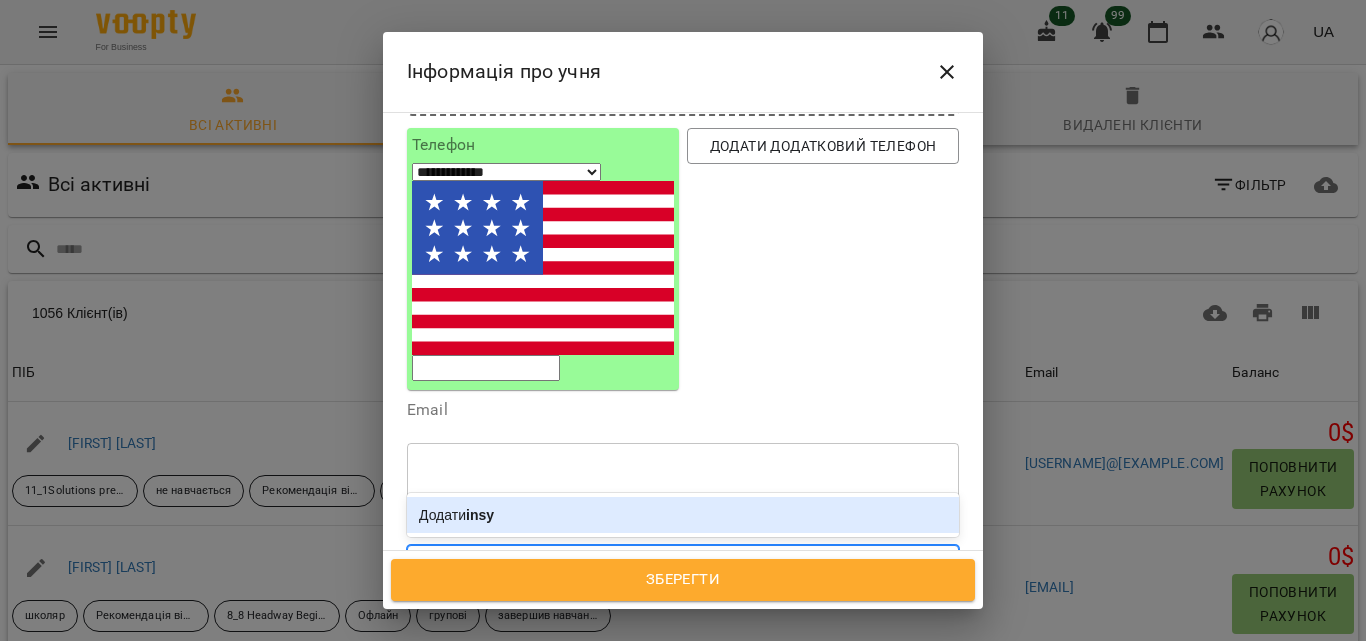 type on "***" 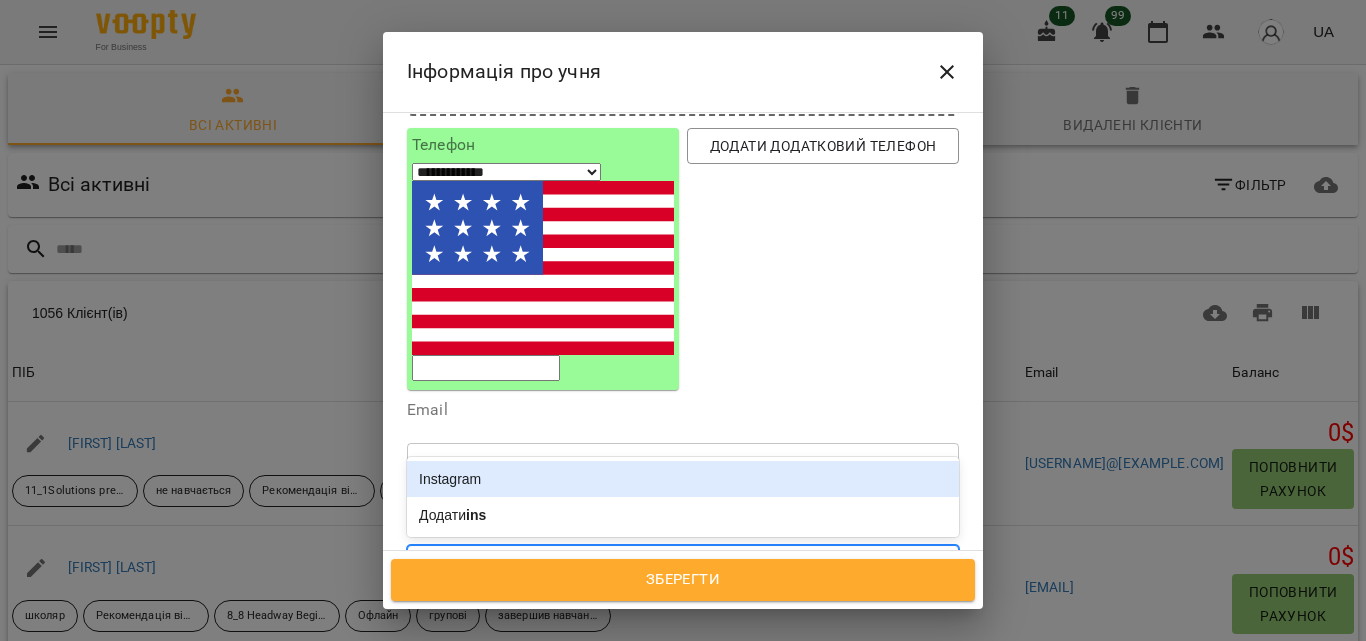 click on "Instagram" at bounding box center [683, 479] 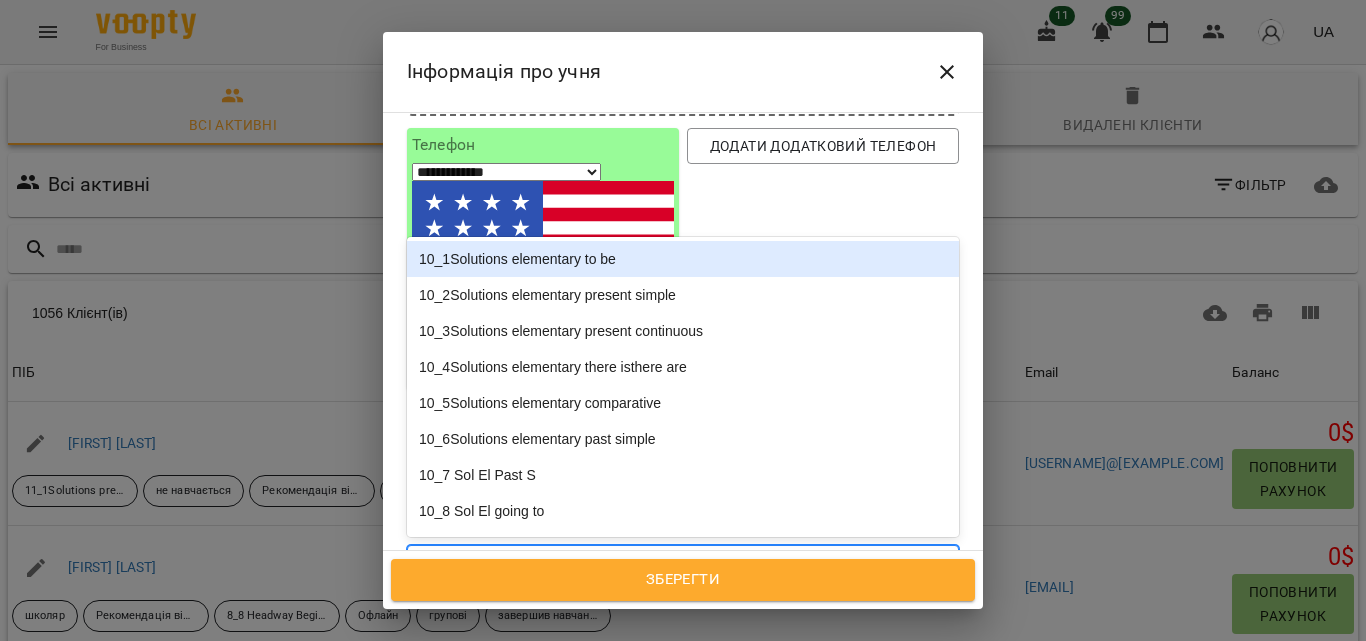 click on "дошкільник Офлайн групові індивідуально 2_2 Captain Jack2 Instagram" at bounding box center [646, 576] 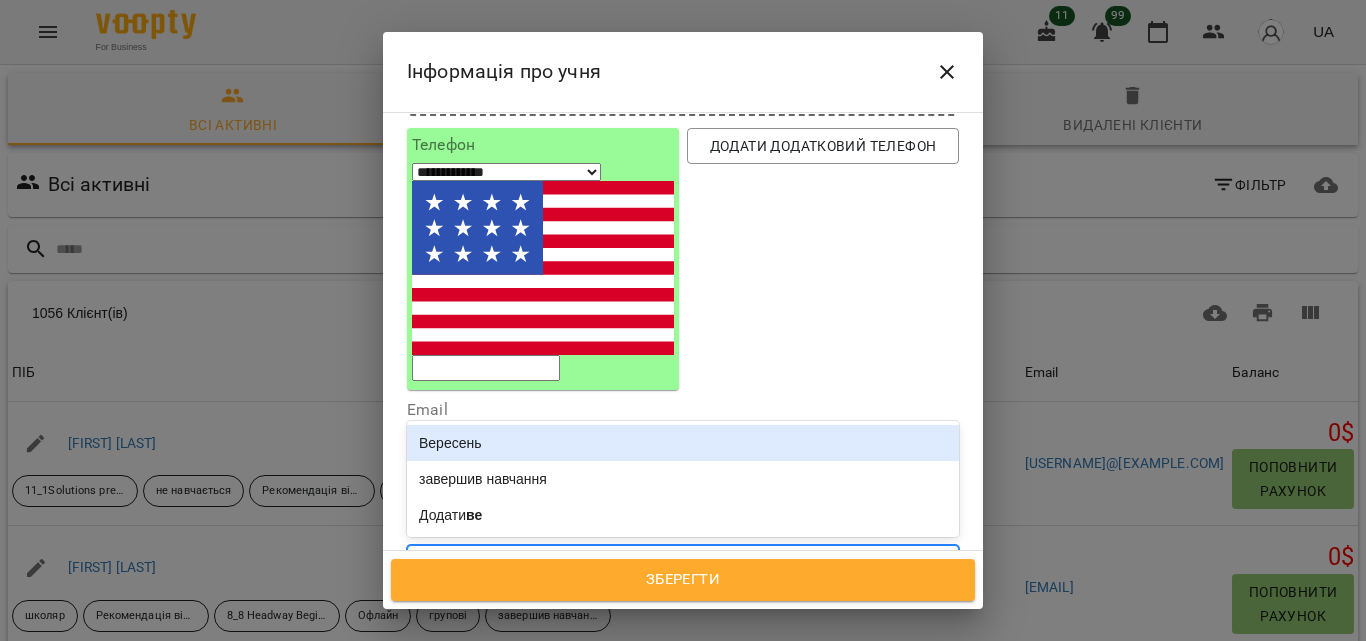 type on "****" 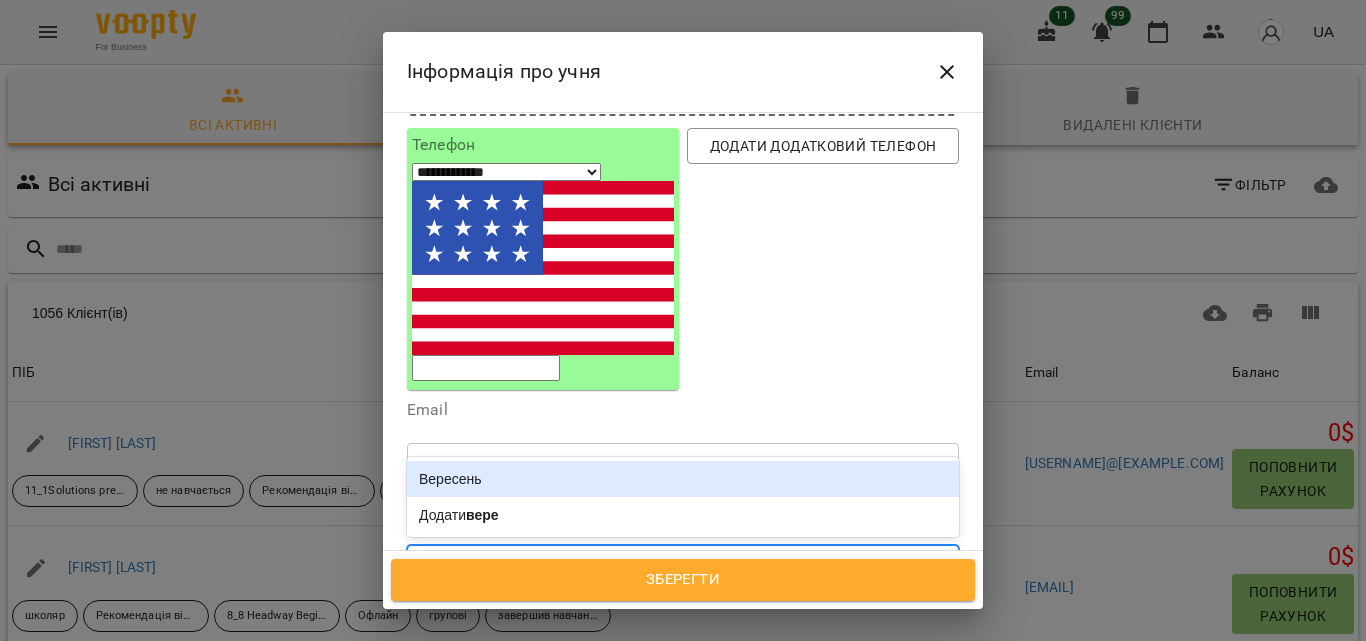 click on "Вересень" at bounding box center (683, 479) 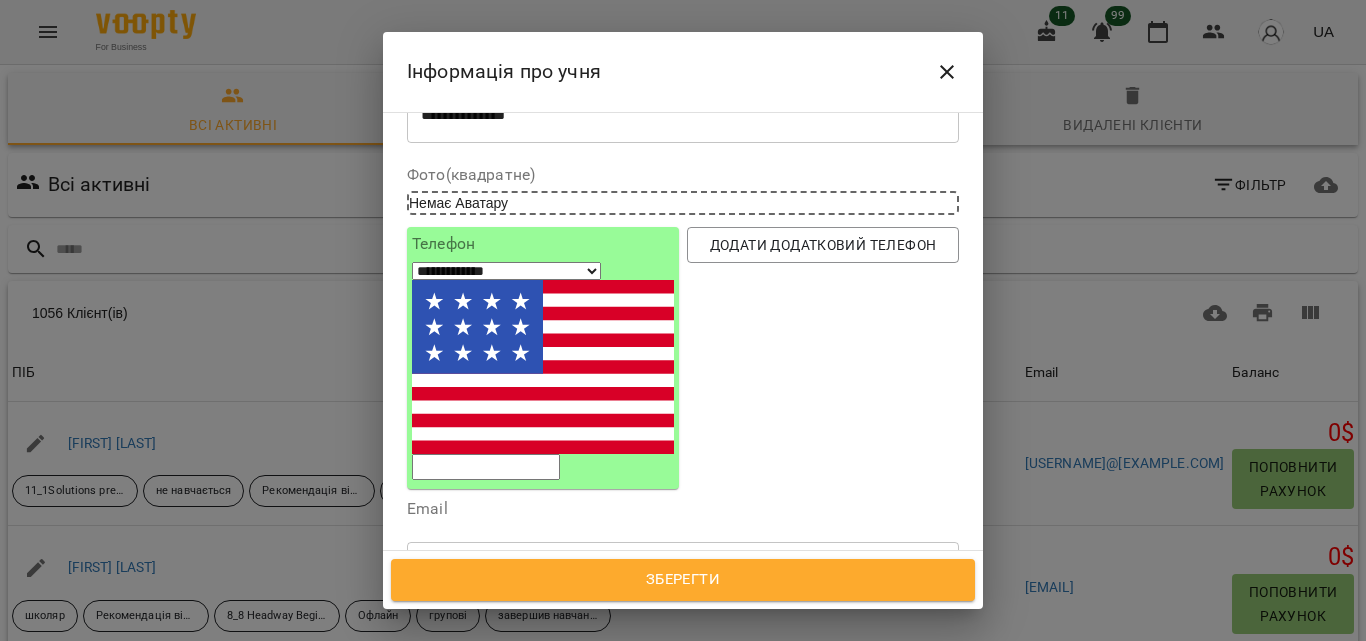 scroll, scrollTop: 23, scrollLeft: 0, axis: vertical 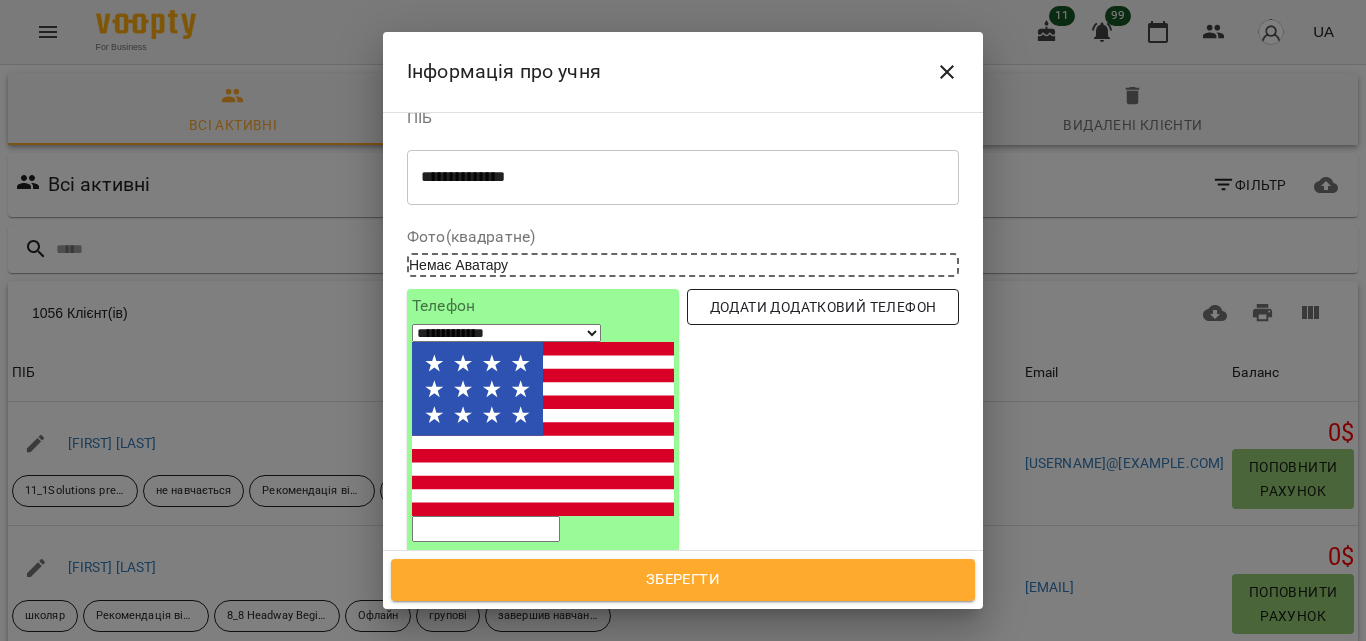 click on "Додати додатковий телефон" at bounding box center (823, 307) 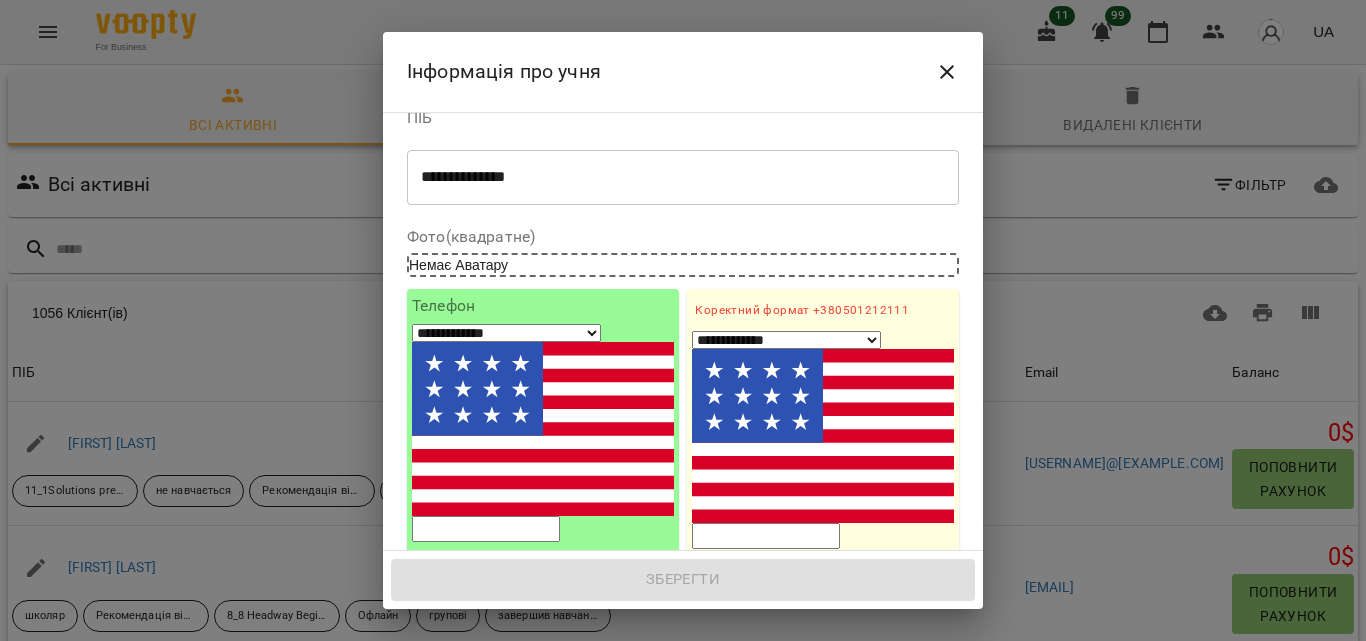 click at bounding box center [766, 536] 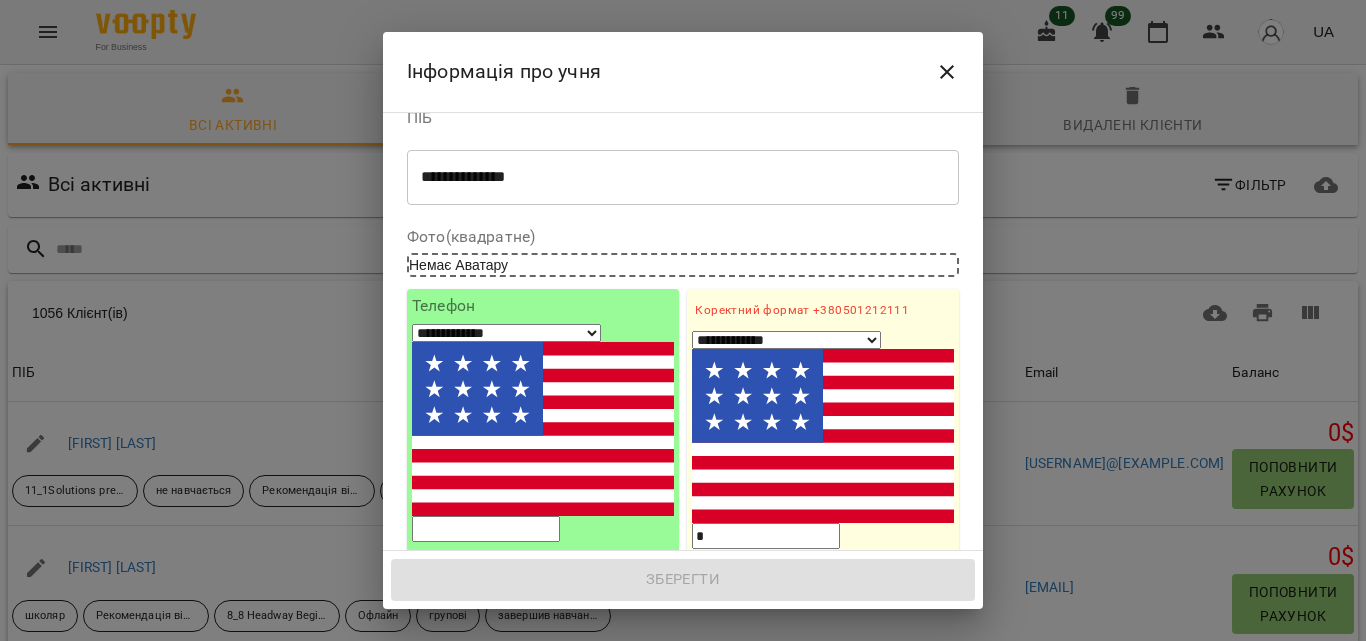 select on "**" 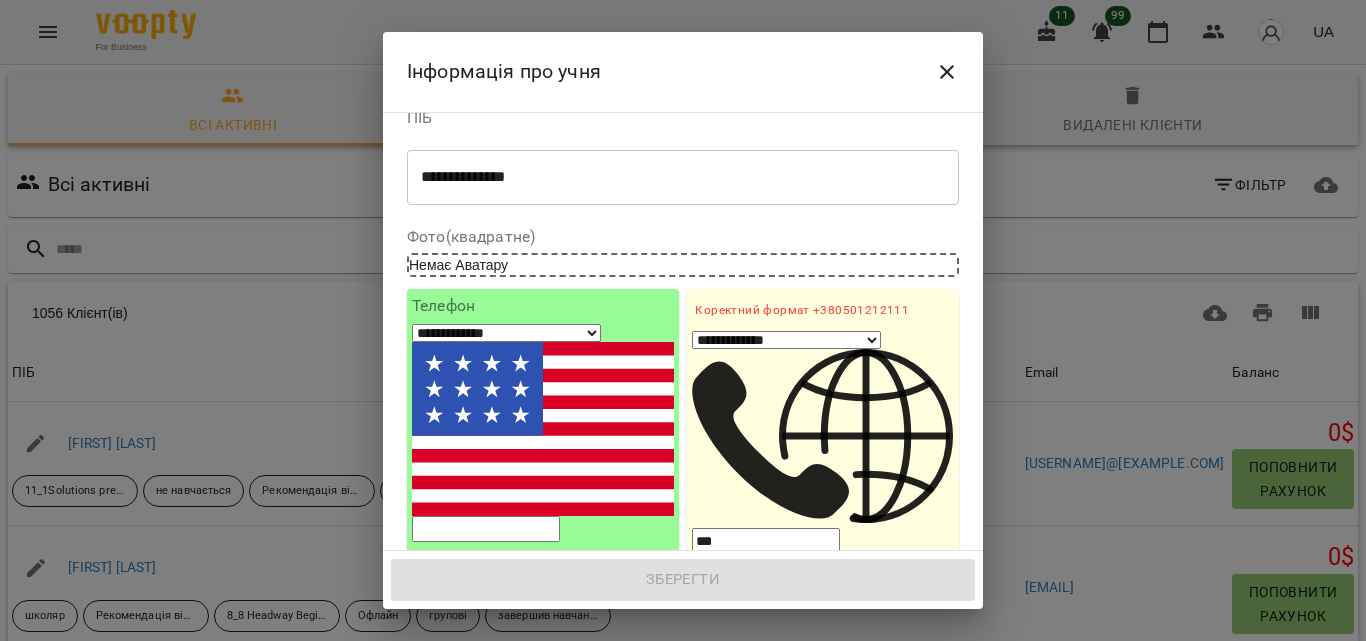 type on "****" 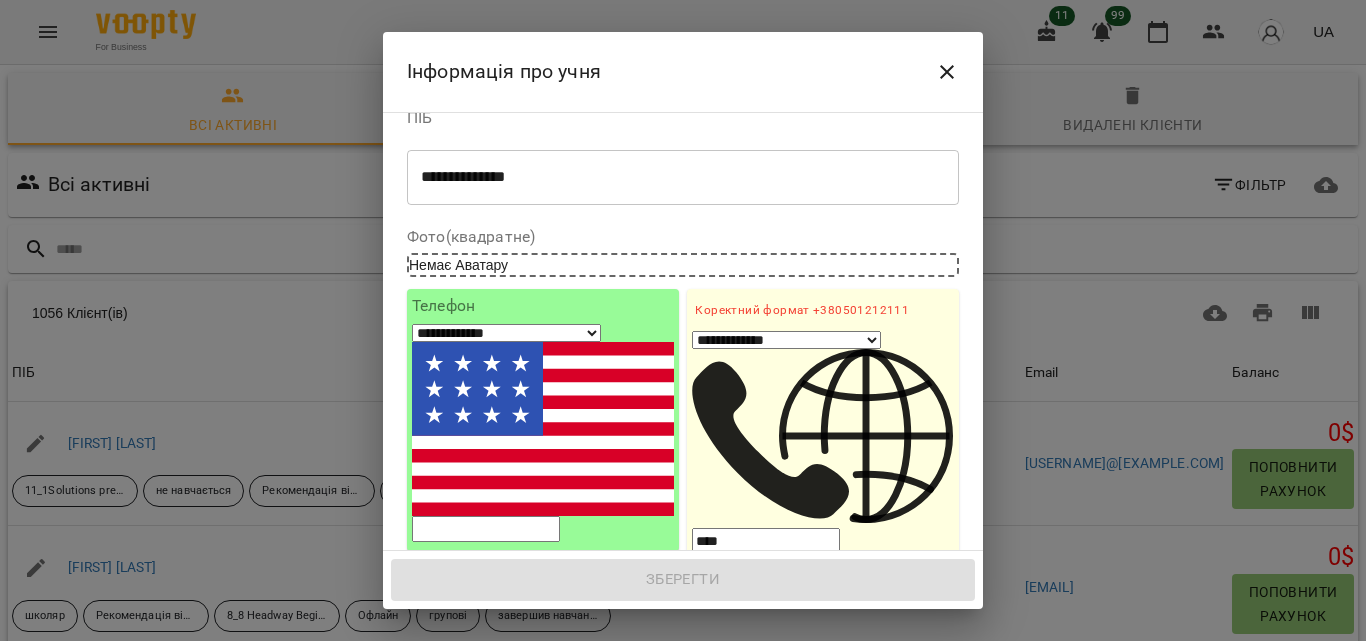 select on "**" 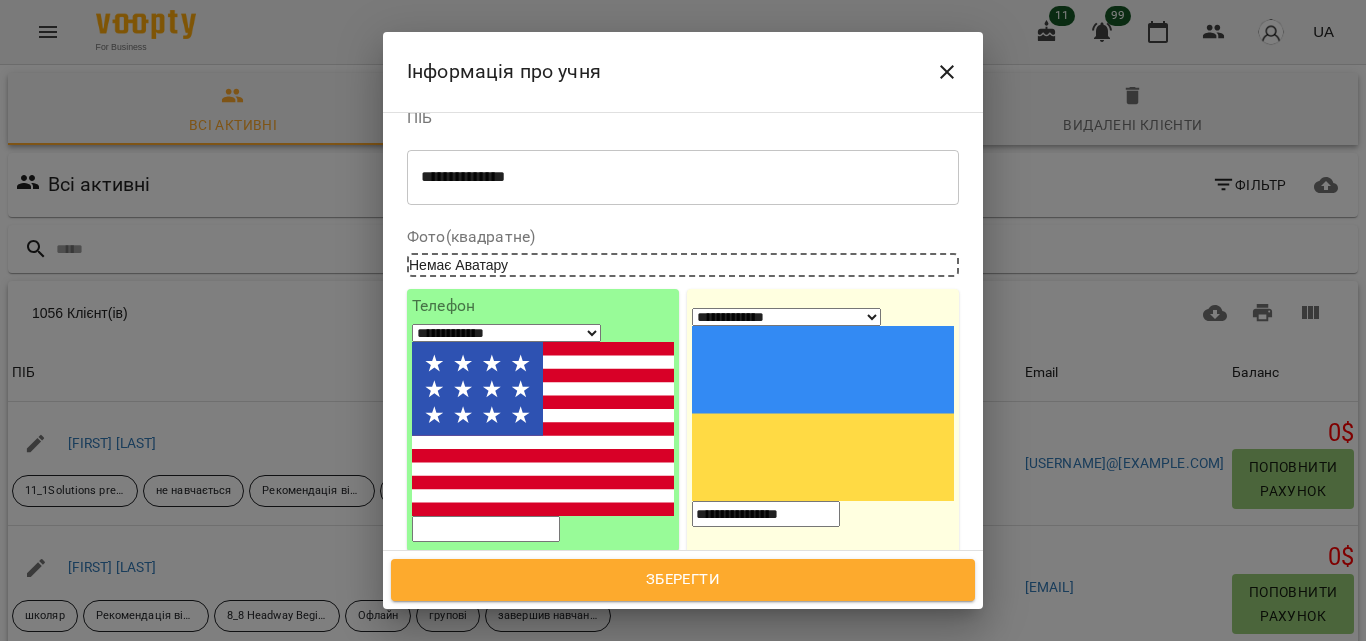 type on "**********" 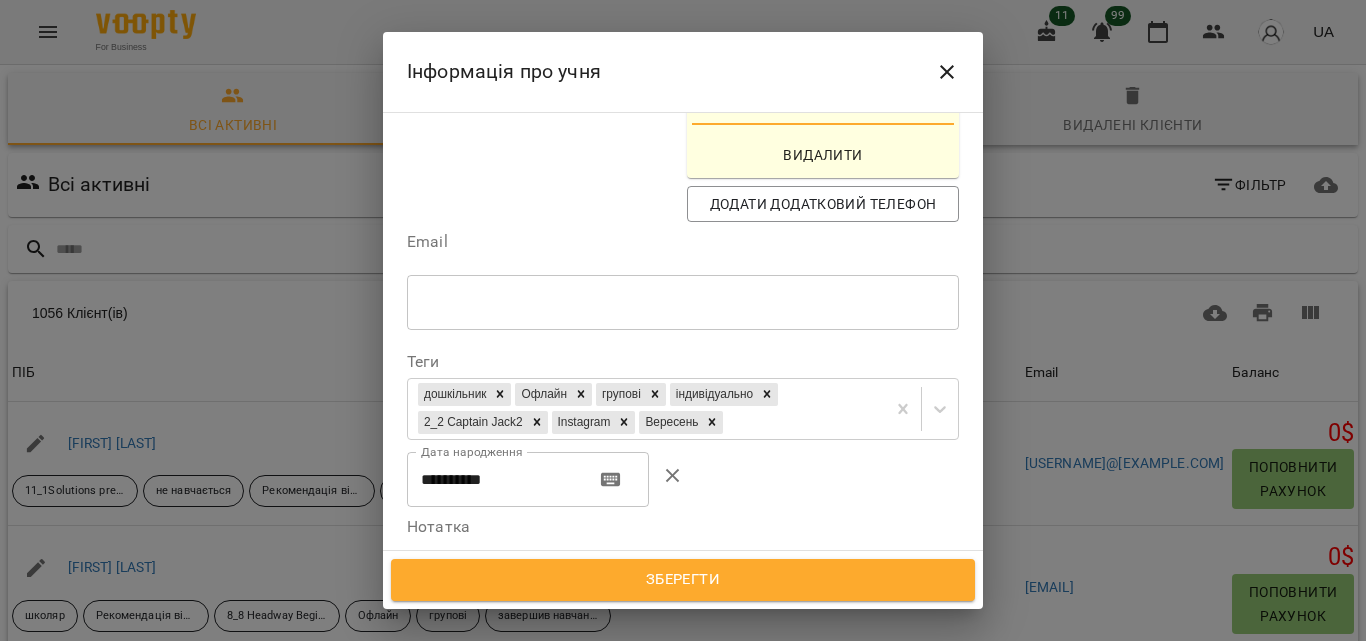 scroll, scrollTop: 480, scrollLeft: 0, axis: vertical 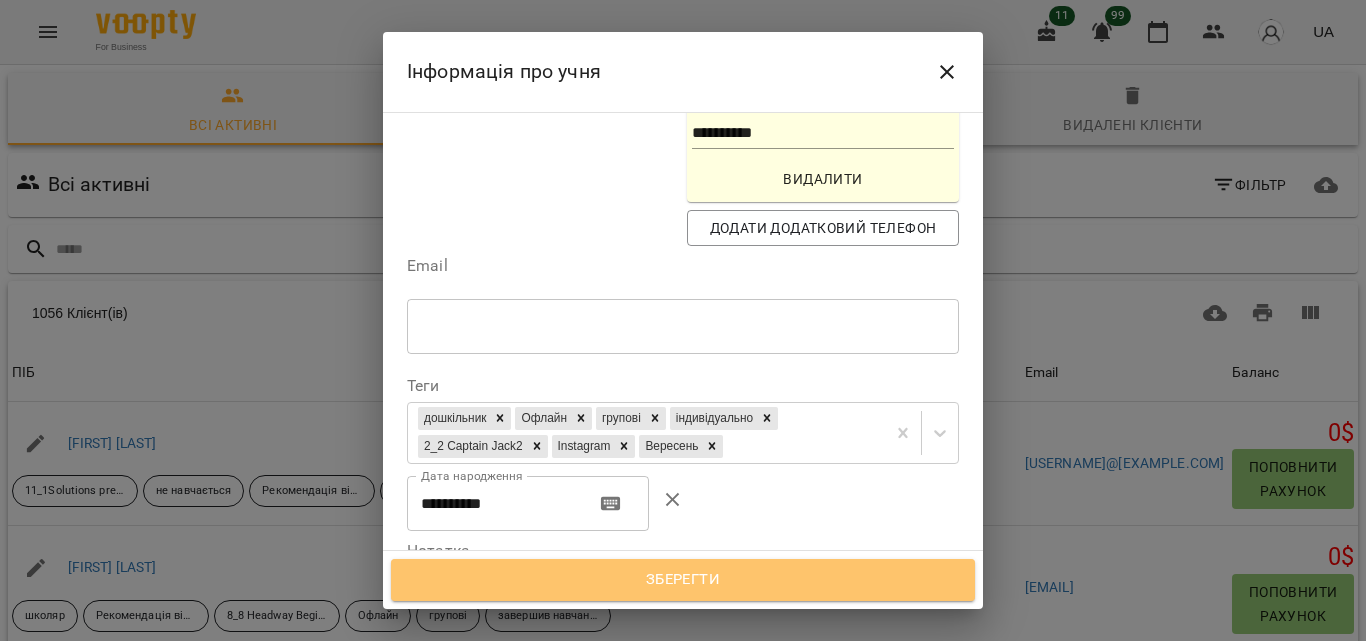 click on "Зберегти" at bounding box center (683, 580) 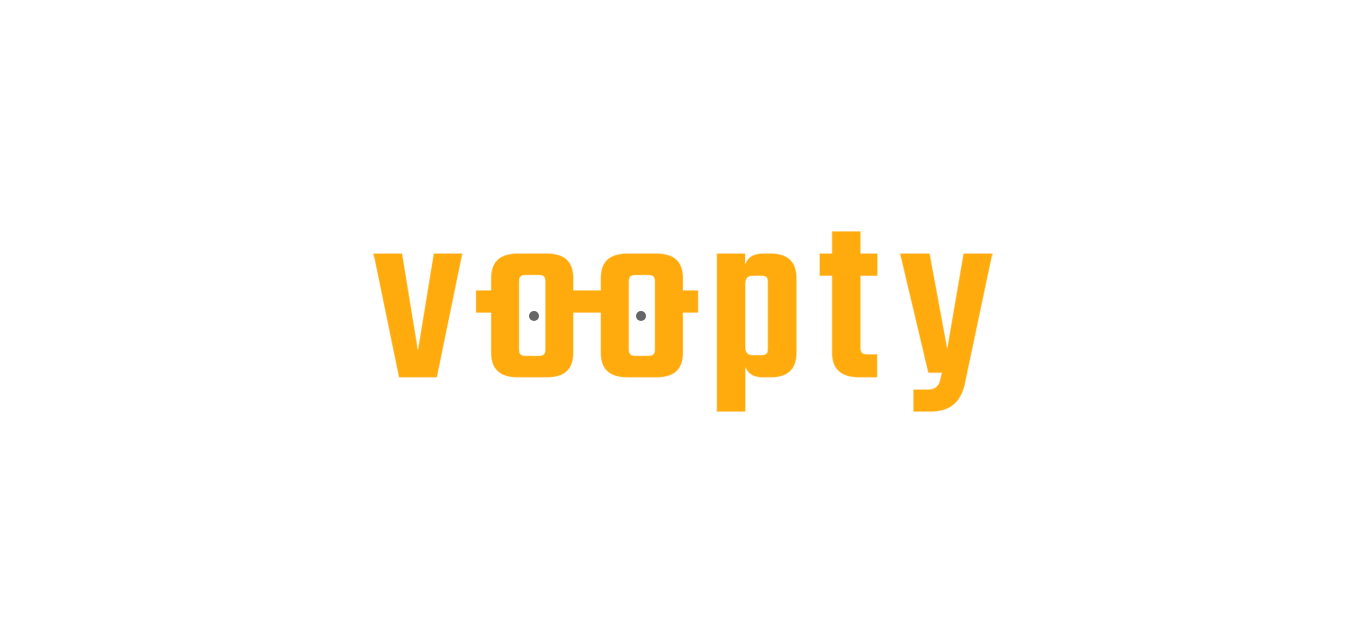 scroll, scrollTop: 0, scrollLeft: 0, axis: both 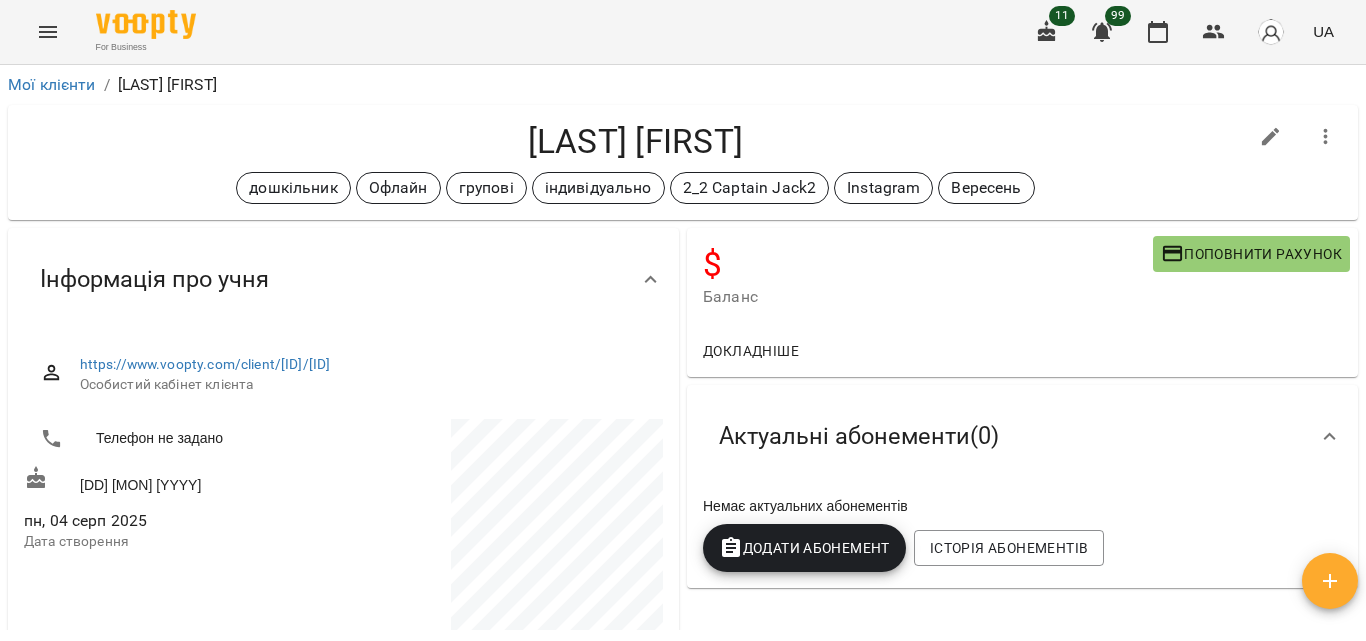 click 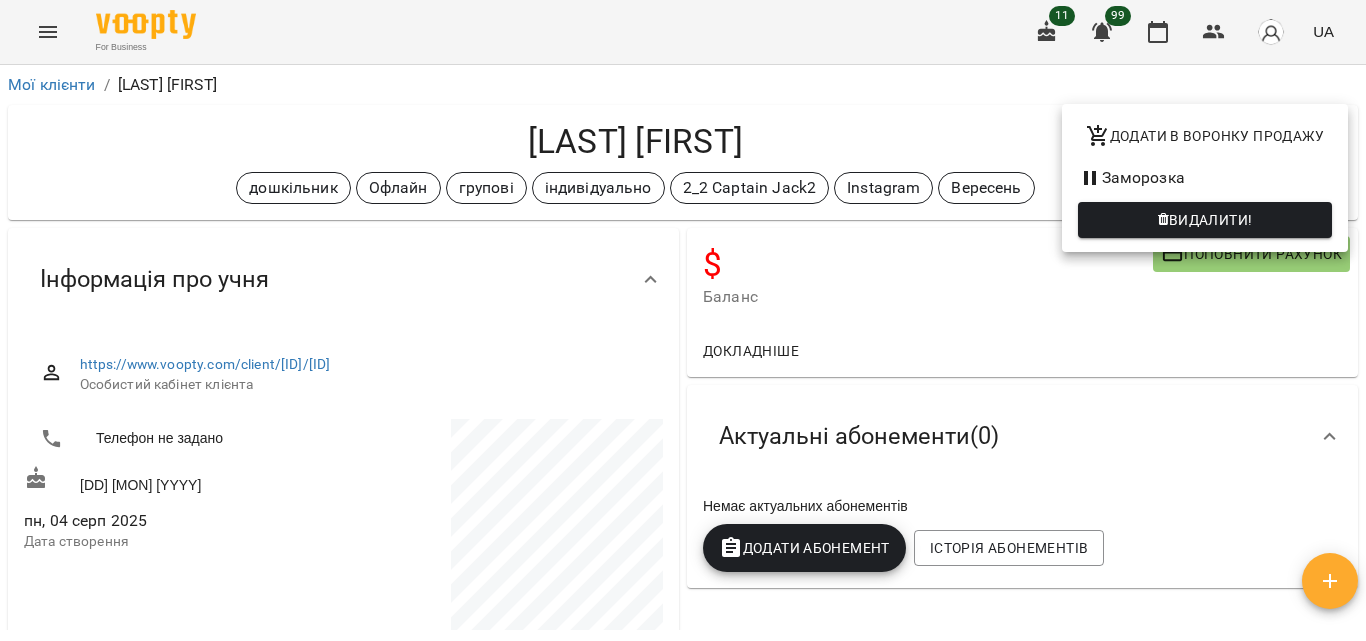 click on "Додати в воронку продажу" at bounding box center [1205, 136] 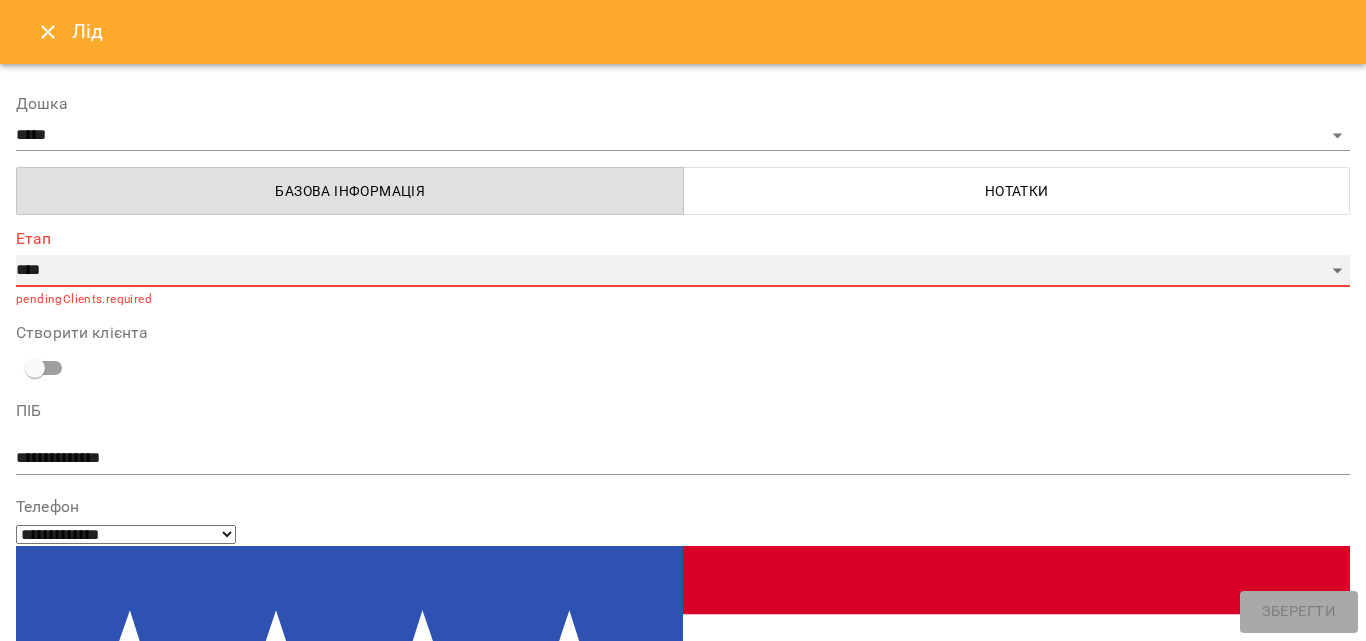 click on "**********" at bounding box center [683, 271] 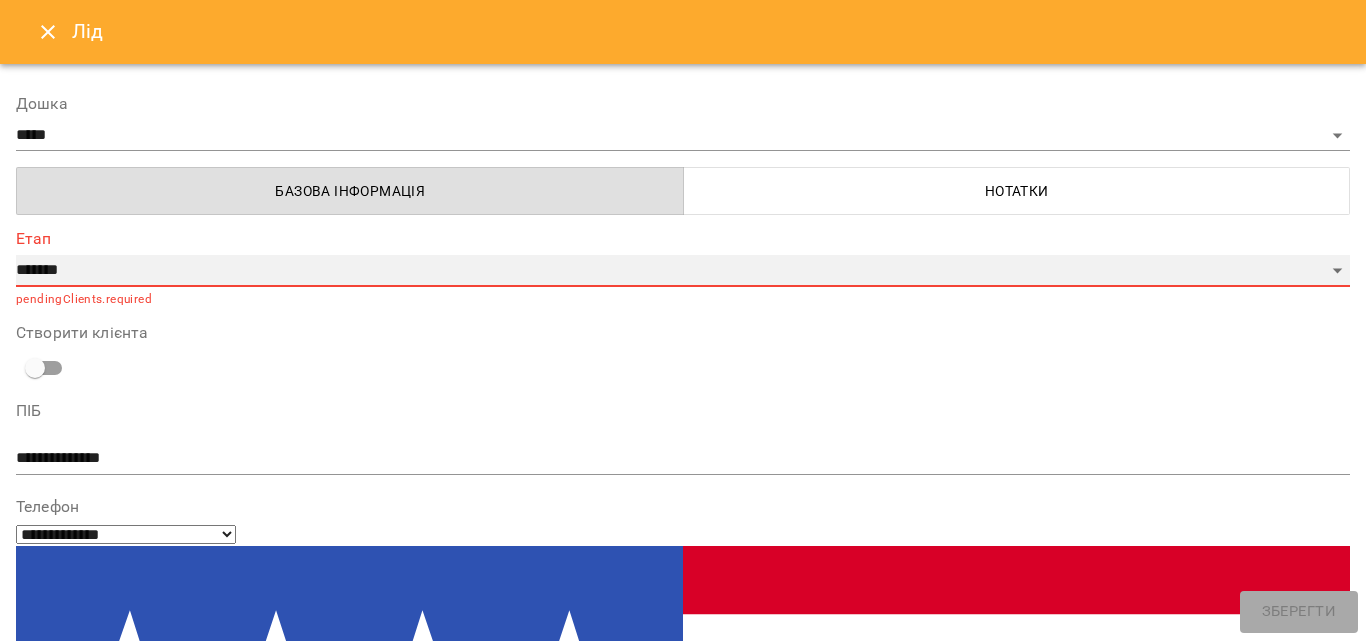 click on "**********" at bounding box center (683, 271) 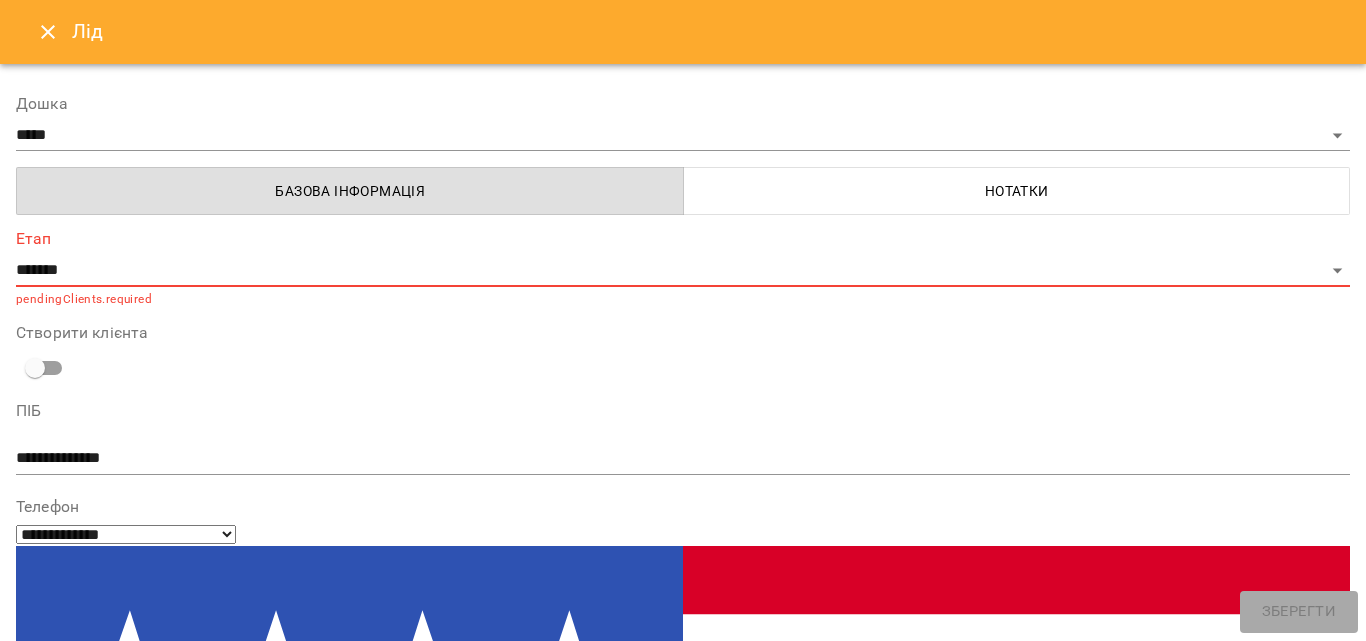 click on "ПІБ [NAME] * Телефон [PHONE]" at bounding box center [683, 1043] 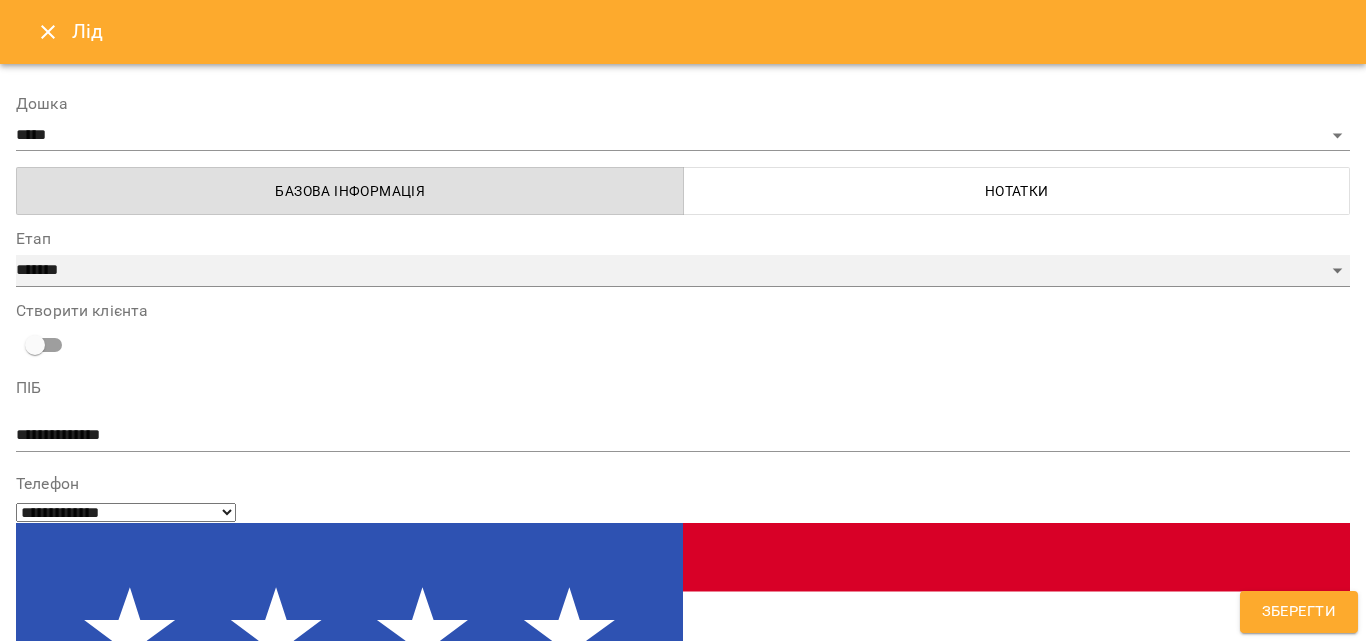 click on "**********" at bounding box center [683, 271] 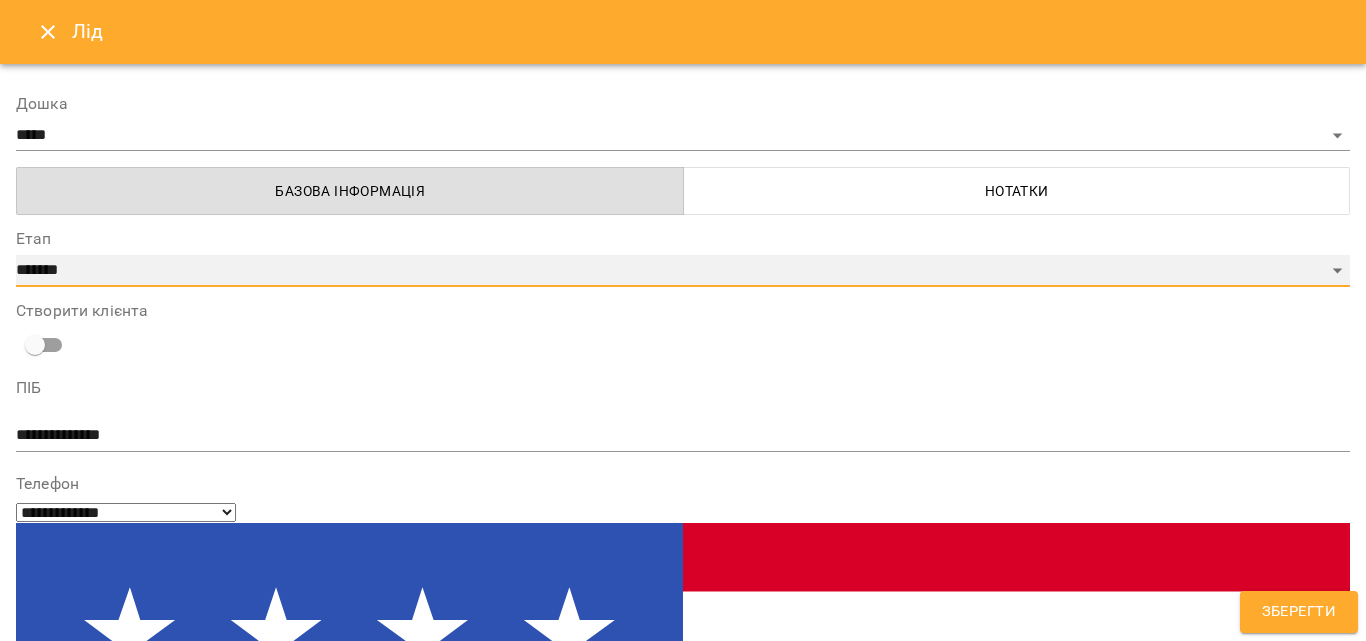 select on "*" 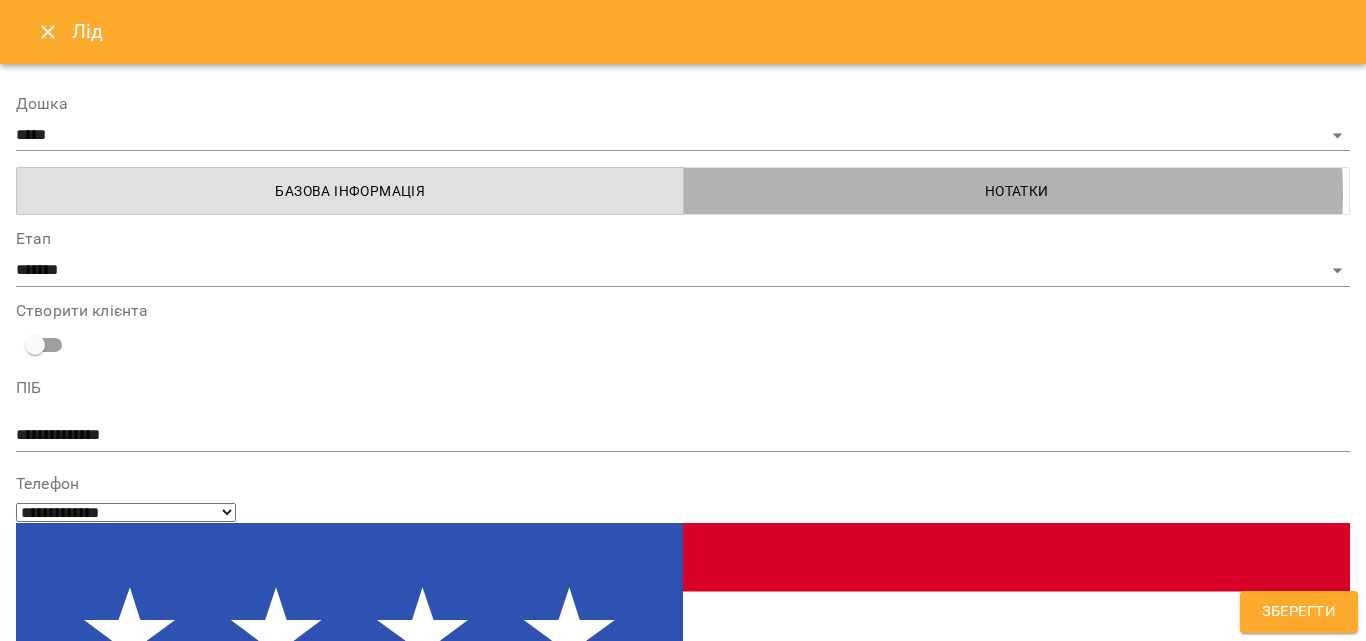 click on "Нотатки" at bounding box center (1017, 191) 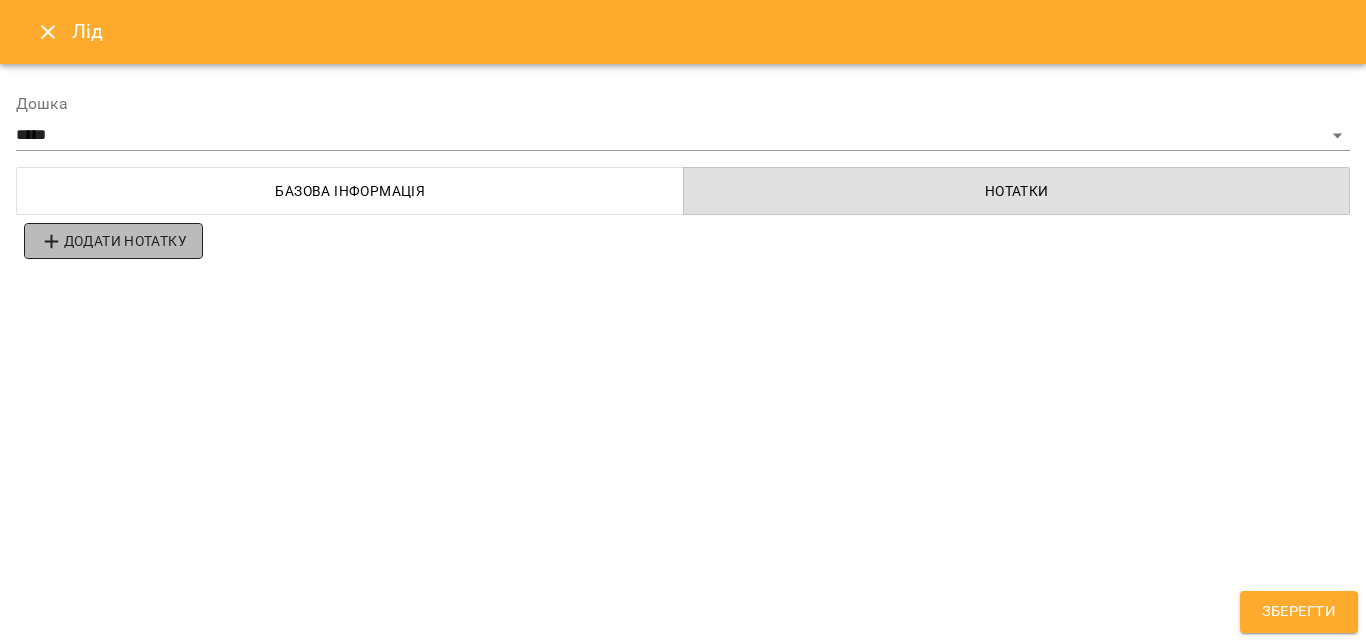 click on "Додати нотатку" at bounding box center [113, 241] 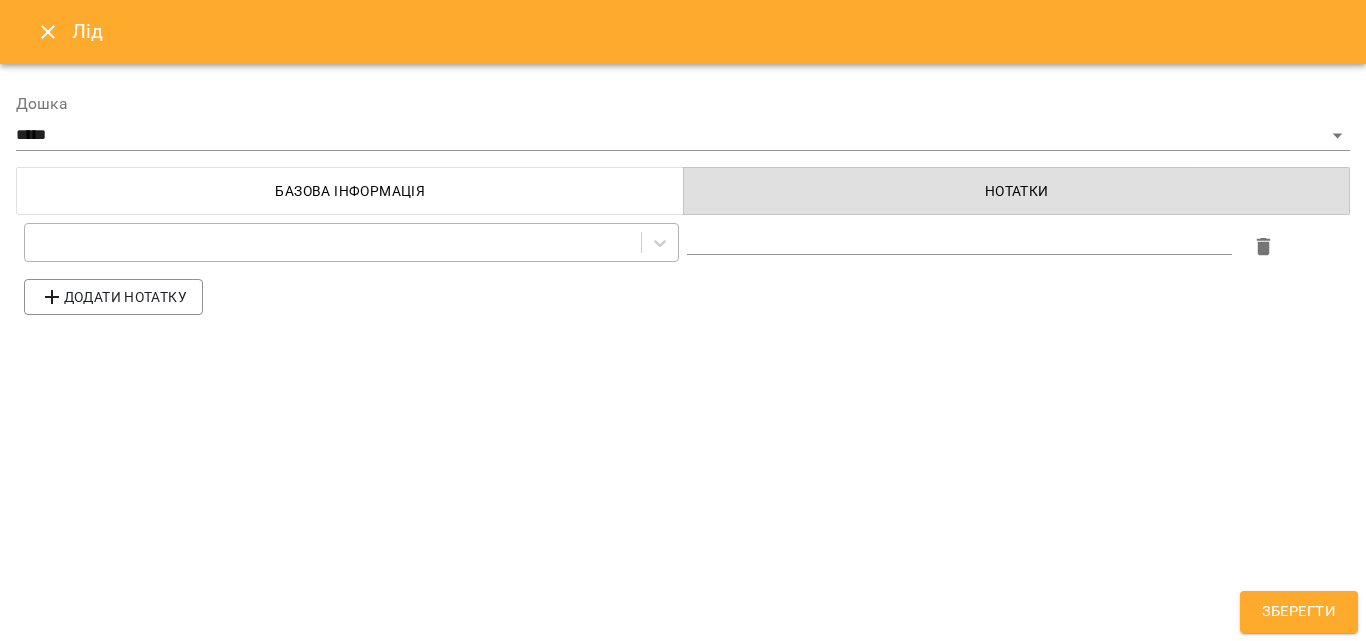 click at bounding box center (333, 242) 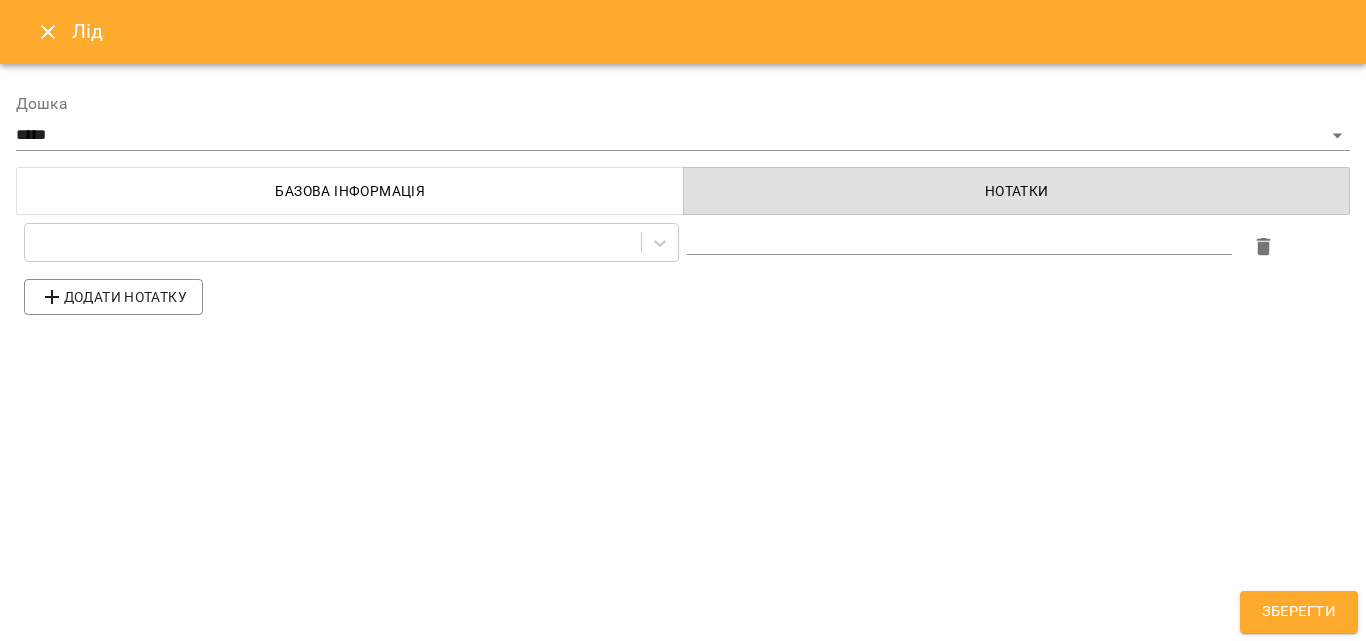 click on "*" at bounding box center (959, 239) 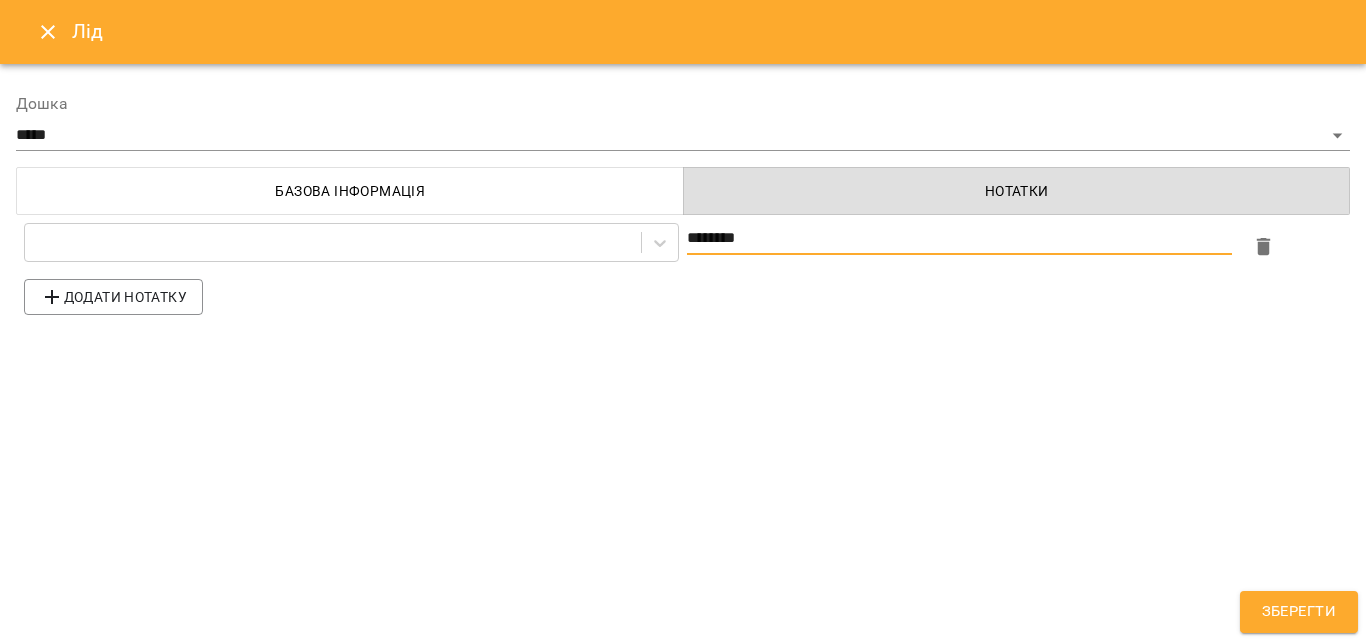 type on "********" 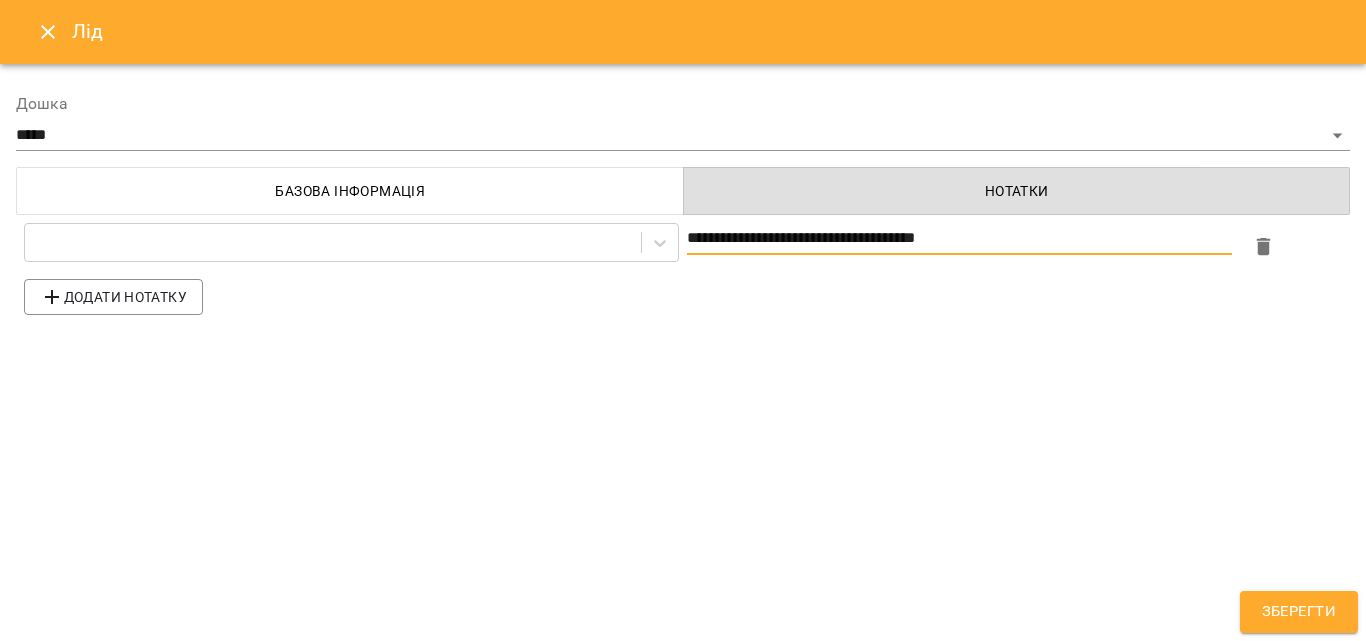 type on "**********" 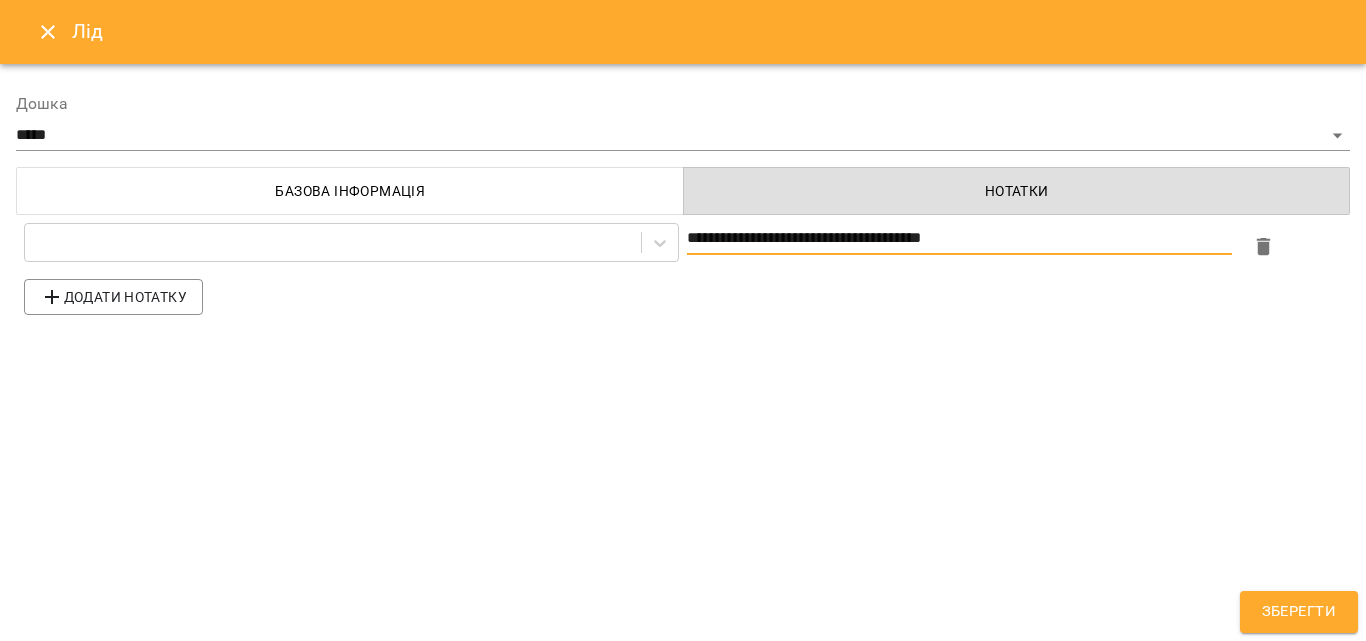 type 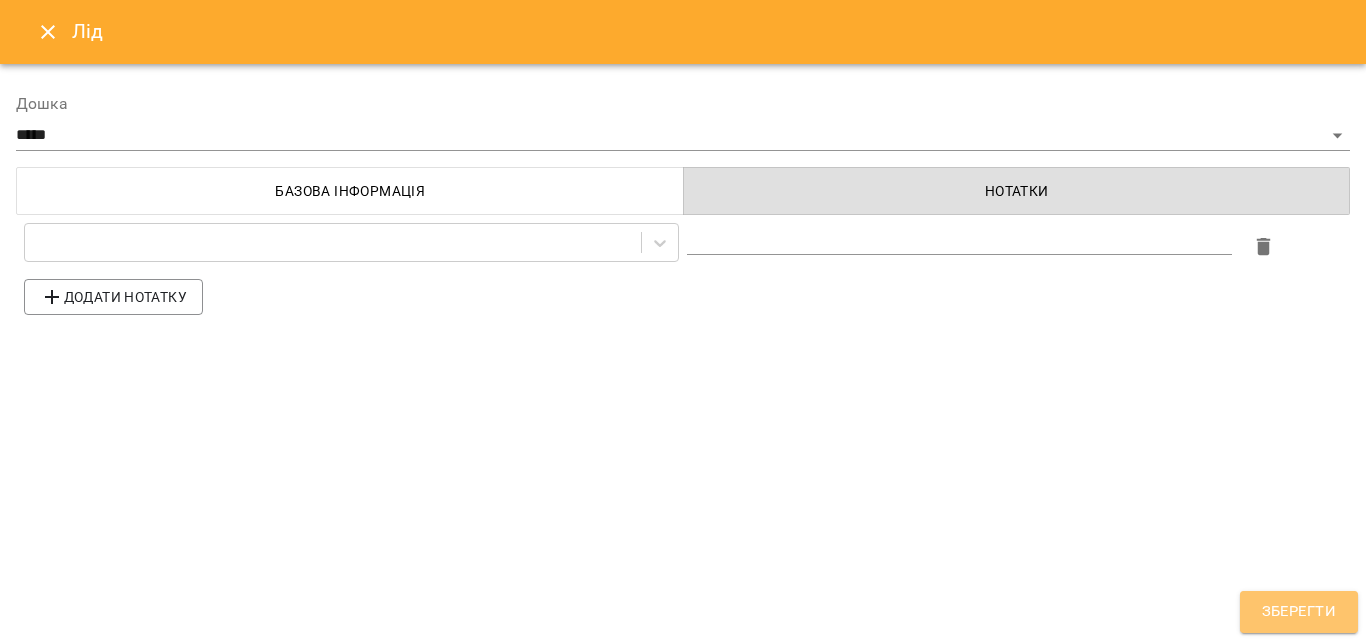 click on "Зберегти" at bounding box center [1299, 612] 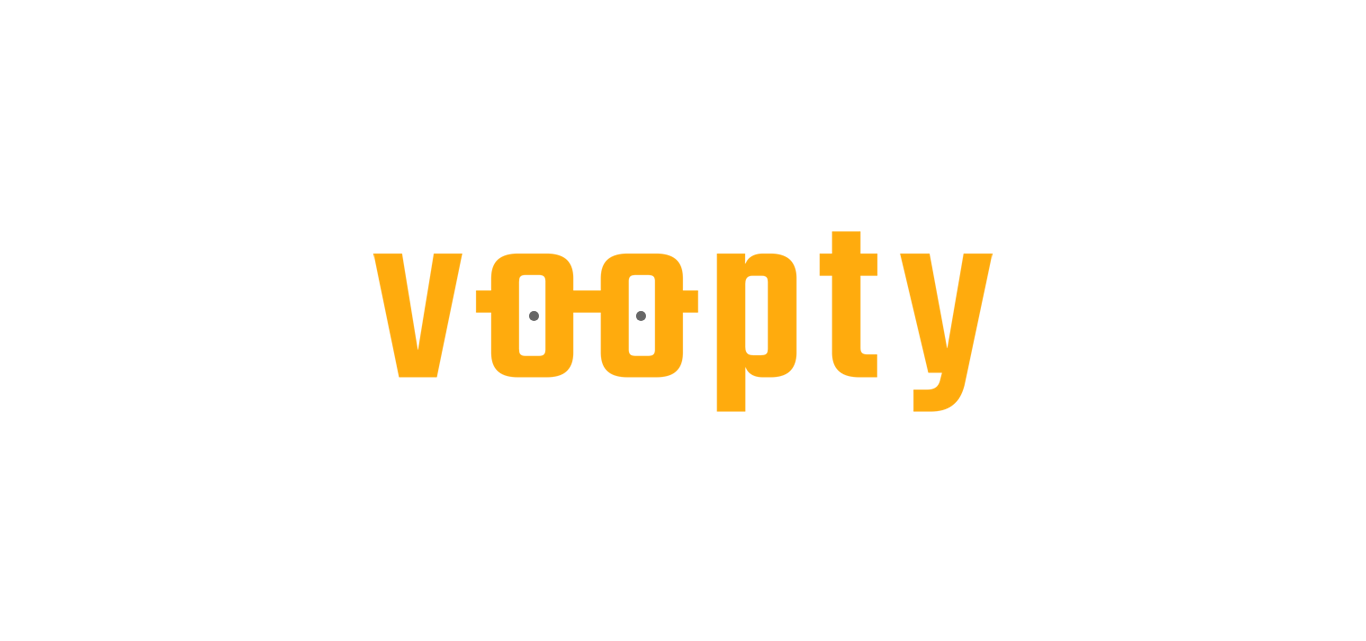 scroll, scrollTop: 0, scrollLeft: 0, axis: both 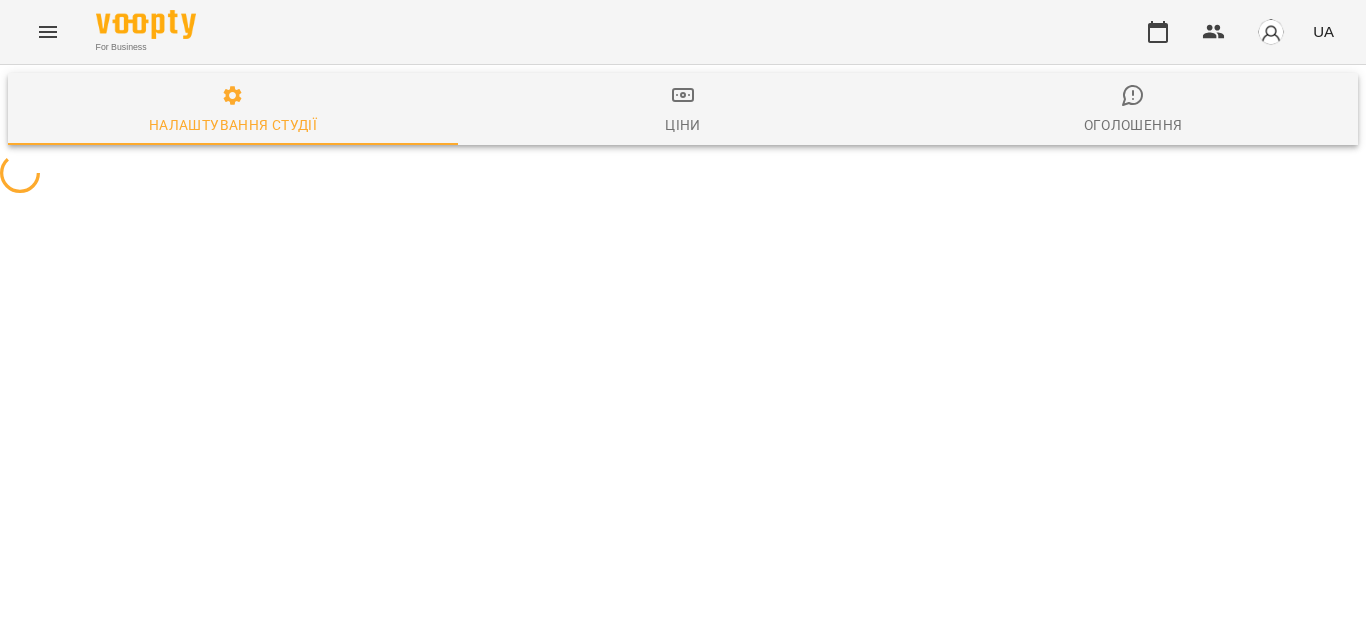select on "**" 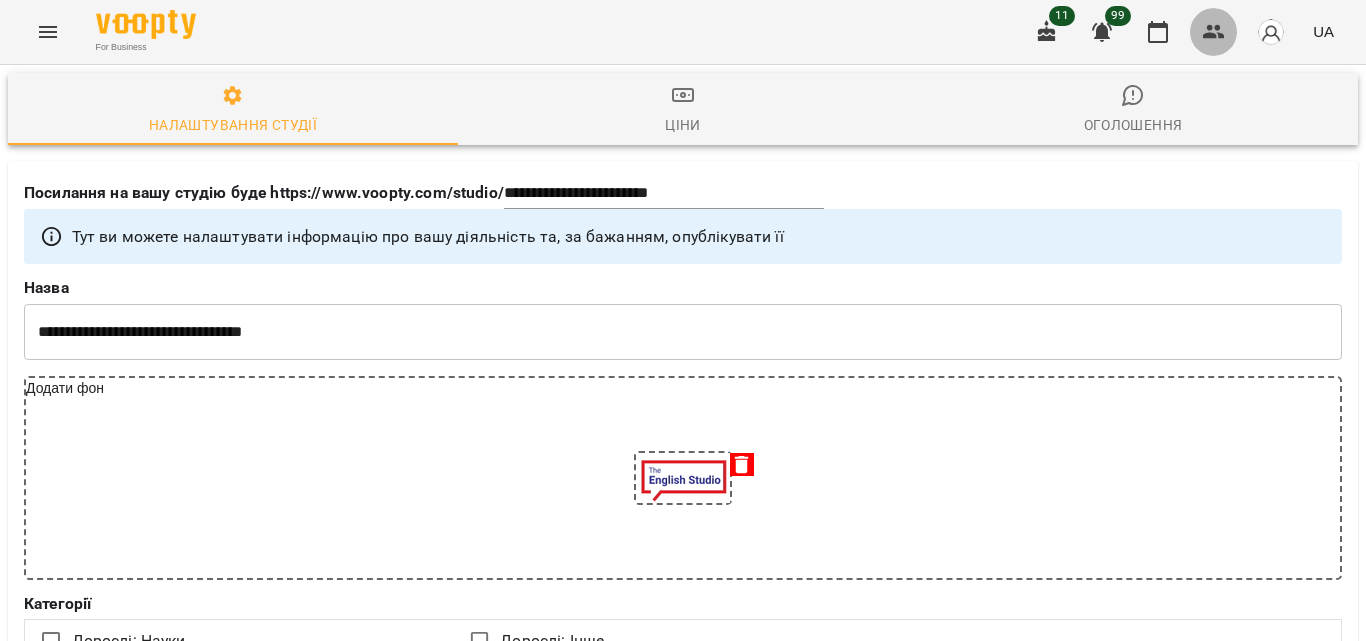 click at bounding box center (1214, 32) 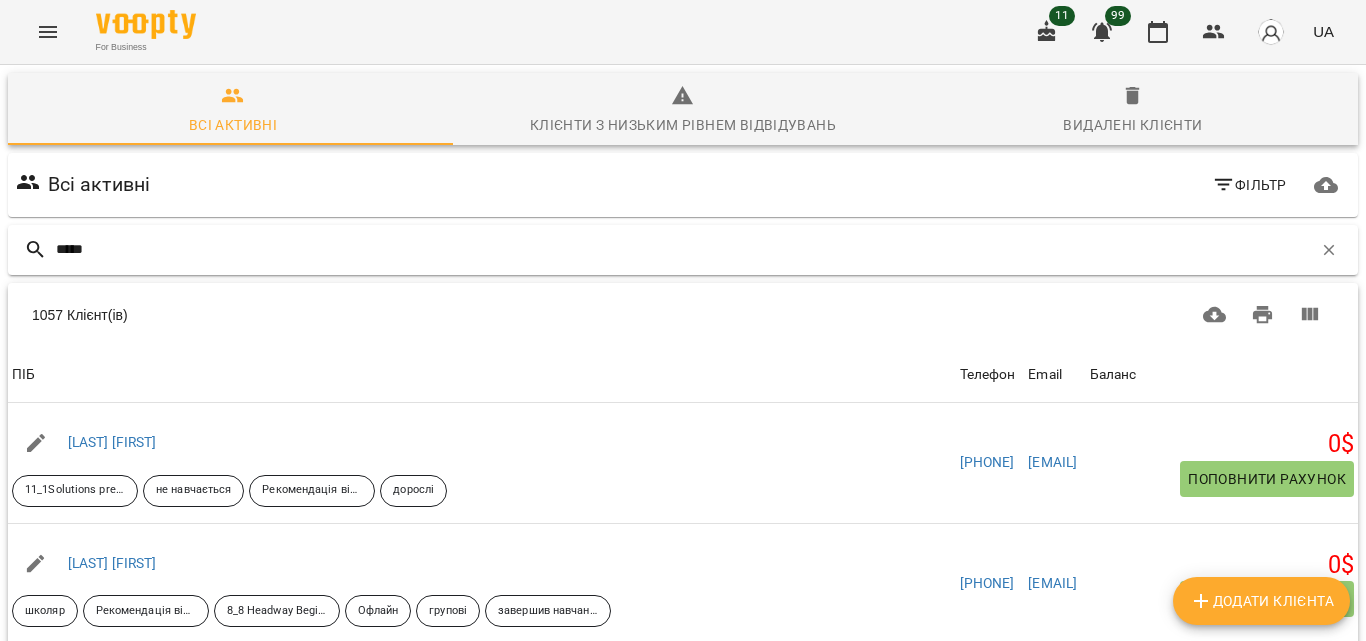 type on "*****" 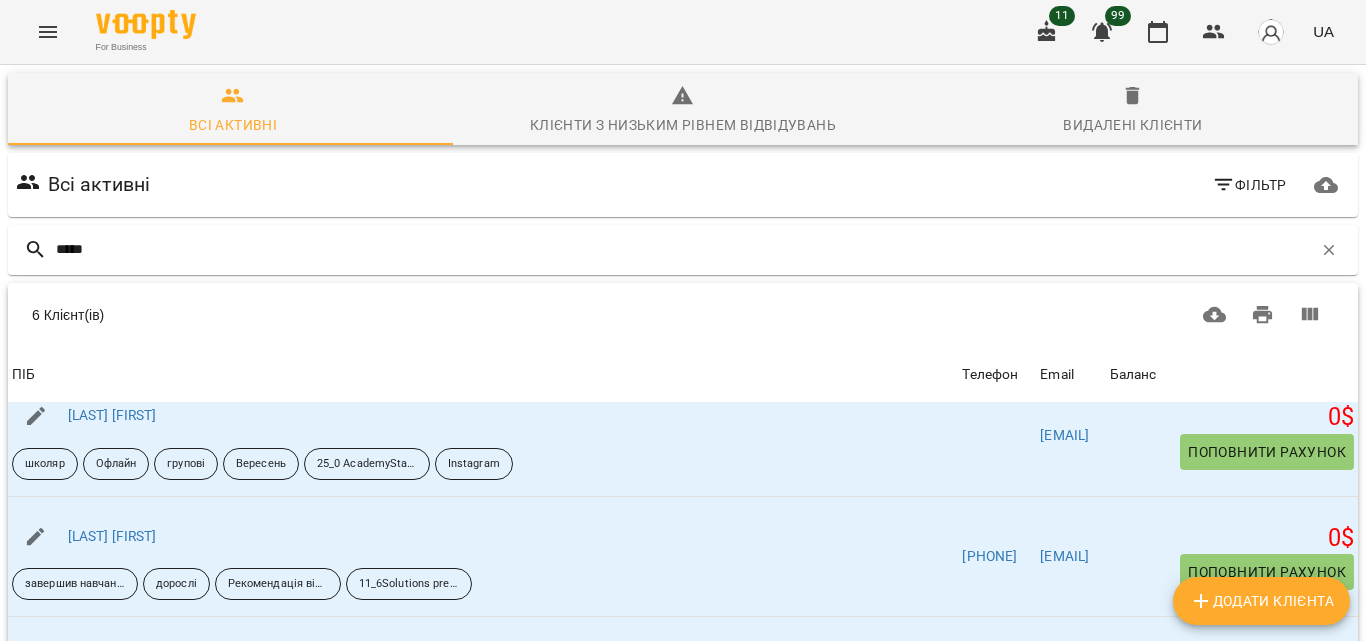 scroll, scrollTop: 281, scrollLeft: 0, axis: vertical 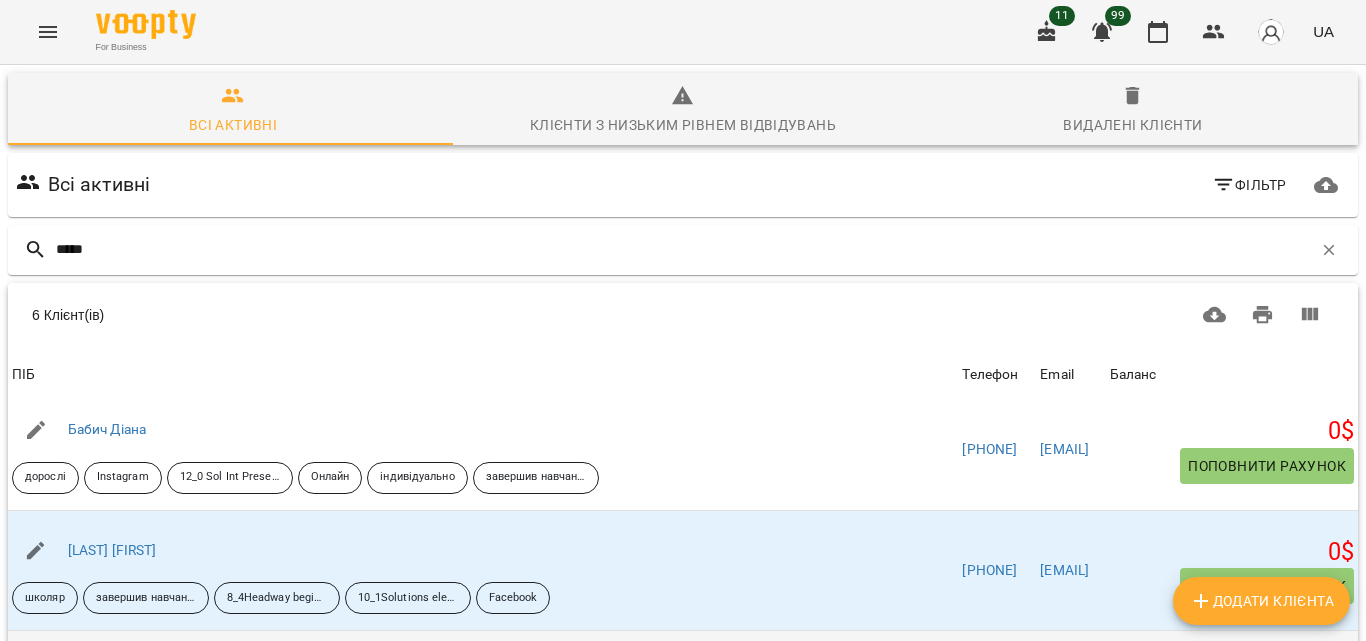 click on "[LAST] [FIRST]" at bounding box center [112, 670] 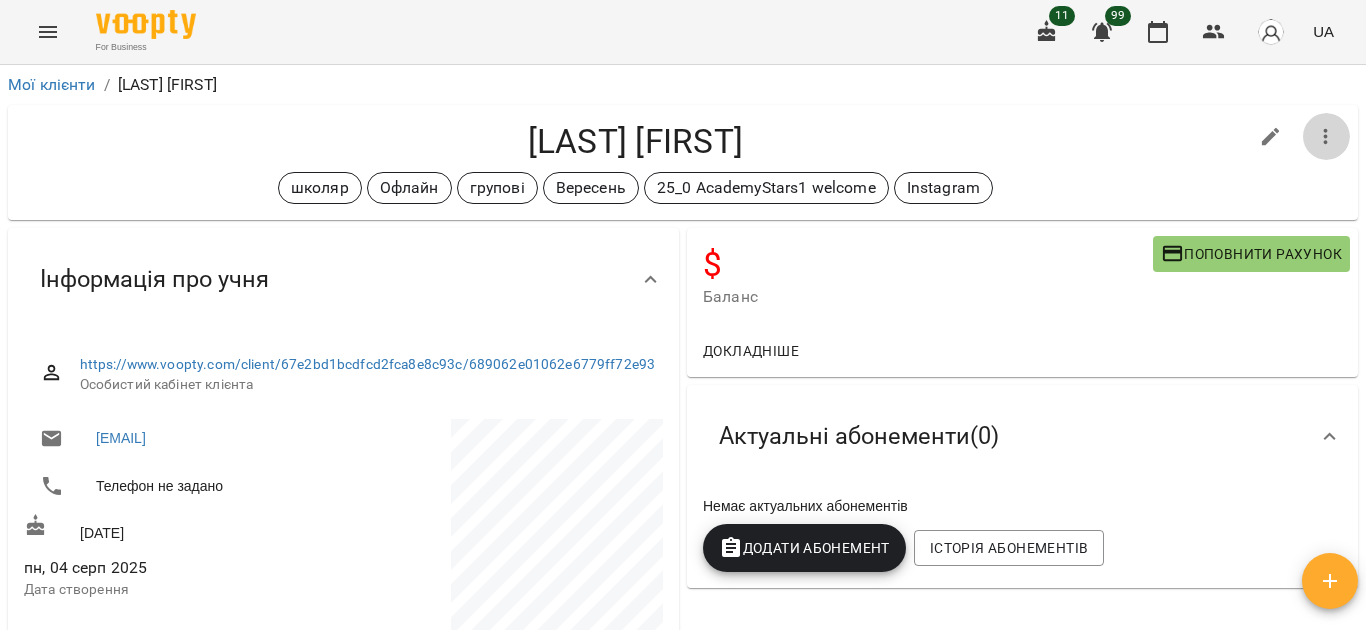 click 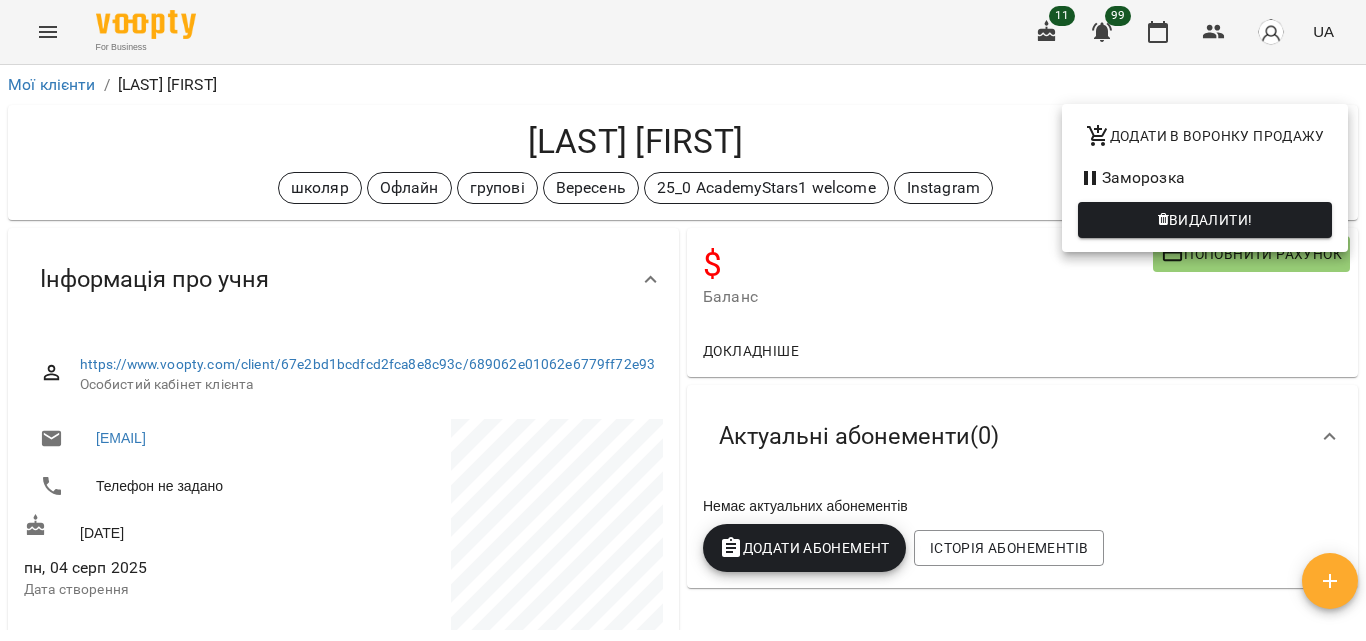 click on "Додати в воронку продажу" at bounding box center (1205, 136) 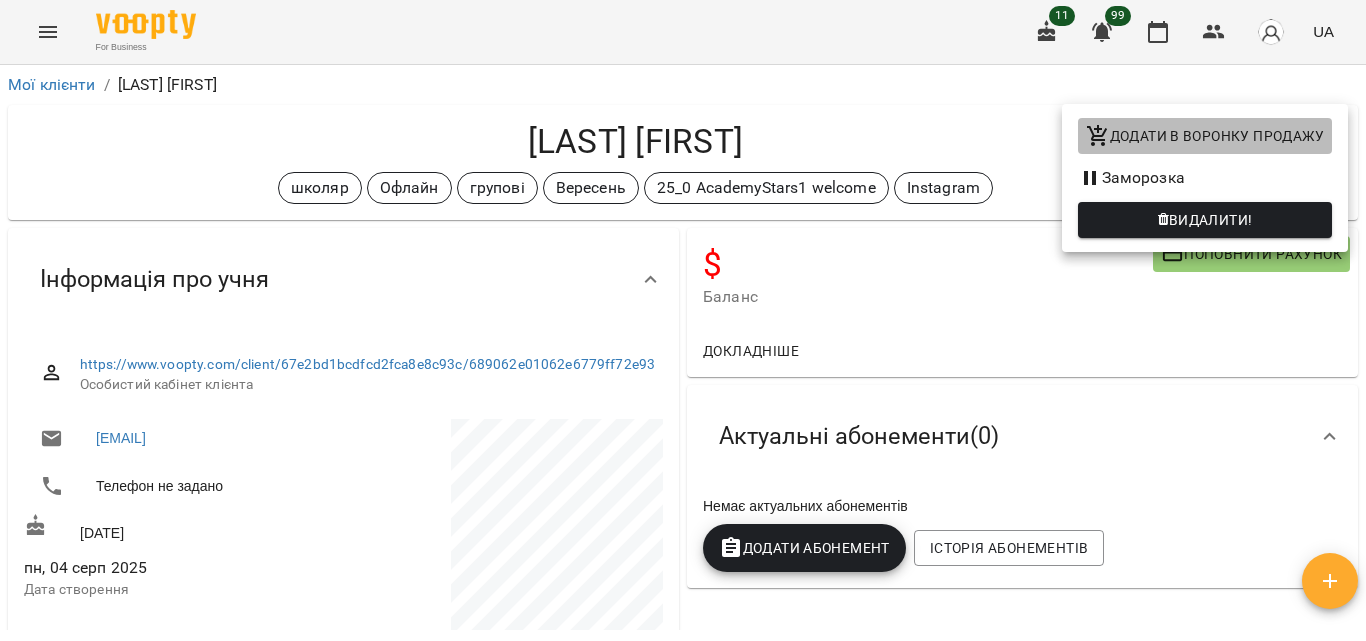 click 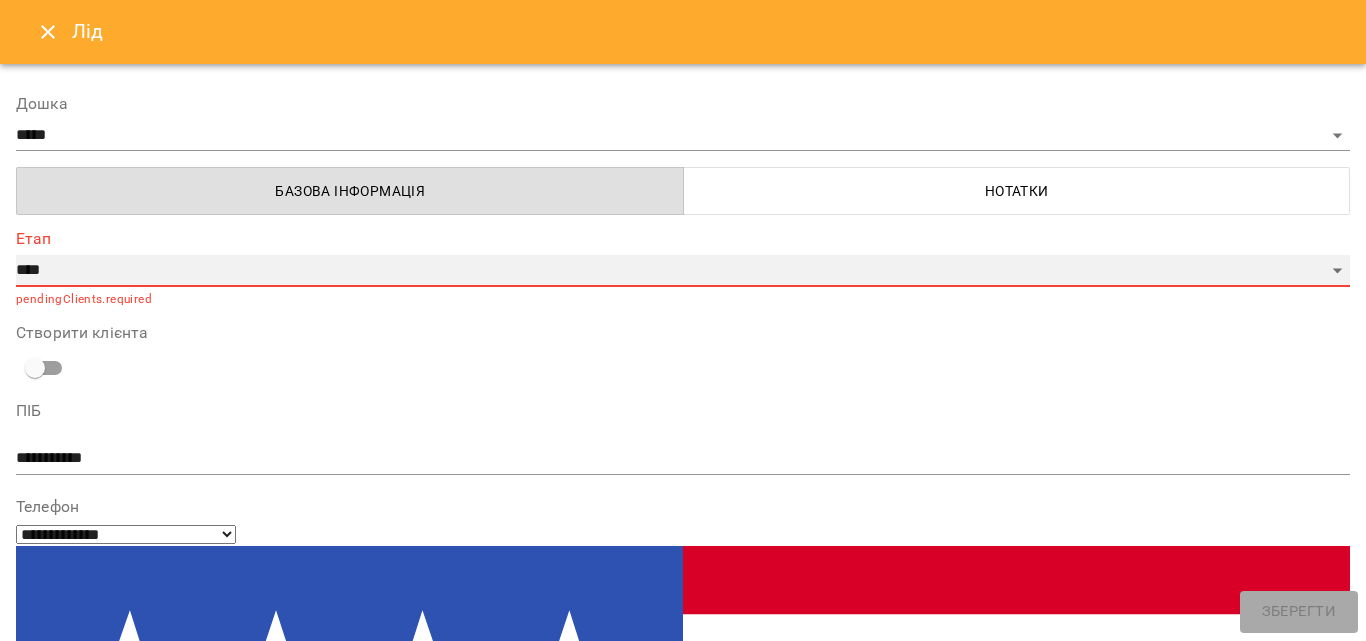 click on "**********" at bounding box center (683, 271) 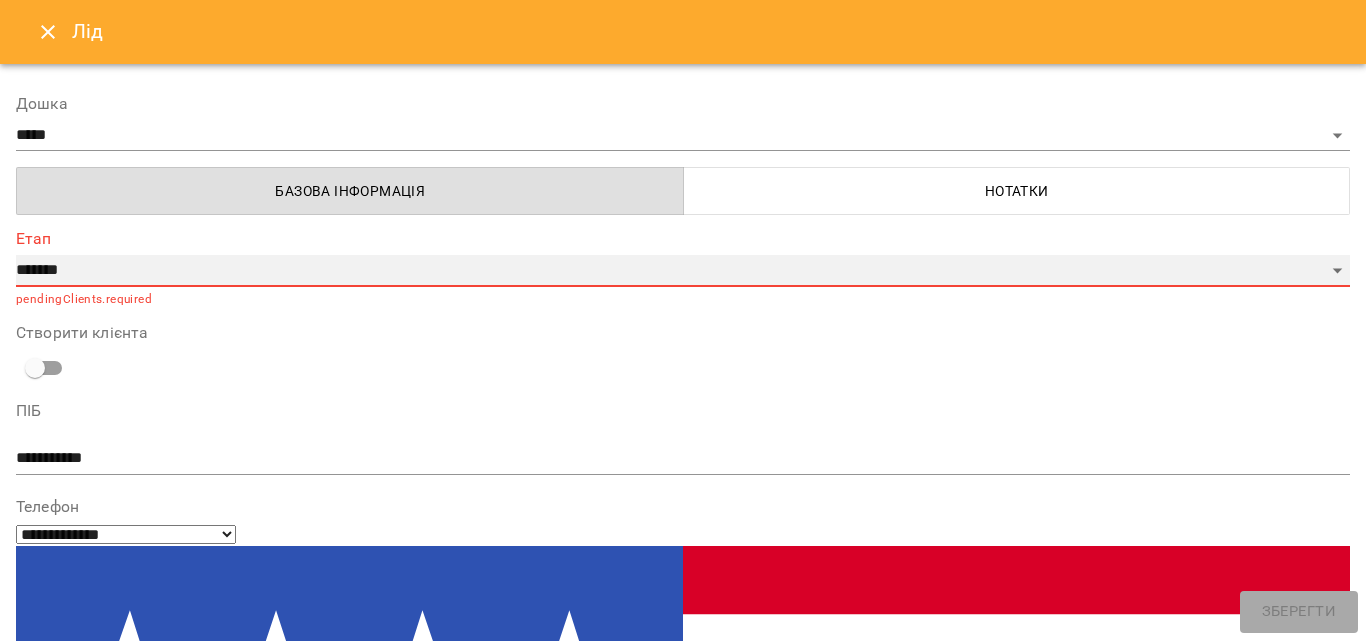 click on "**********" at bounding box center [683, 271] 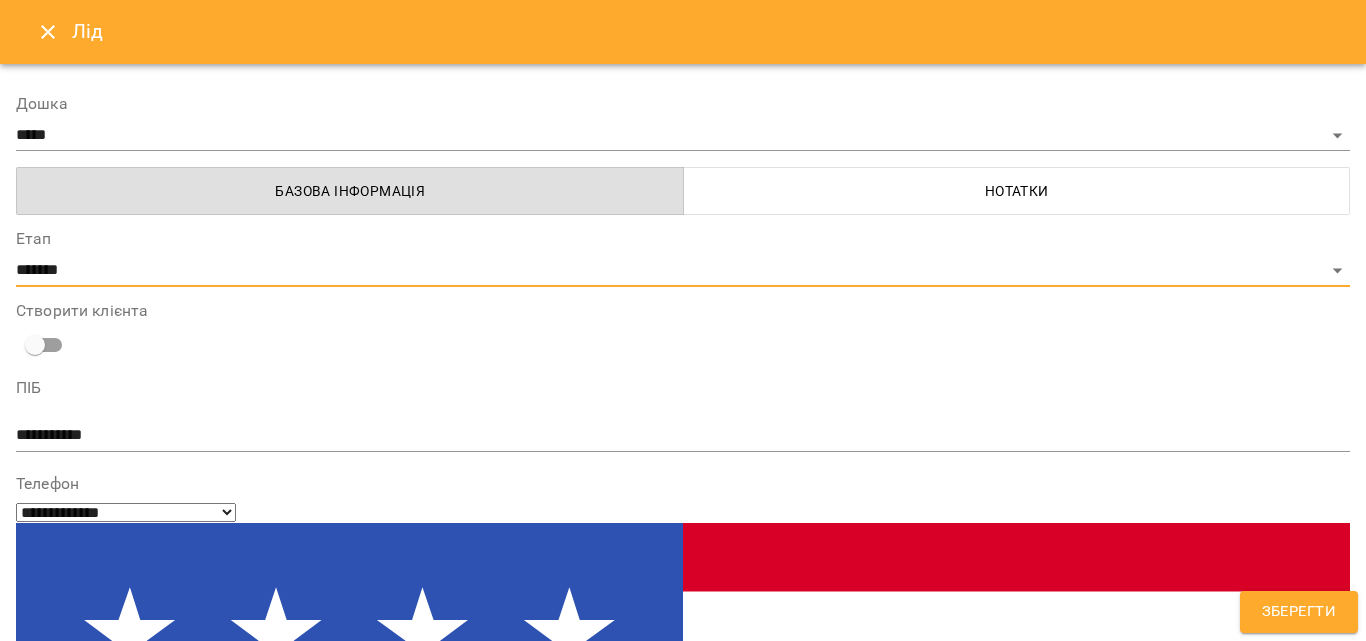 click on "Зберегти" at bounding box center (1299, 612) 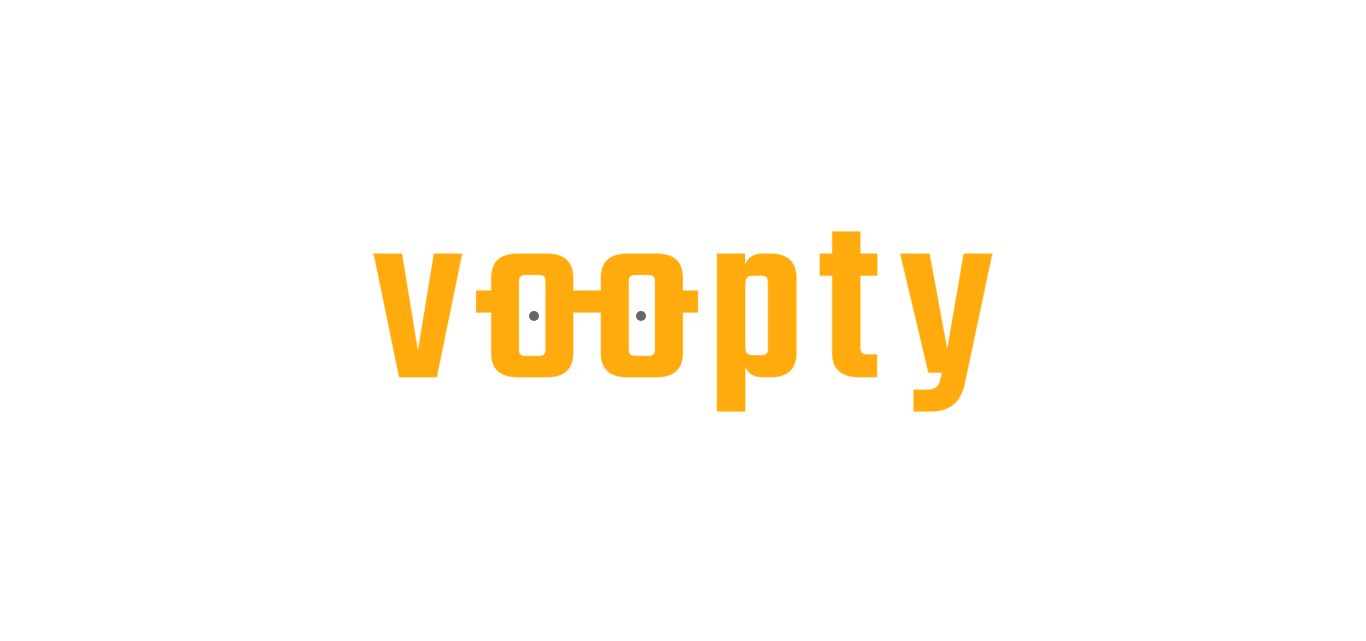scroll, scrollTop: 0, scrollLeft: 0, axis: both 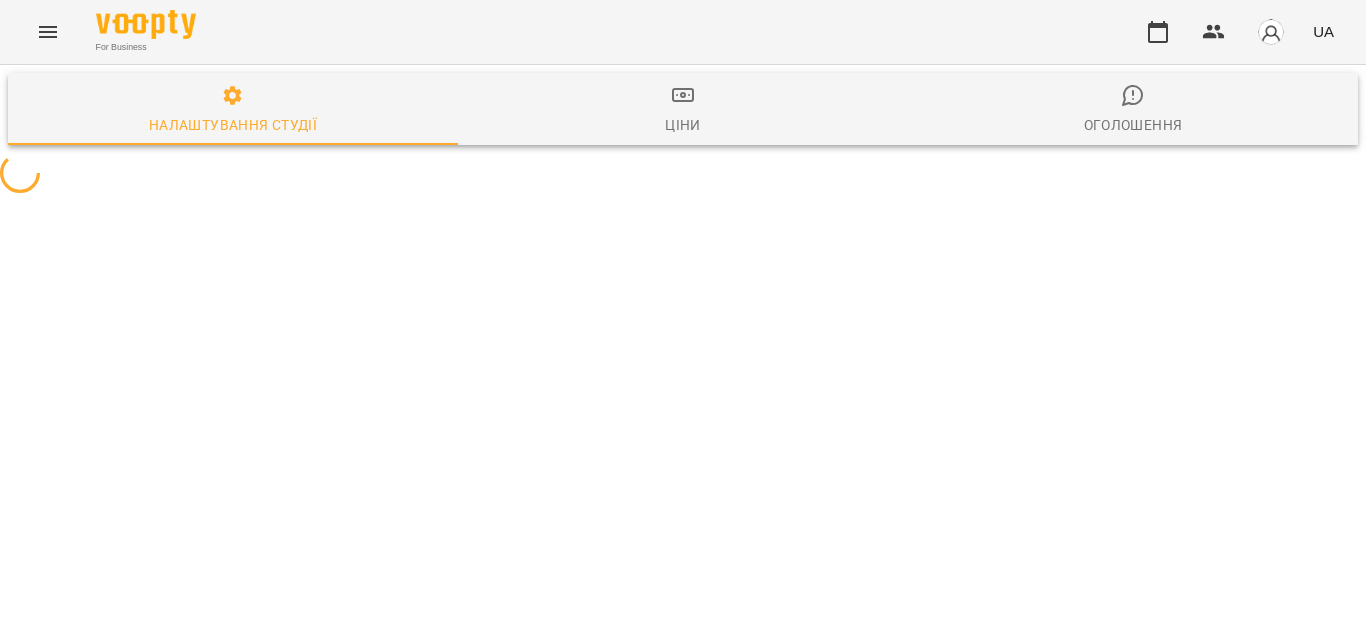 select on "**" 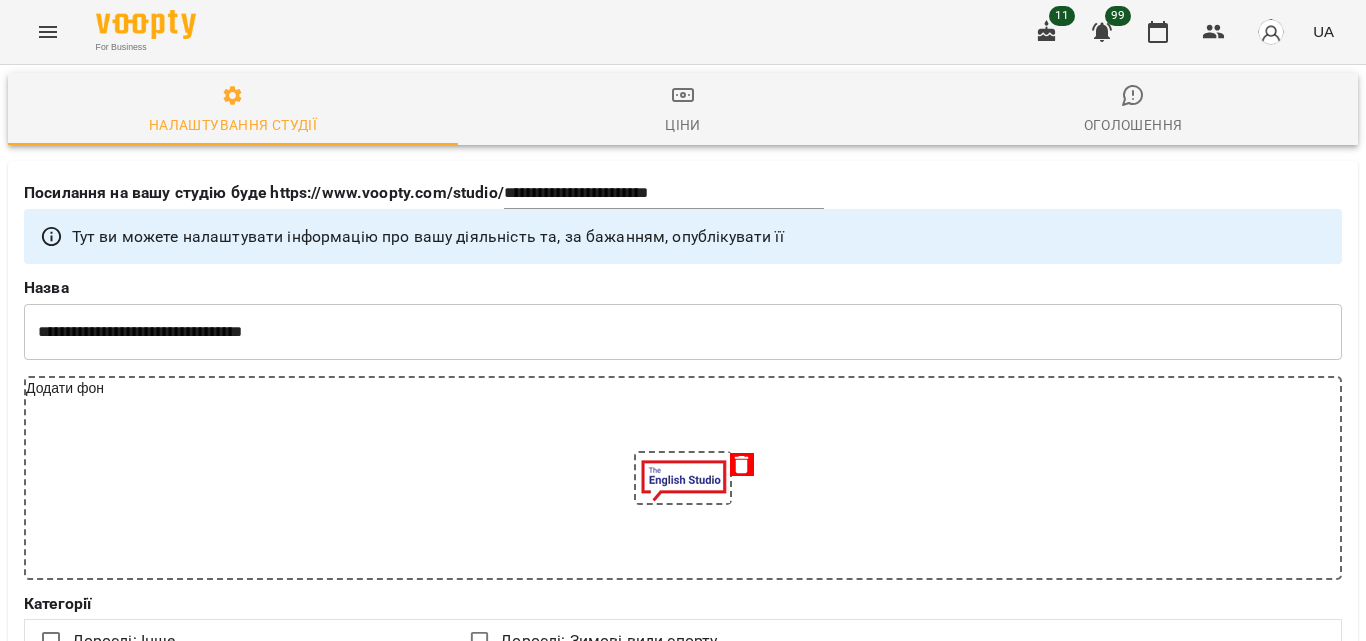 click at bounding box center (48, 32) 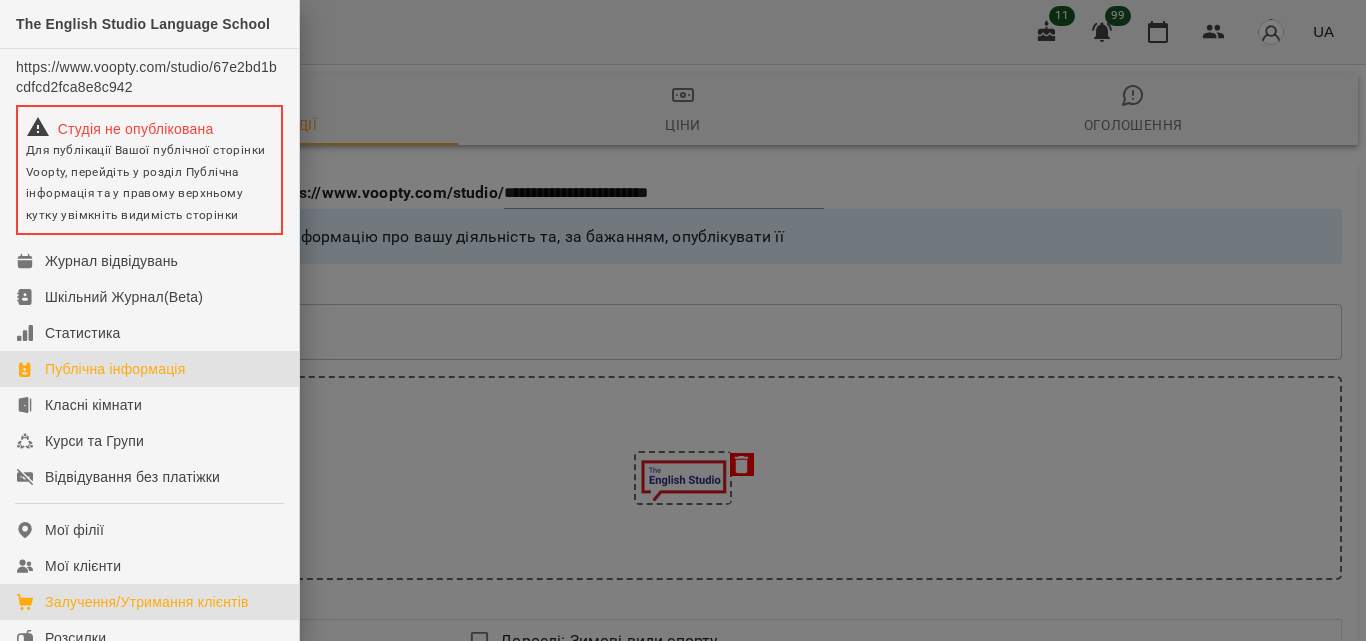 click on "Залучення/Утримання клієнтів" at bounding box center (147, 602) 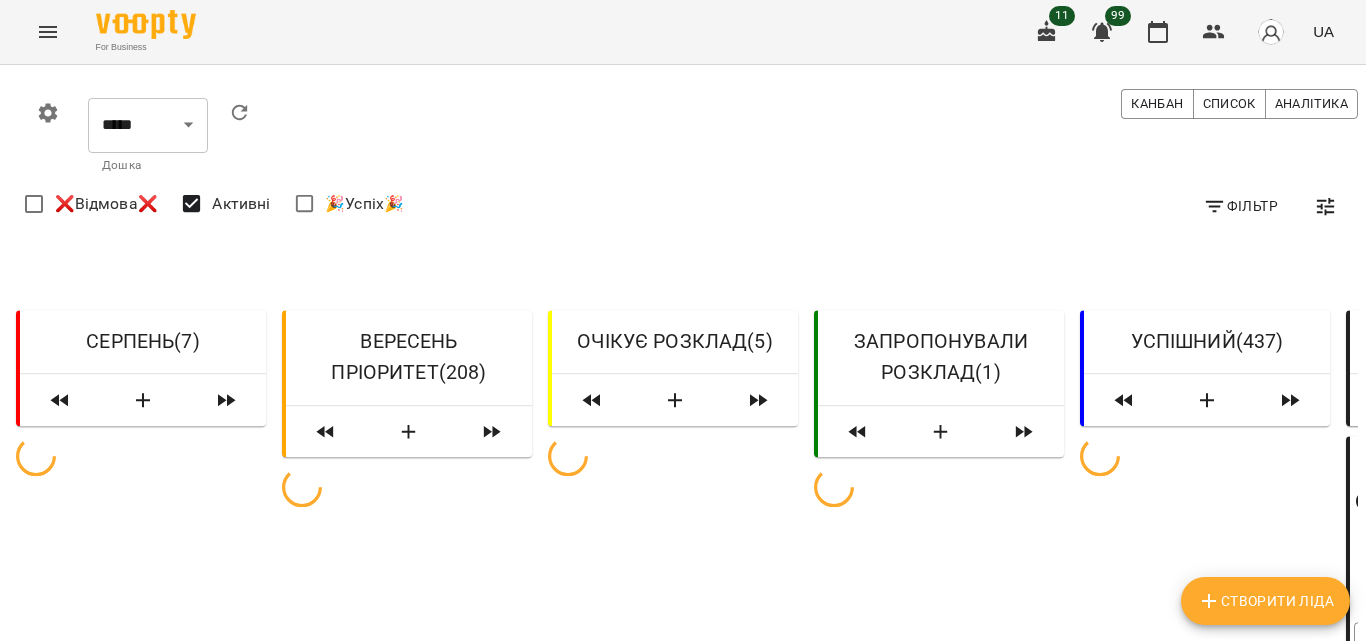 type 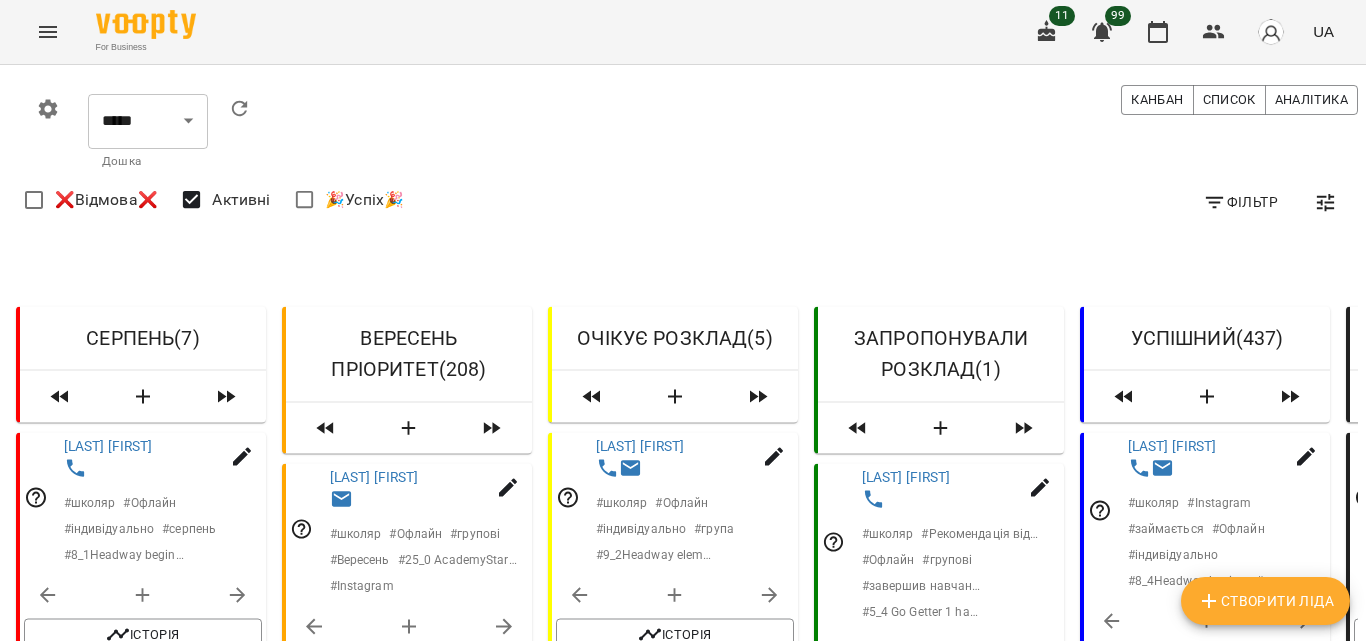 scroll, scrollTop: 77, scrollLeft: 0, axis: vertical 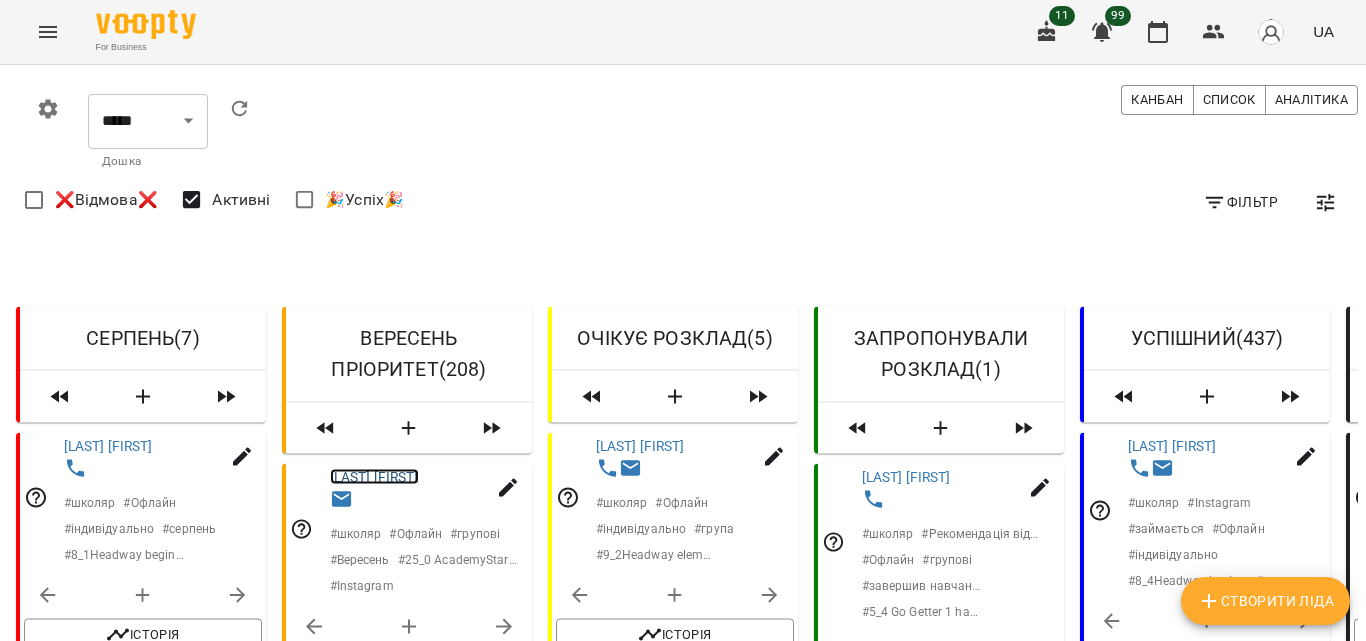 click on "[LAST] [FIRST]" at bounding box center [374, 476] 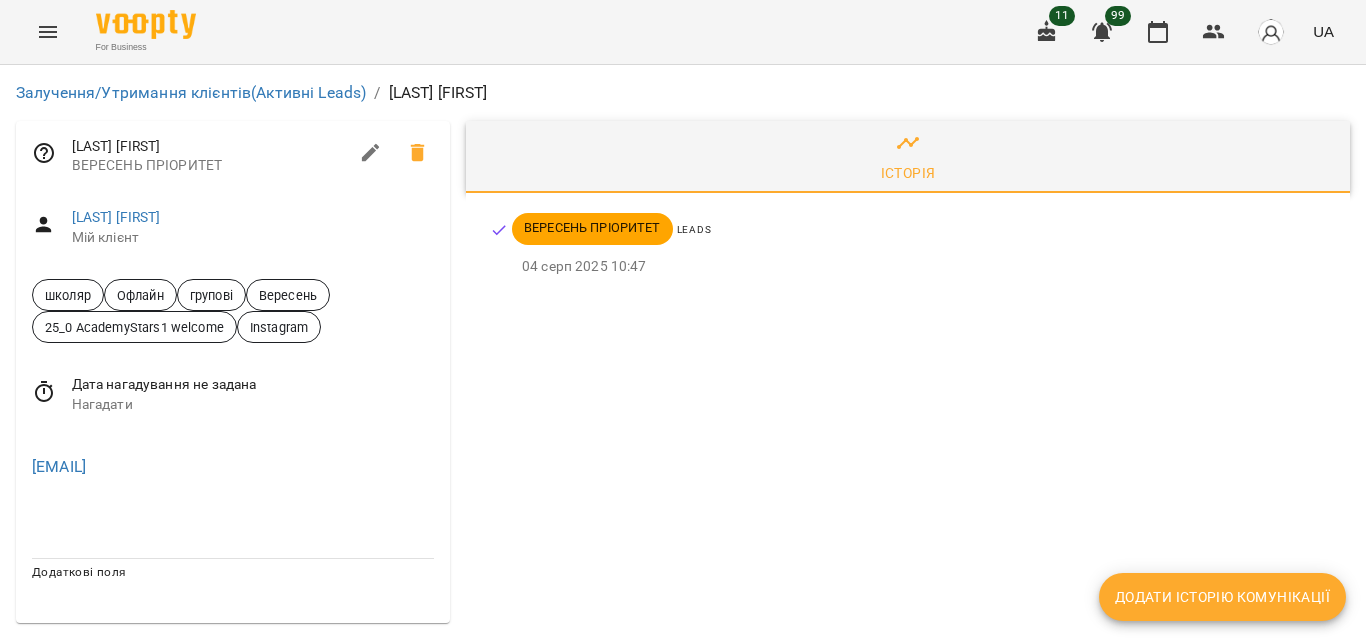 scroll, scrollTop: 0, scrollLeft: 0, axis: both 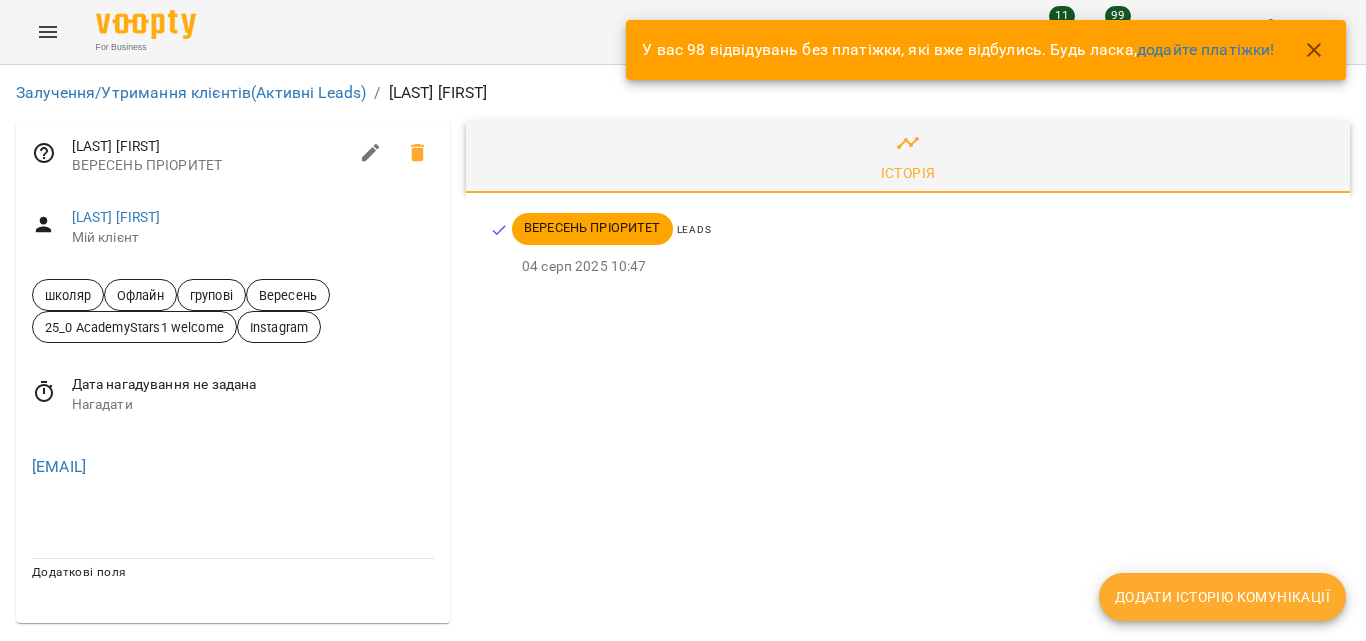 click on "Залучення/Утримання клієнтів (Активні Leads)" at bounding box center (191, 93) 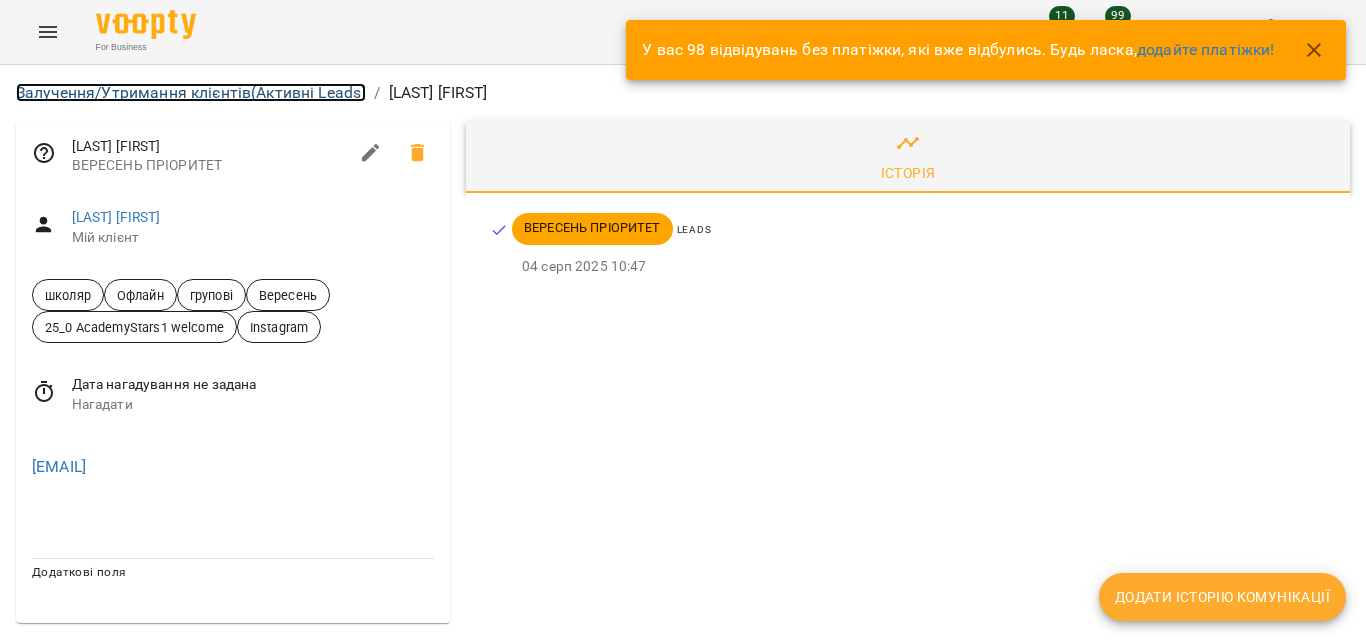 click on "Залучення/Утримання клієнтів (Активні Leads)" at bounding box center [191, 92] 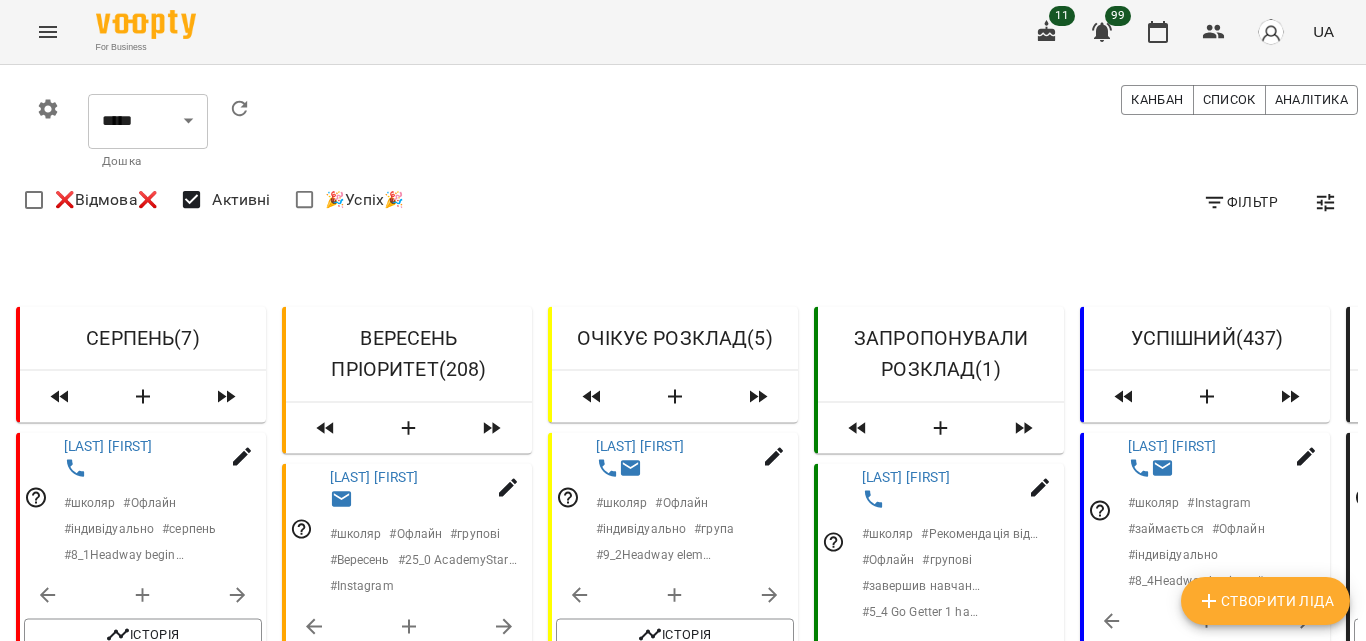 scroll, scrollTop: 322, scrollLeft: 0, axis: vertical 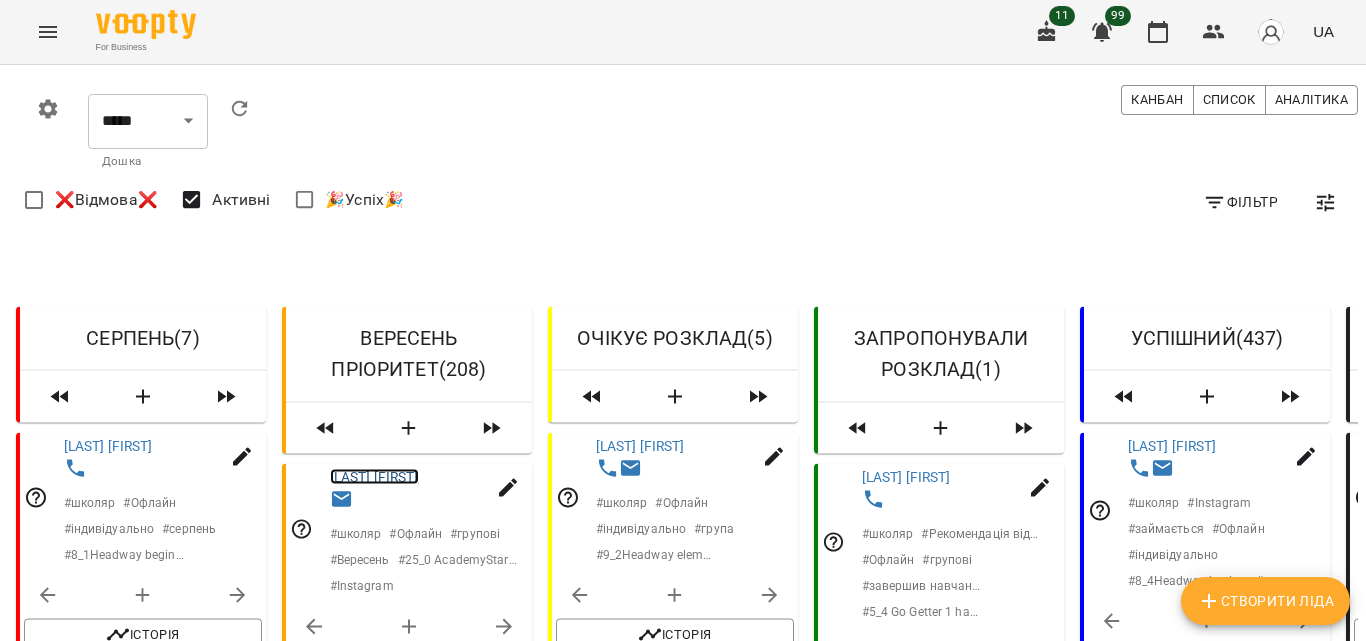 click on "[LAST] [FIRST]" at bounding box center [374, 476] 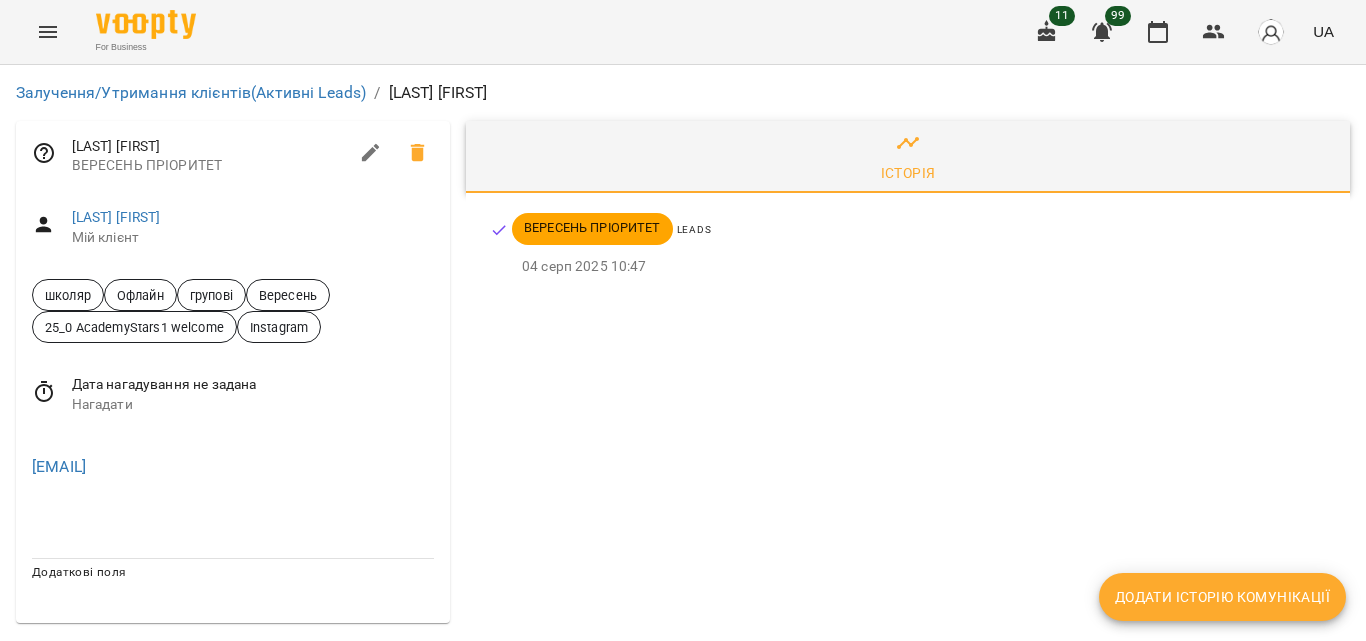 scroll, scrollTop: 0, scrollLeft: 0, axis: both 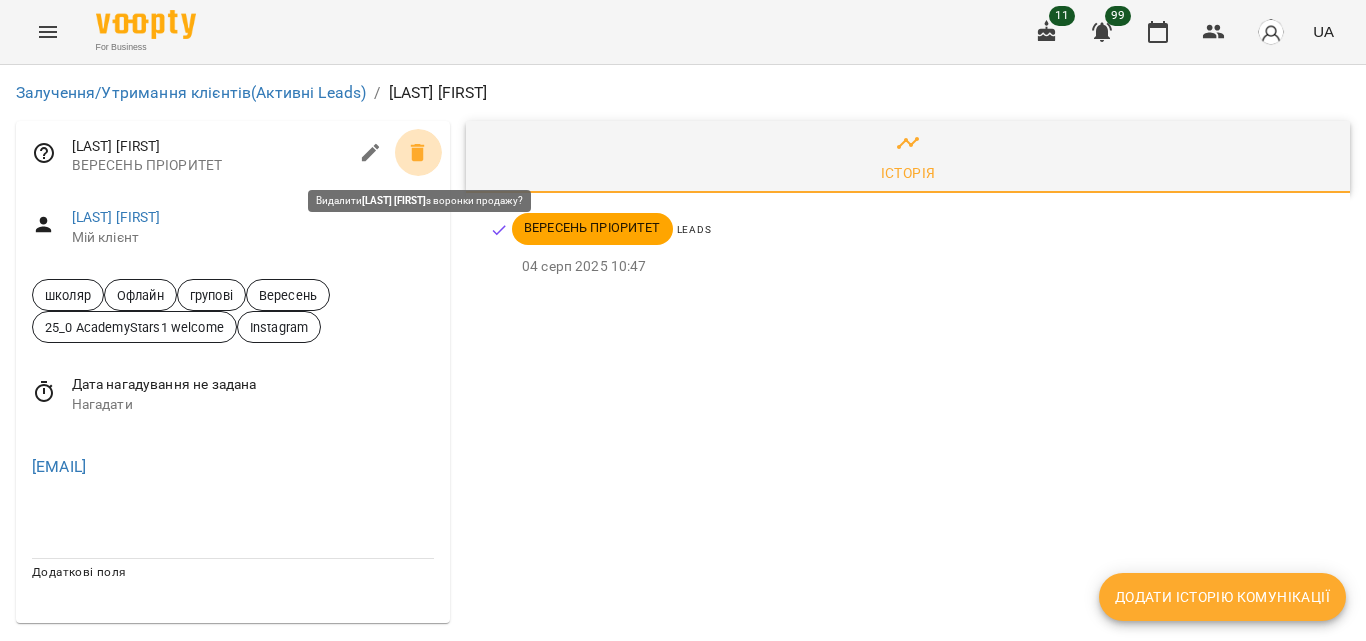 click 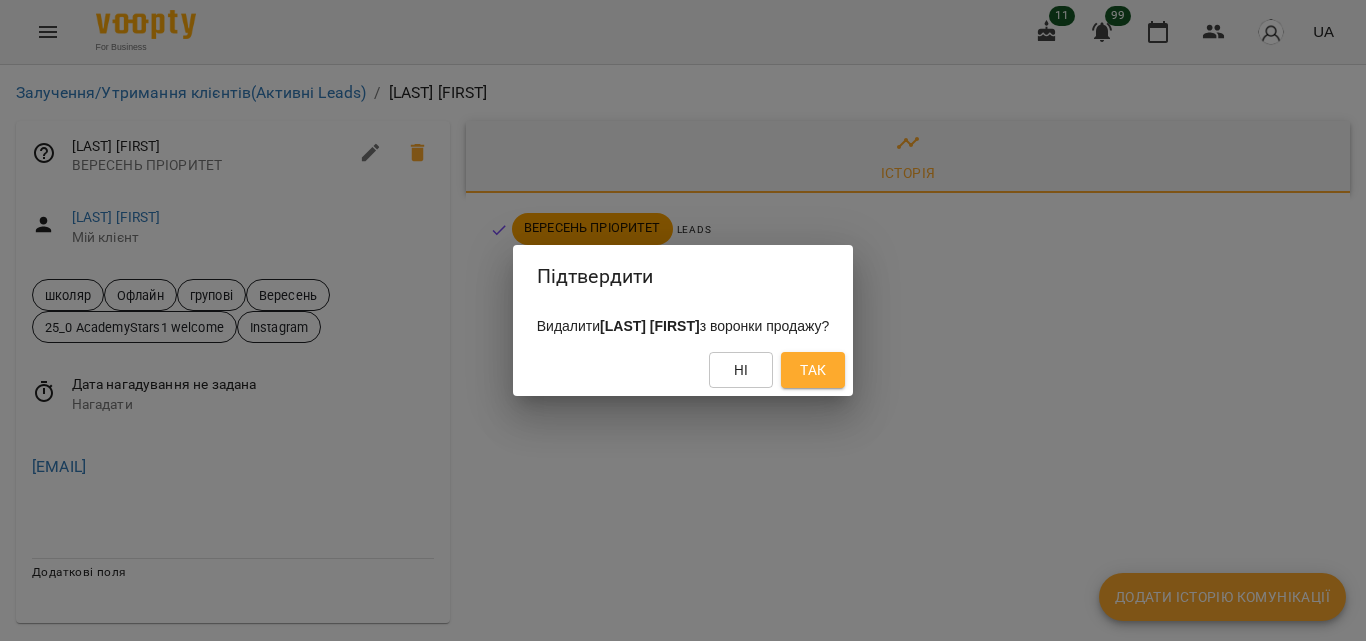 click on "Так" at bounding box center (813, 370) 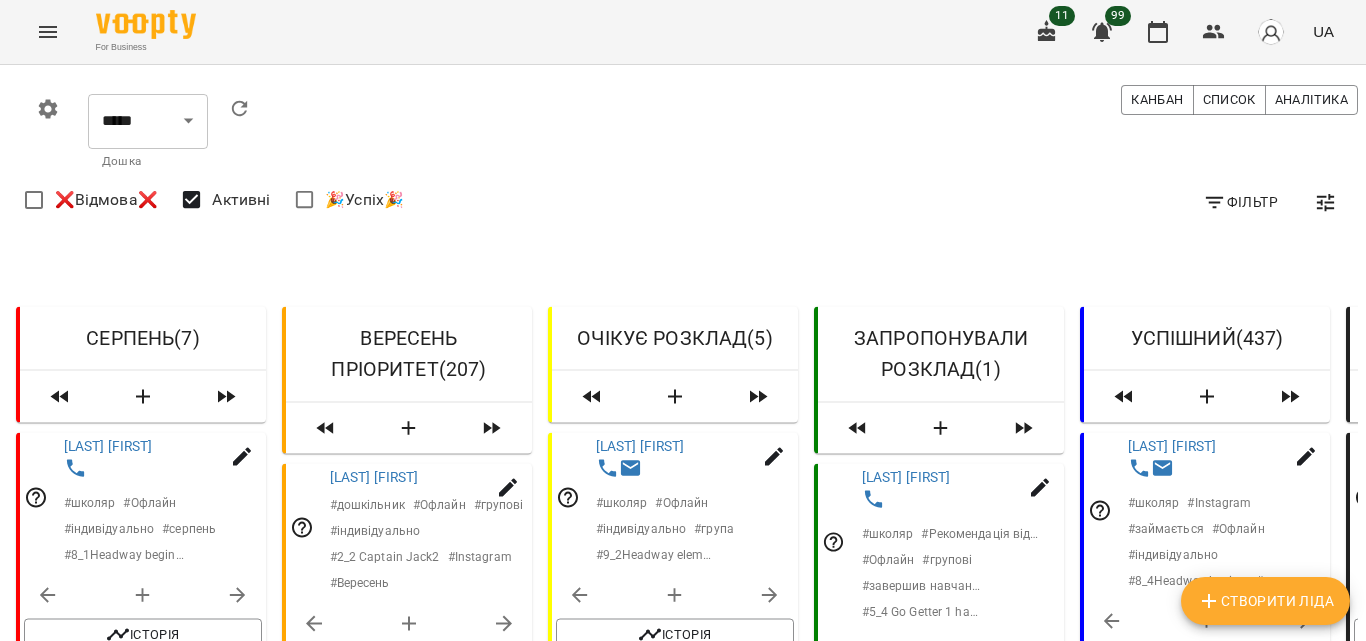 scroll, scrollTop: 1373, scrollLeft: 0, axis: vertical 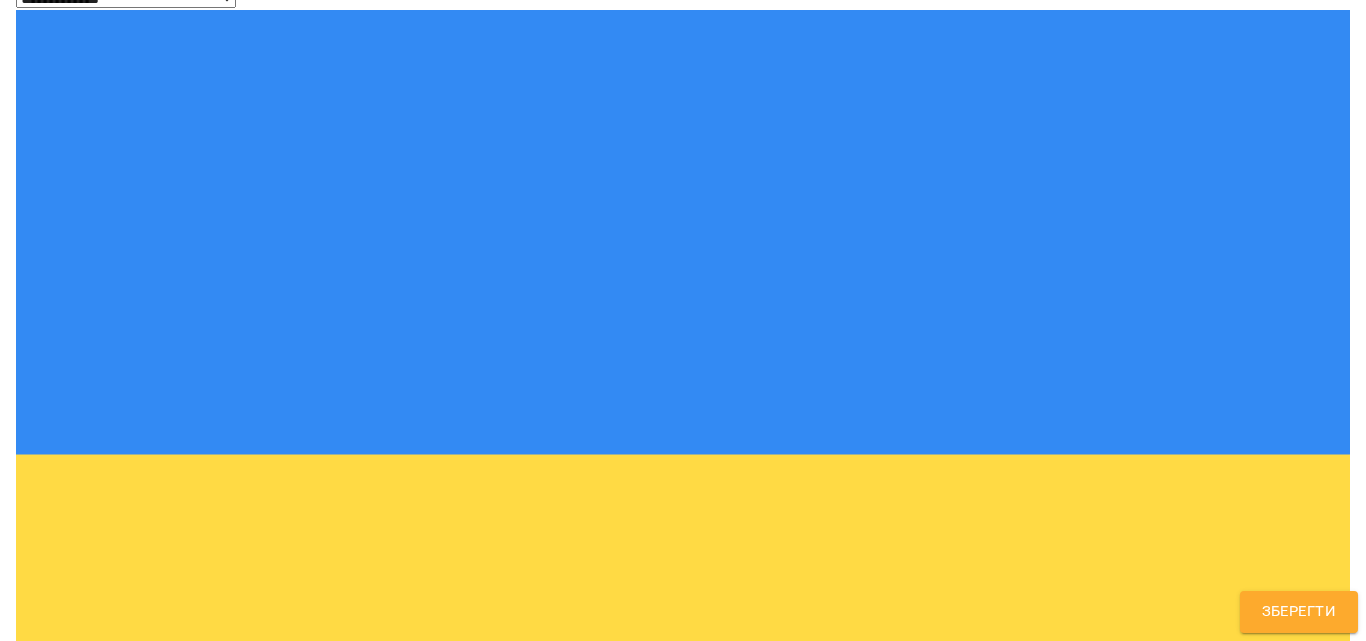 click on "Теги Надрукуйте або оберіть..." at bounding box center [683, 1126] 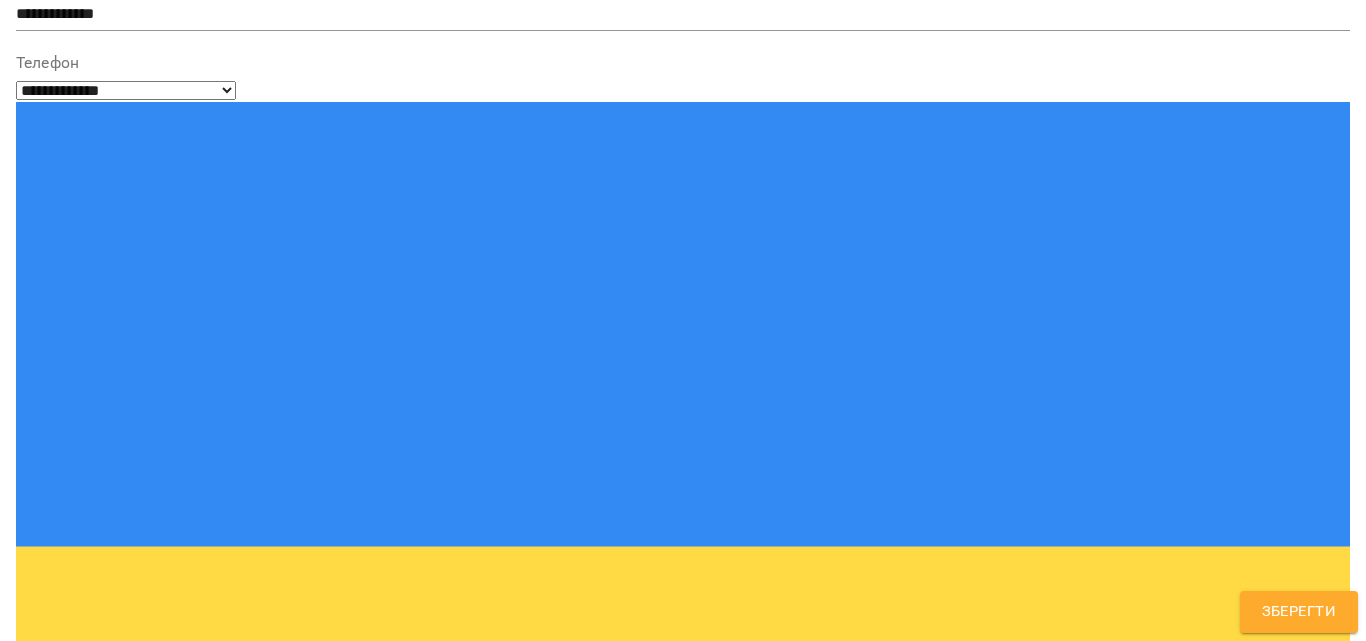 click on "11_1Solutions pre-intermidiate Past S" at bounding box center [683, 1164] 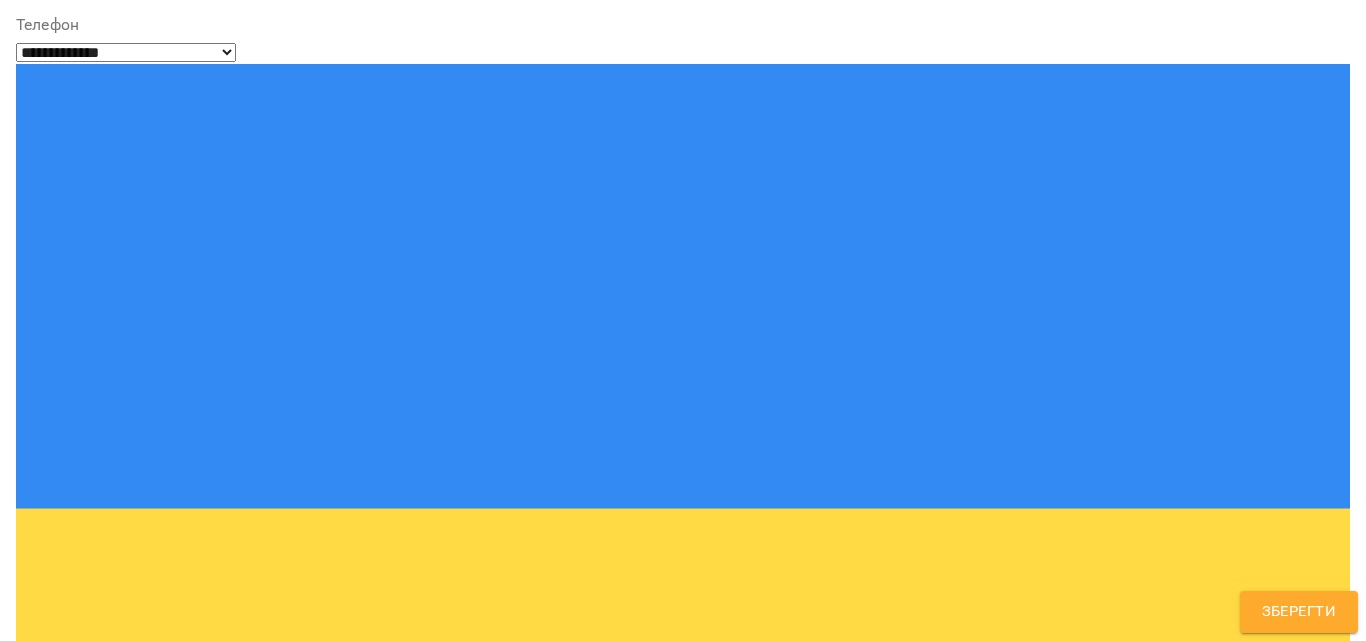 scroll, scrollTop: 352, scrollLeft: 0, axis: vertical 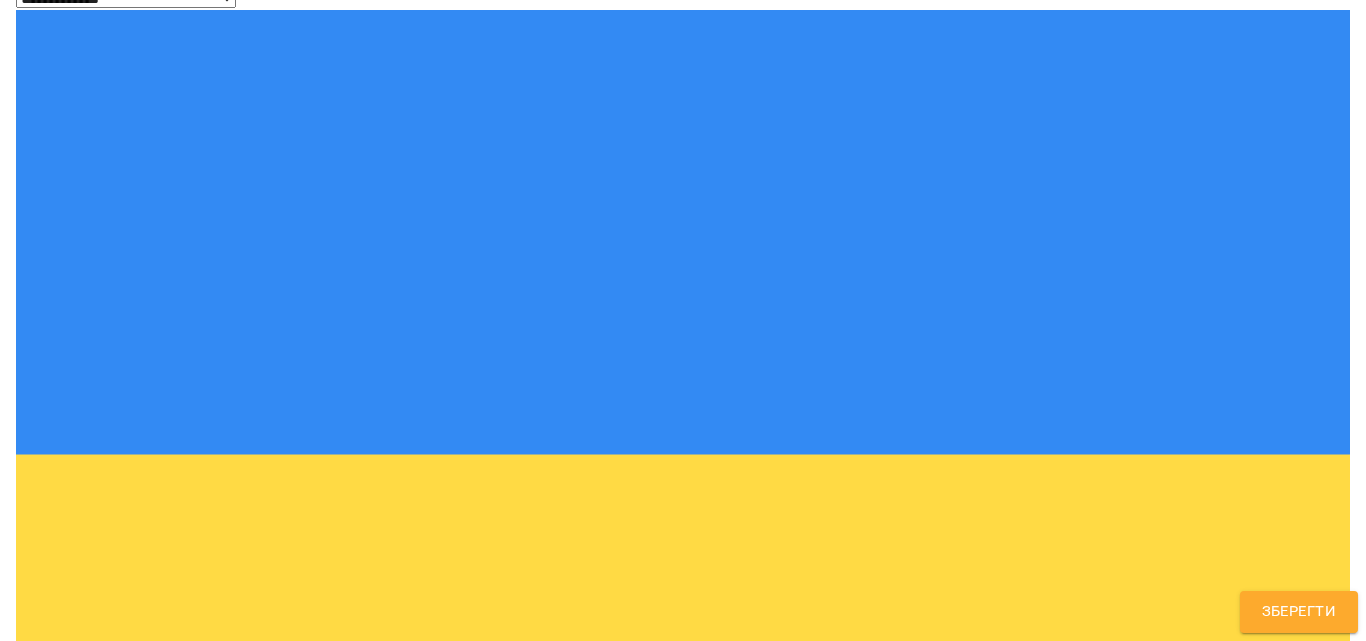 click on "Зберегти" at bounding box center [1299, 612] 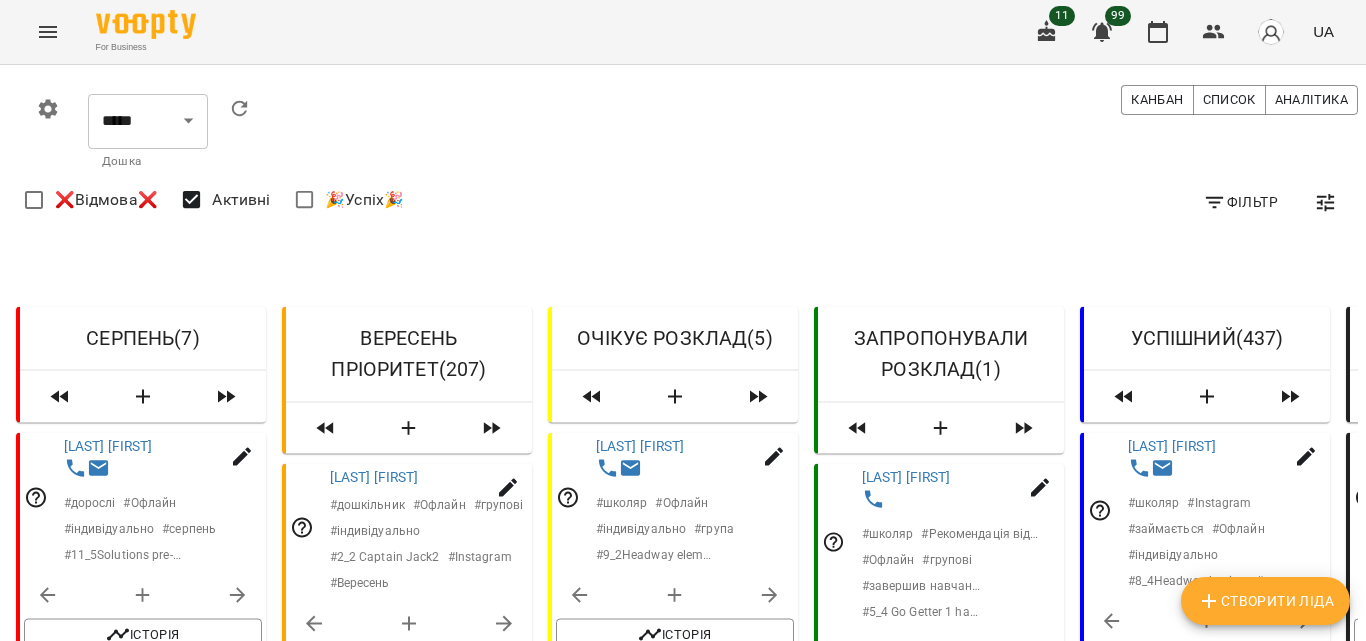 scroll, scrollTop: 575, scrollLeft: 0, axis: vertical 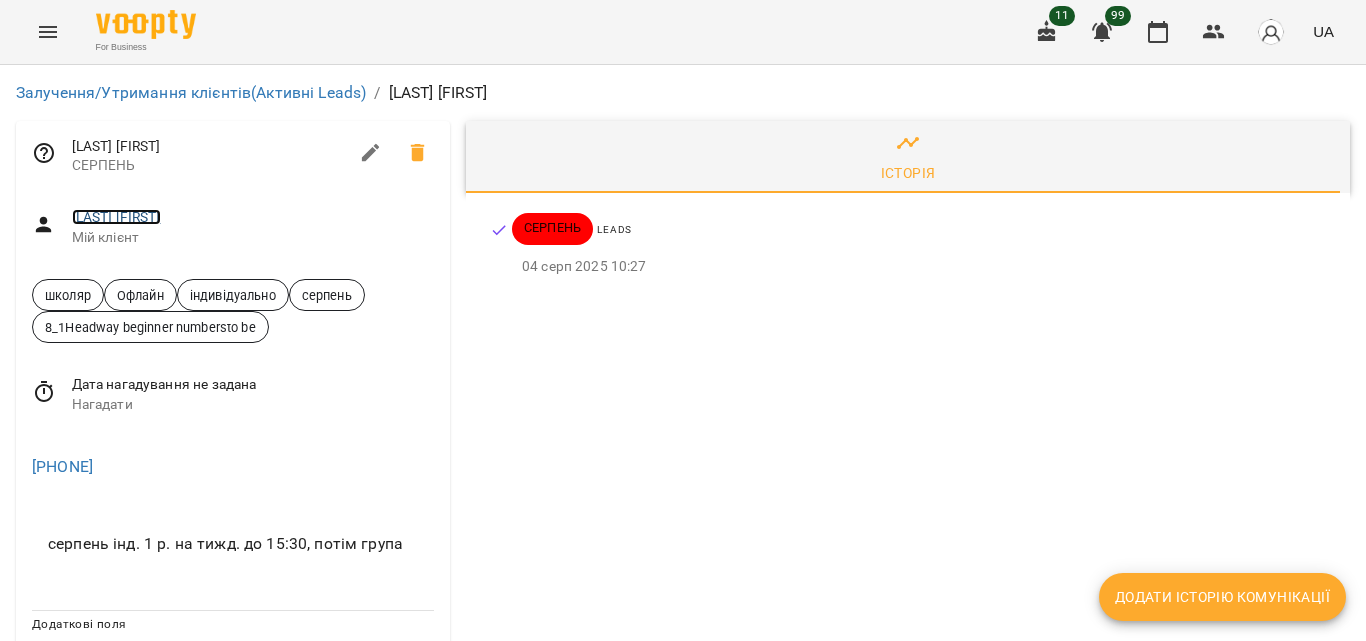 click on "[FIRST] [LAST]" at bounding box center (116, 217) 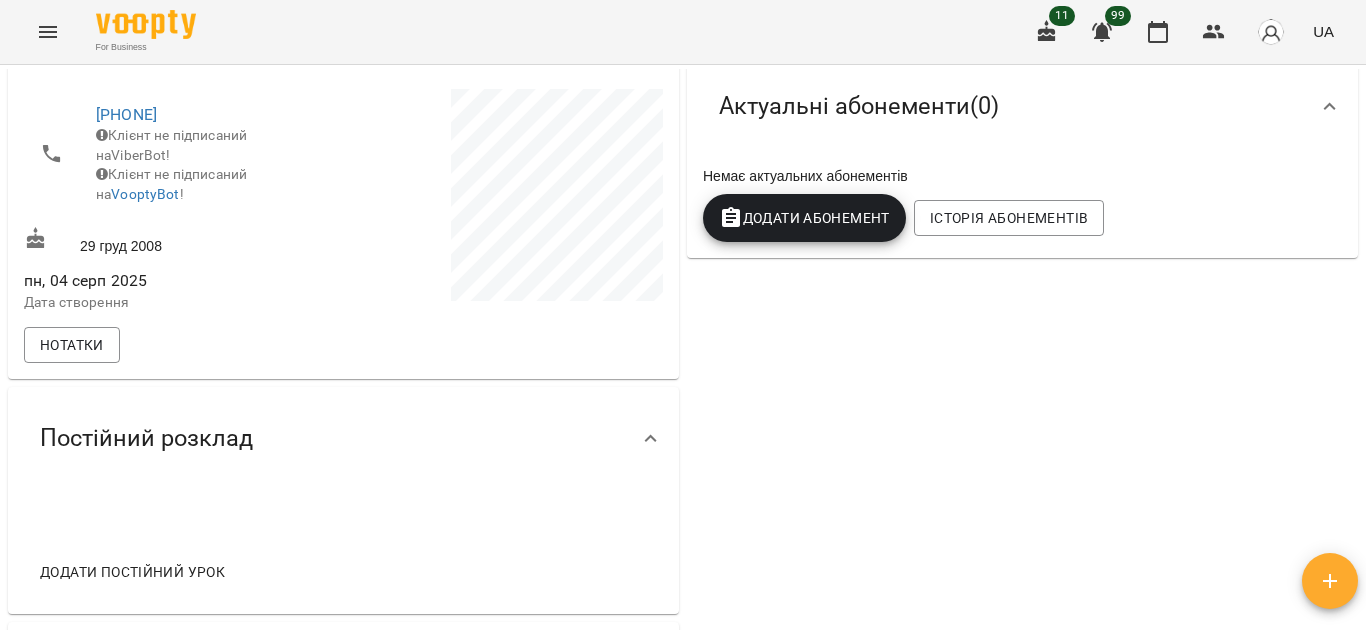 scroll, scrollTop: 333, scrollLeft: 0, axis: vertical 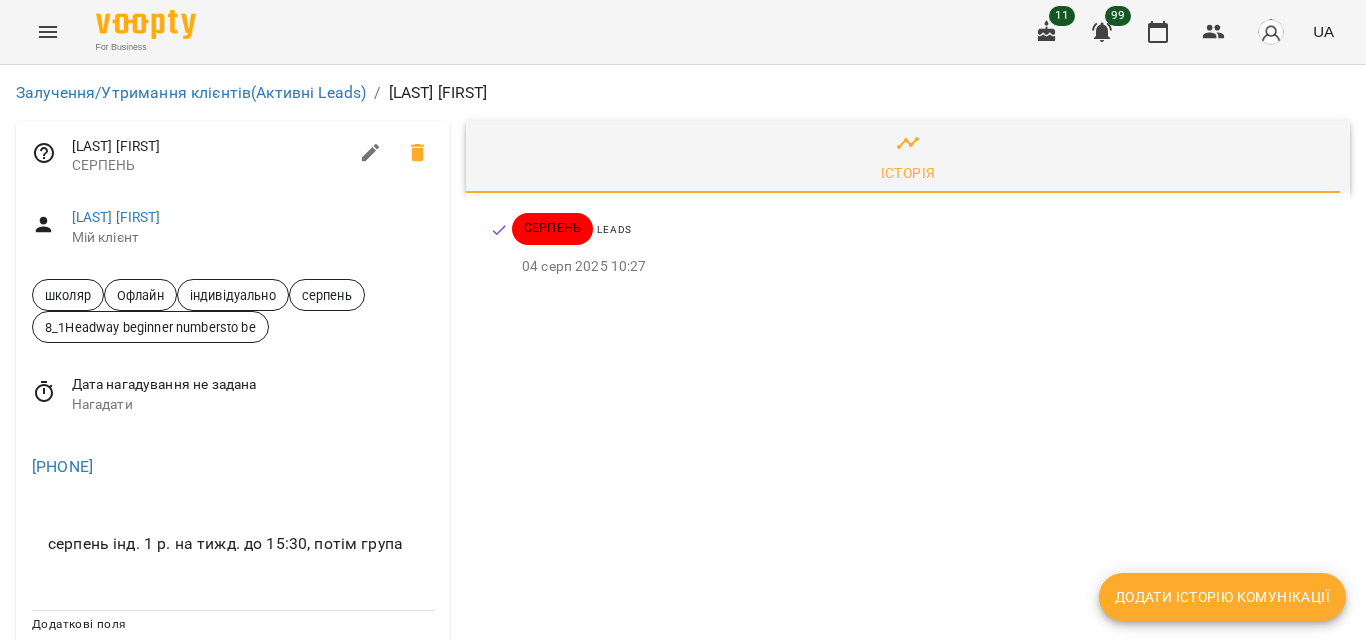 click on "For Business" at bounding box center (146, 47) 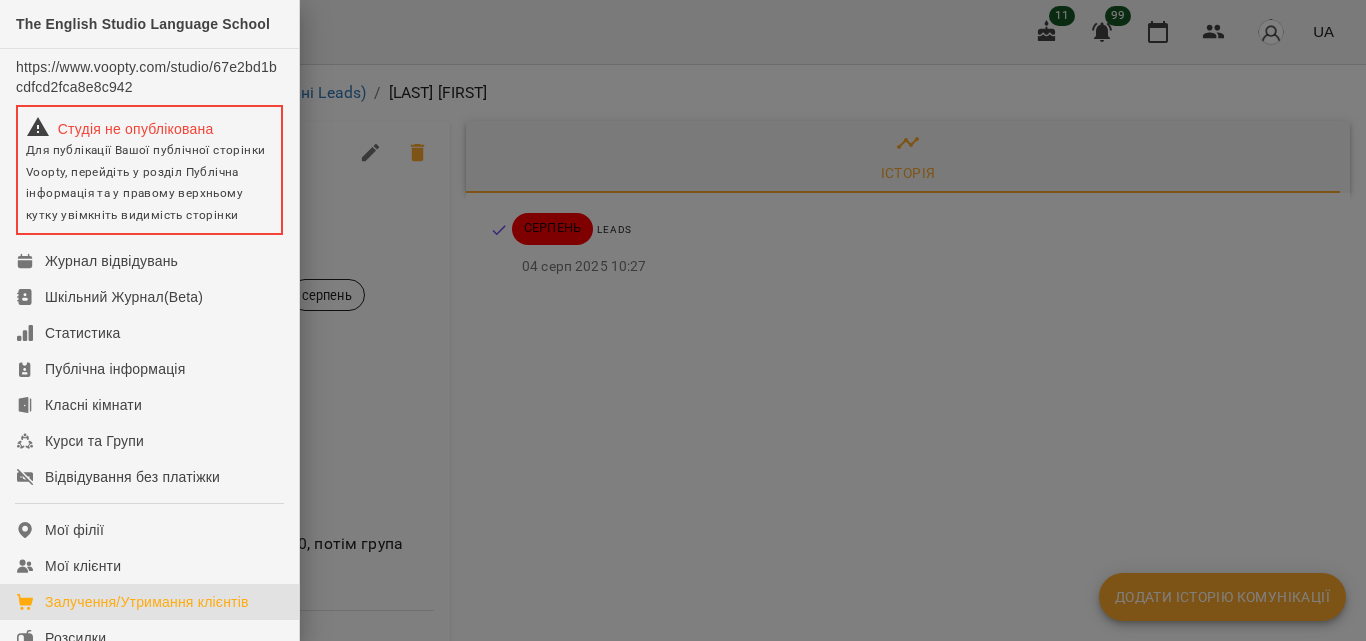 click on "Залучення/Утримання клієнтів" at bounding box center [149, 602] 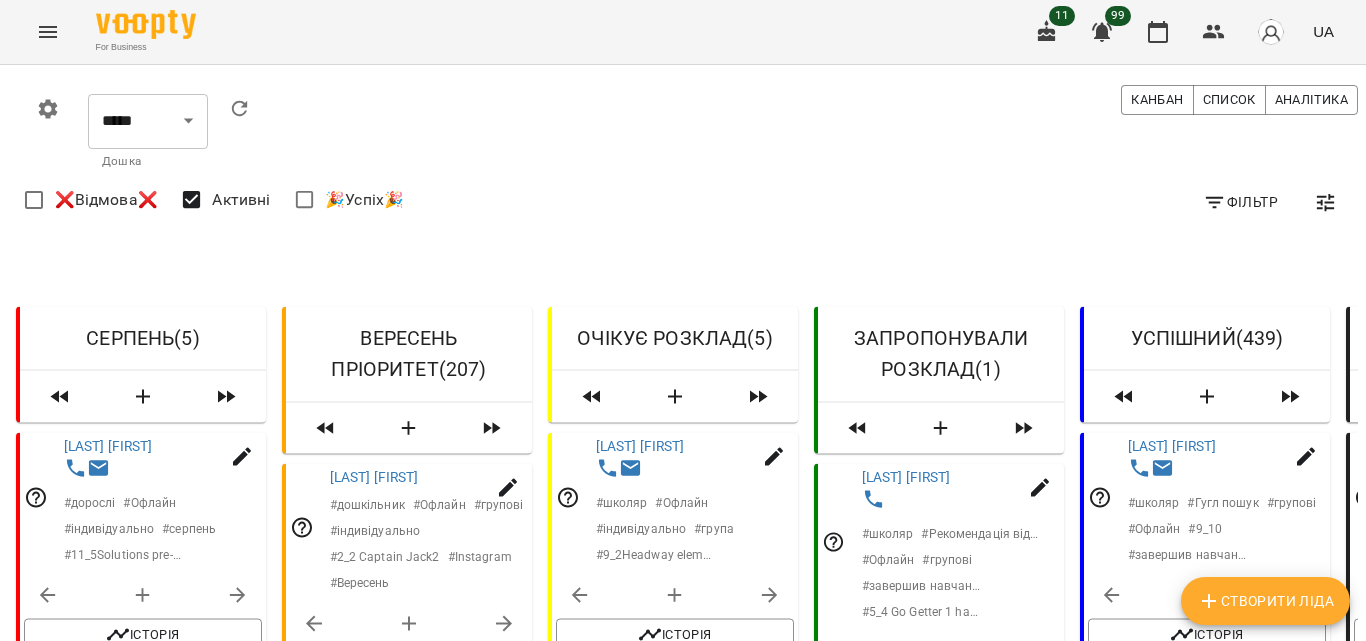 scroll, scrollTop: 568, scrollLeft: 0, axis: vertical 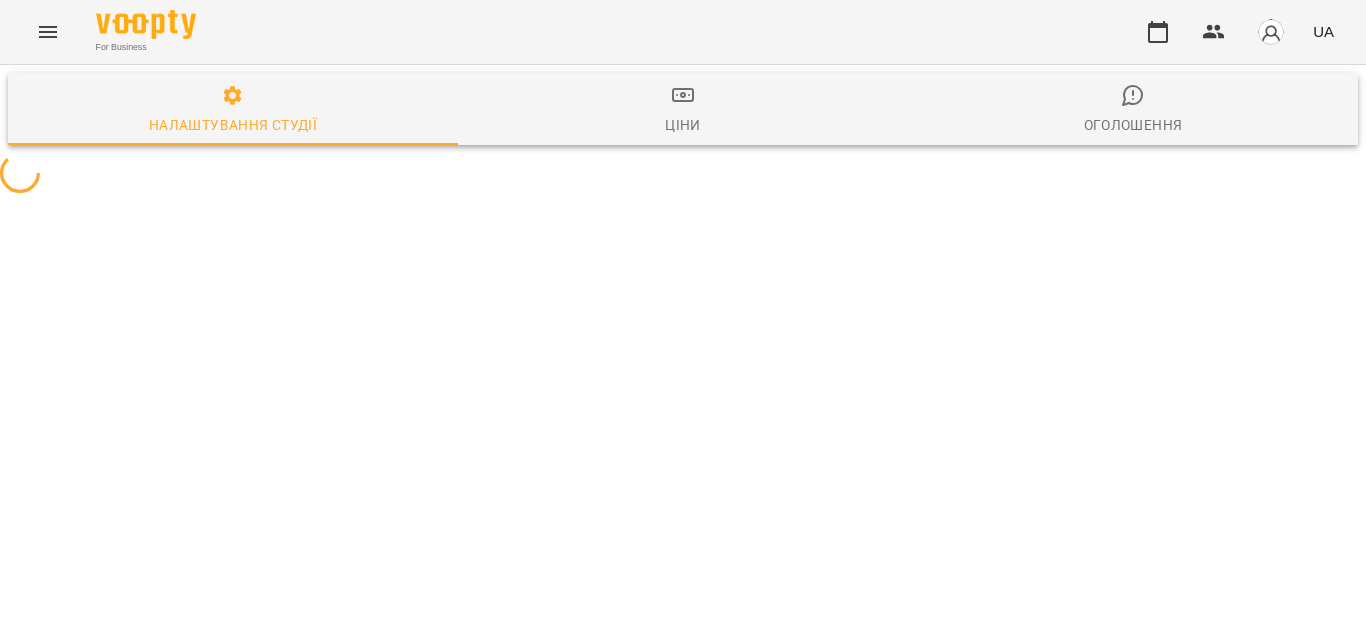 select on "**" 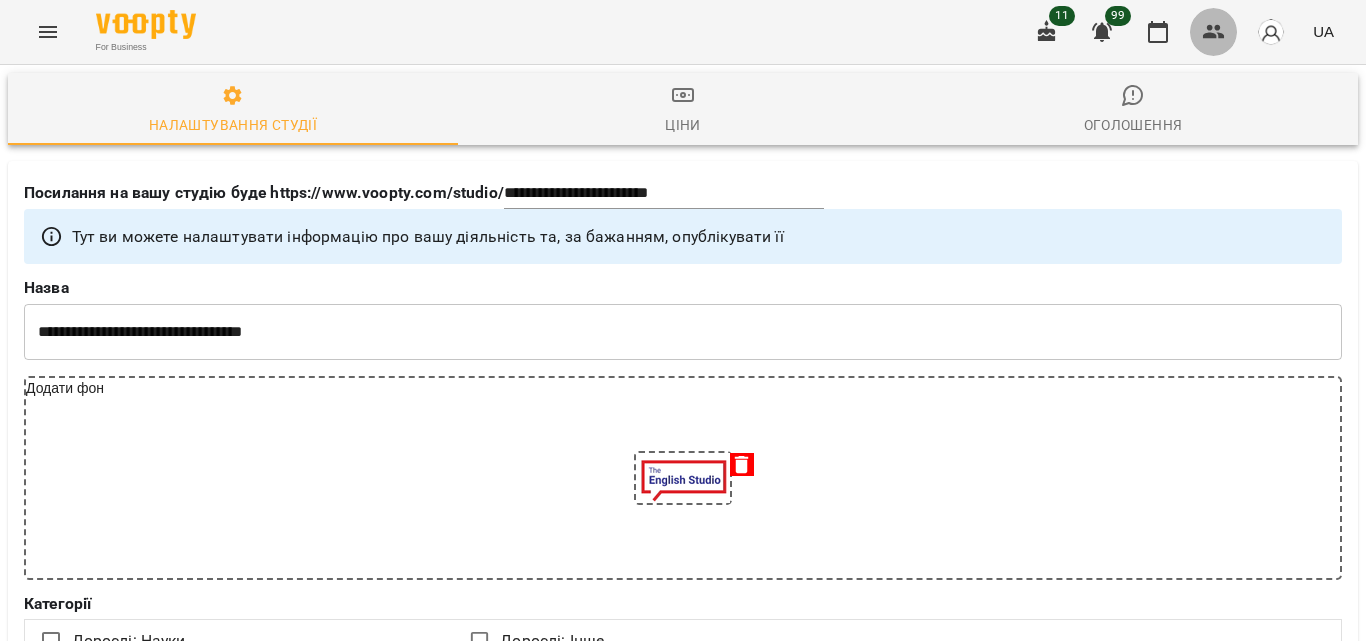 click 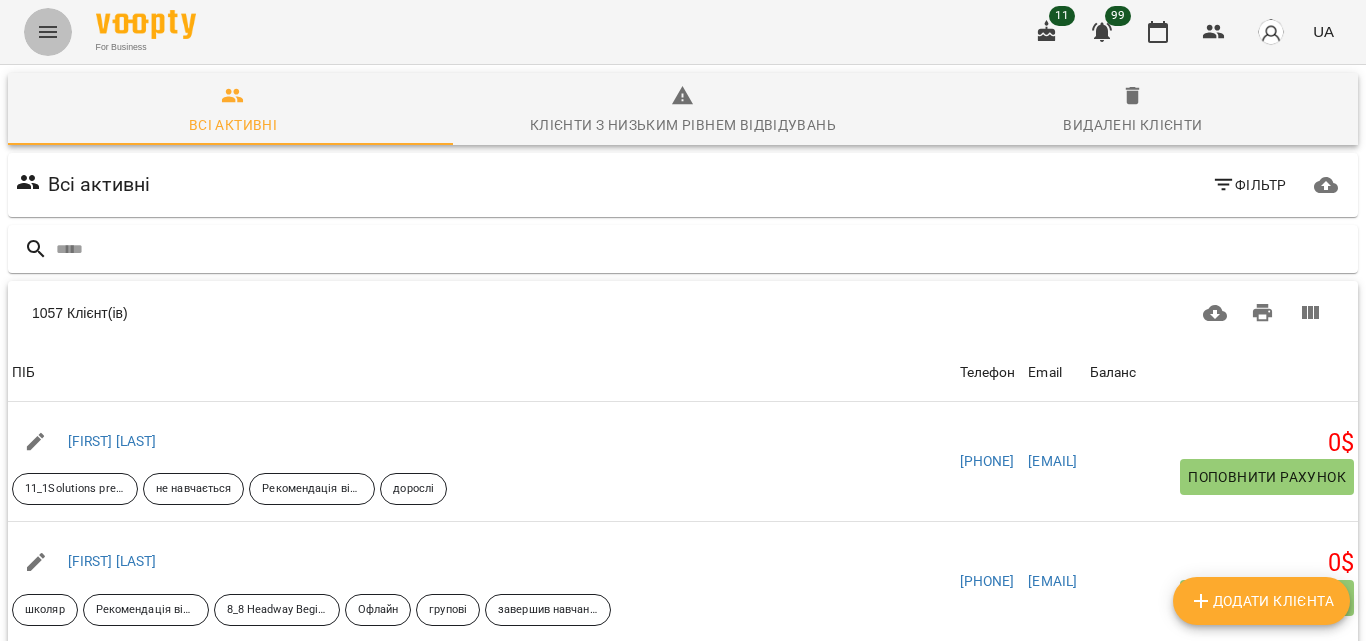 click at bounding box center [48, 32] 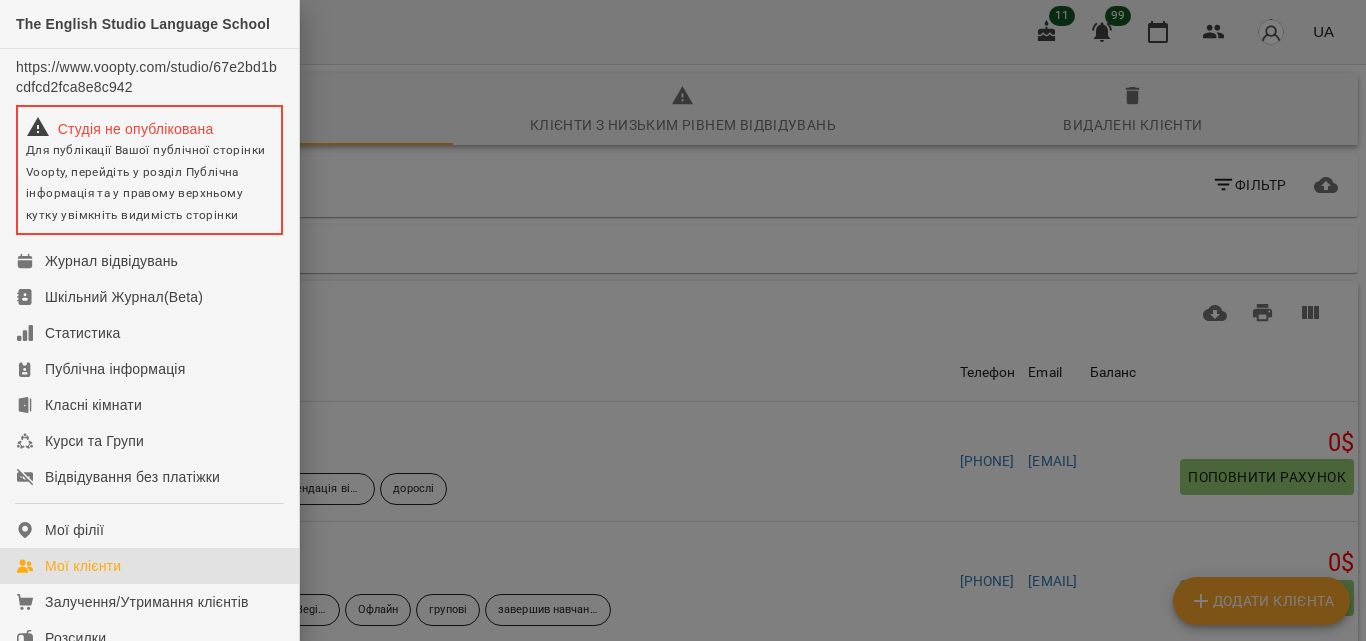 click at bounding box center (683, 320) 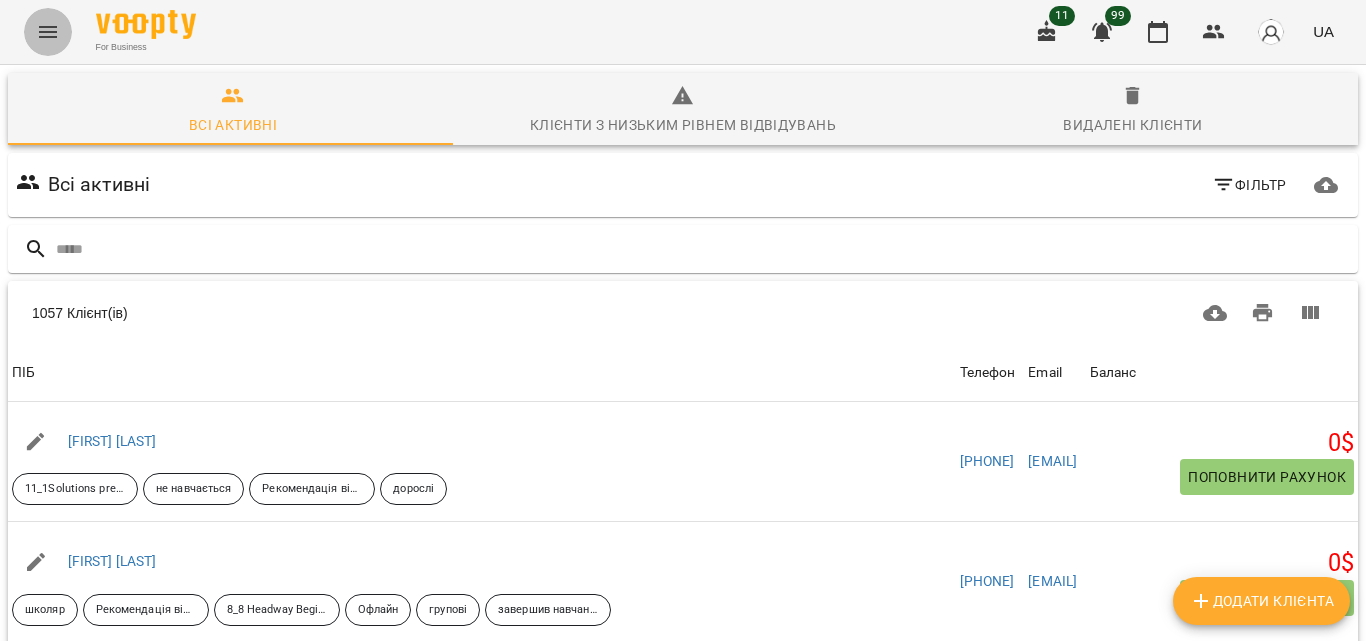 click at bounding box center [48, 32] 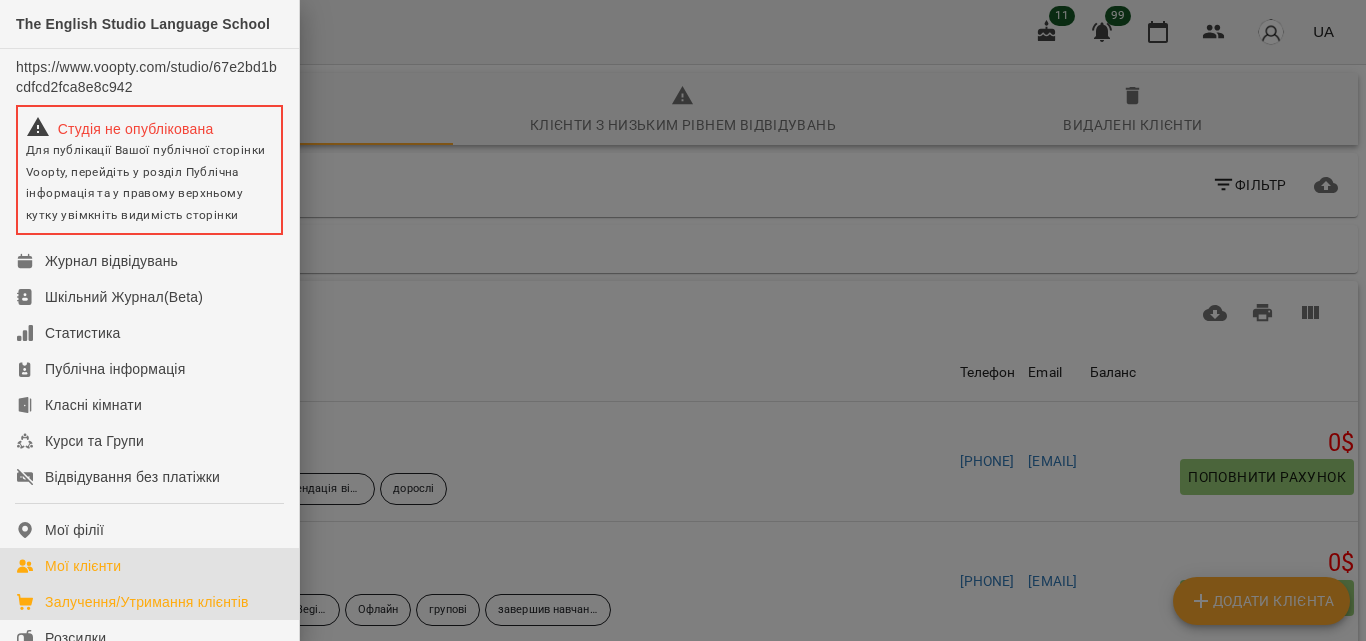 click on "Залучення/Утримання клієнтів" at bounding box center [147, 602] 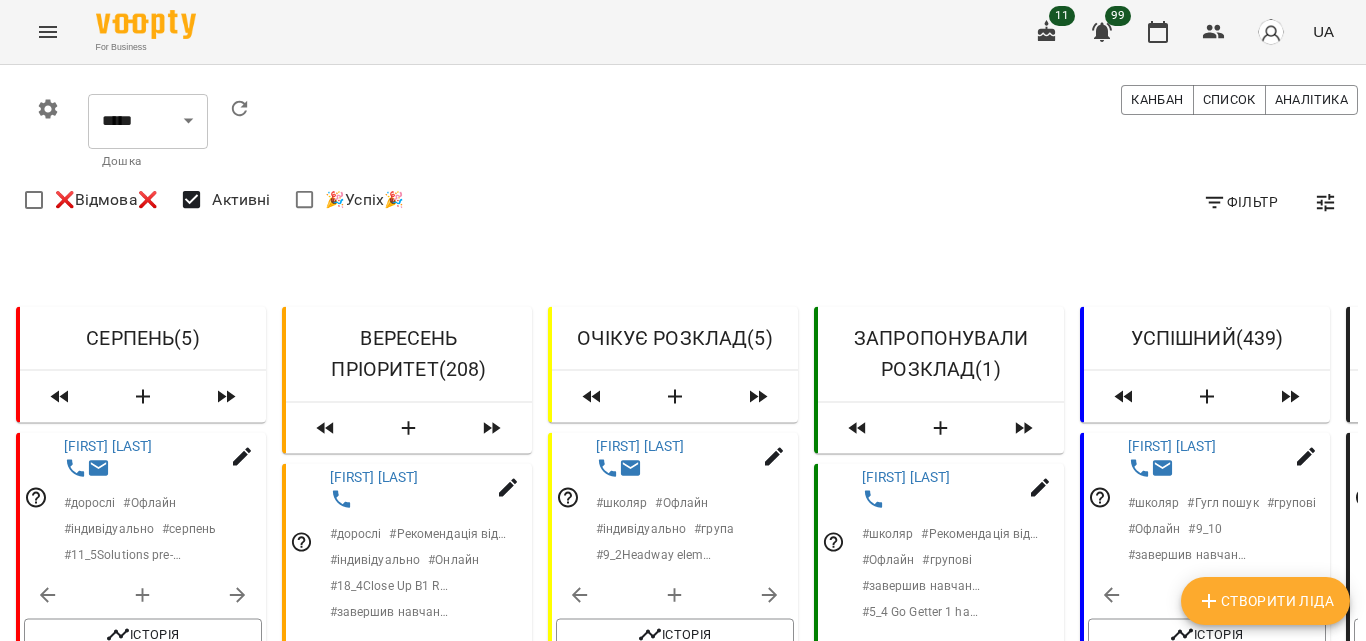 scroll, scrollTop: 289, scrollLeft: 0, axis: vertical 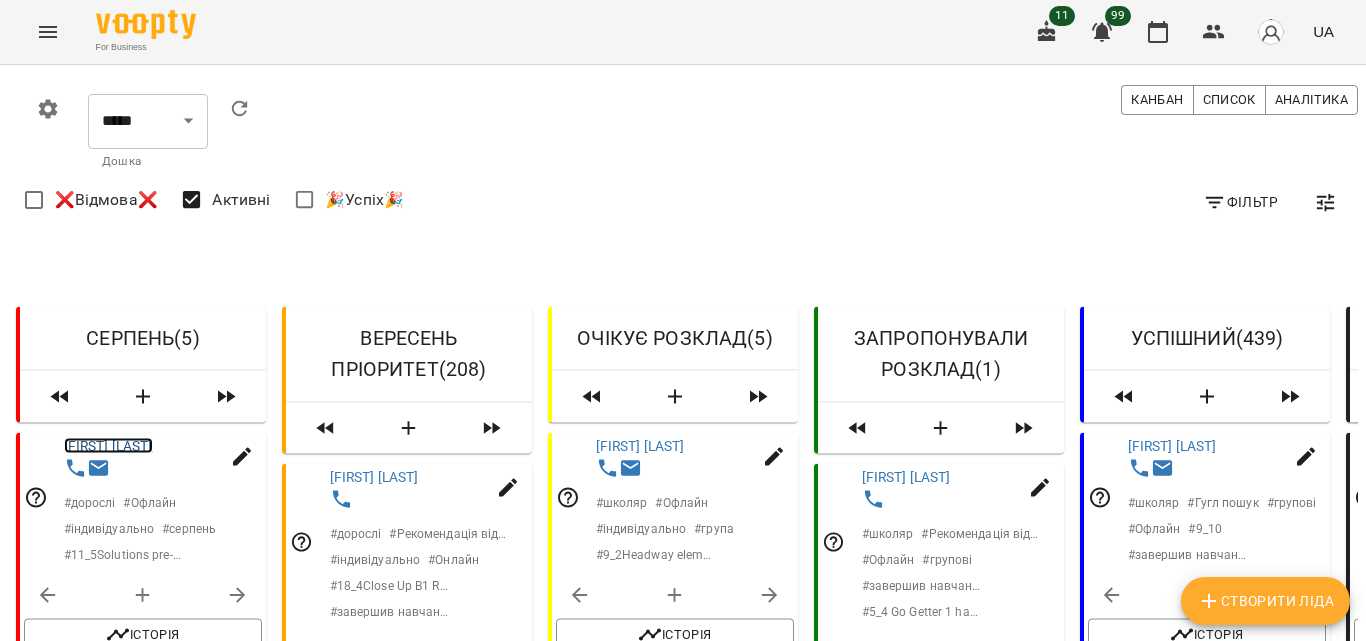 click on "[FIRST] [LAST]" at bounding box center [108, 445] 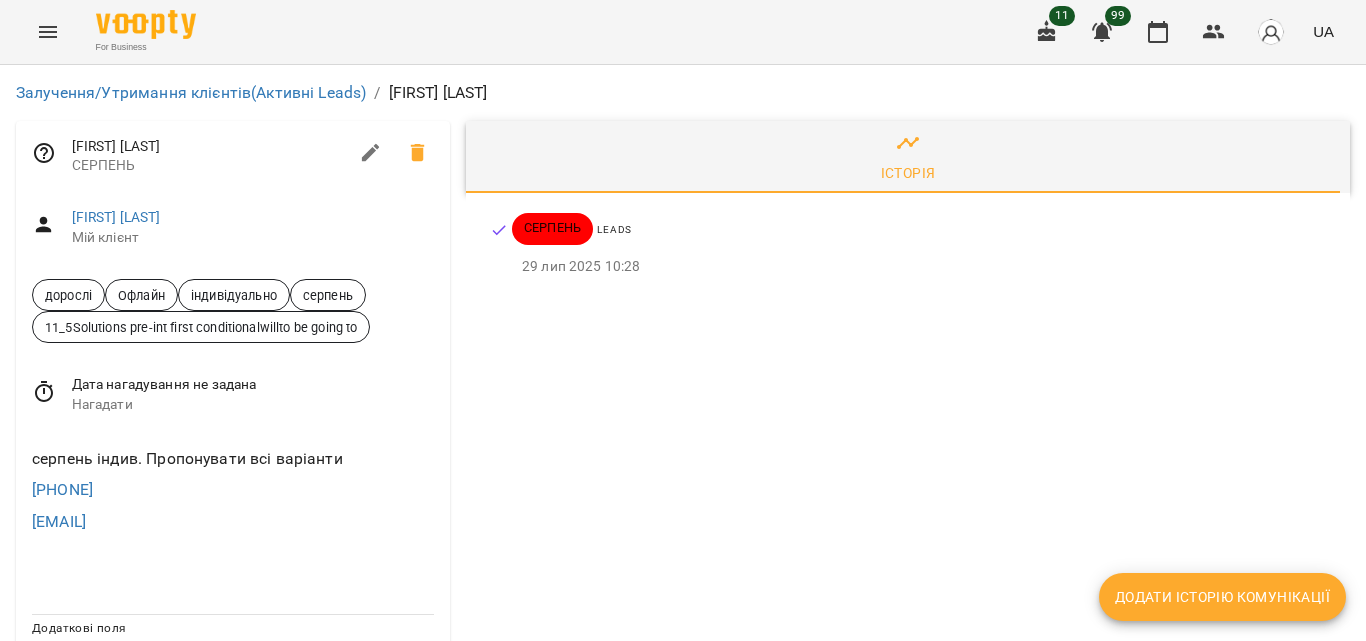 scroll, scrollTop: 53, scrollLeft: 0, axis: vertical 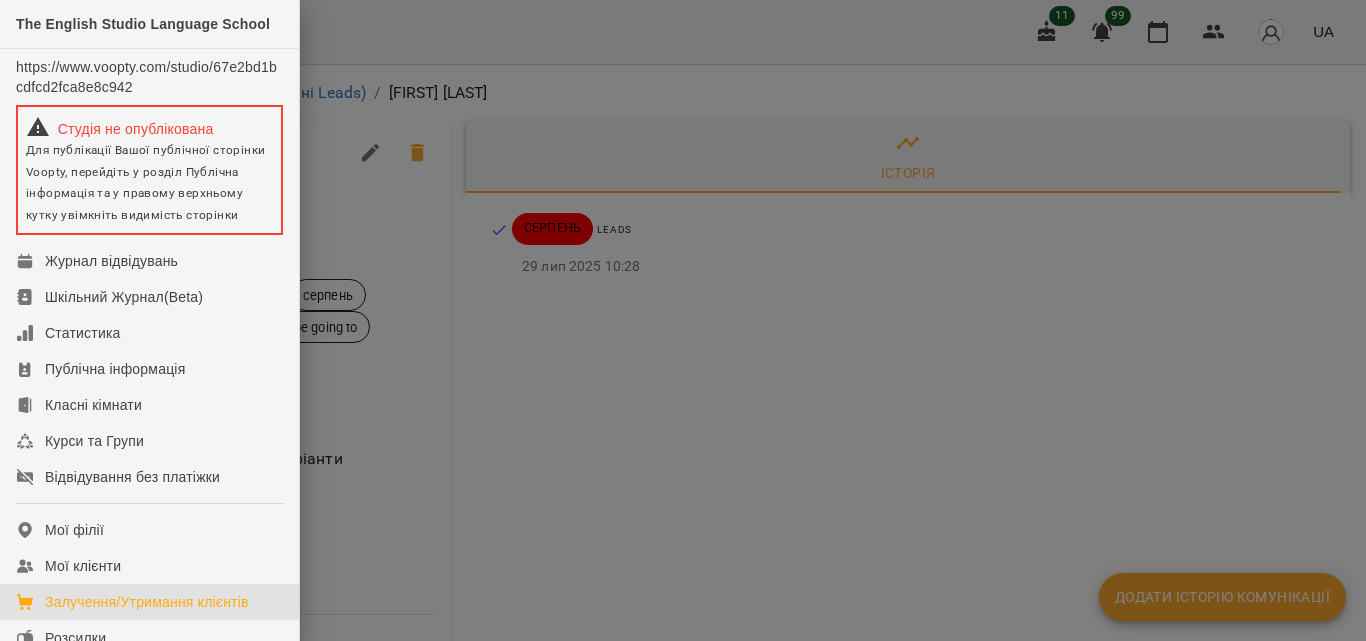 click on "Залучення/Утримання клієнтів" at bounding box center [149, 602] 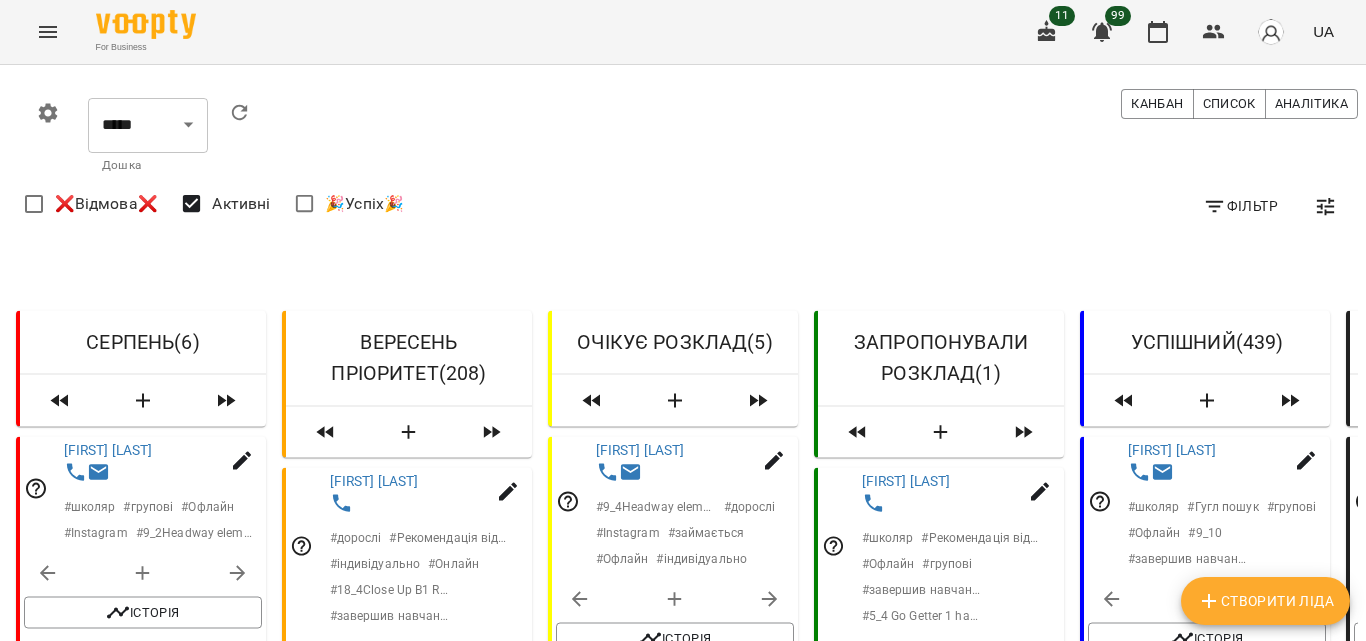 scroll, scrollTop: 293, scrollLeft: 0, axis: vertical 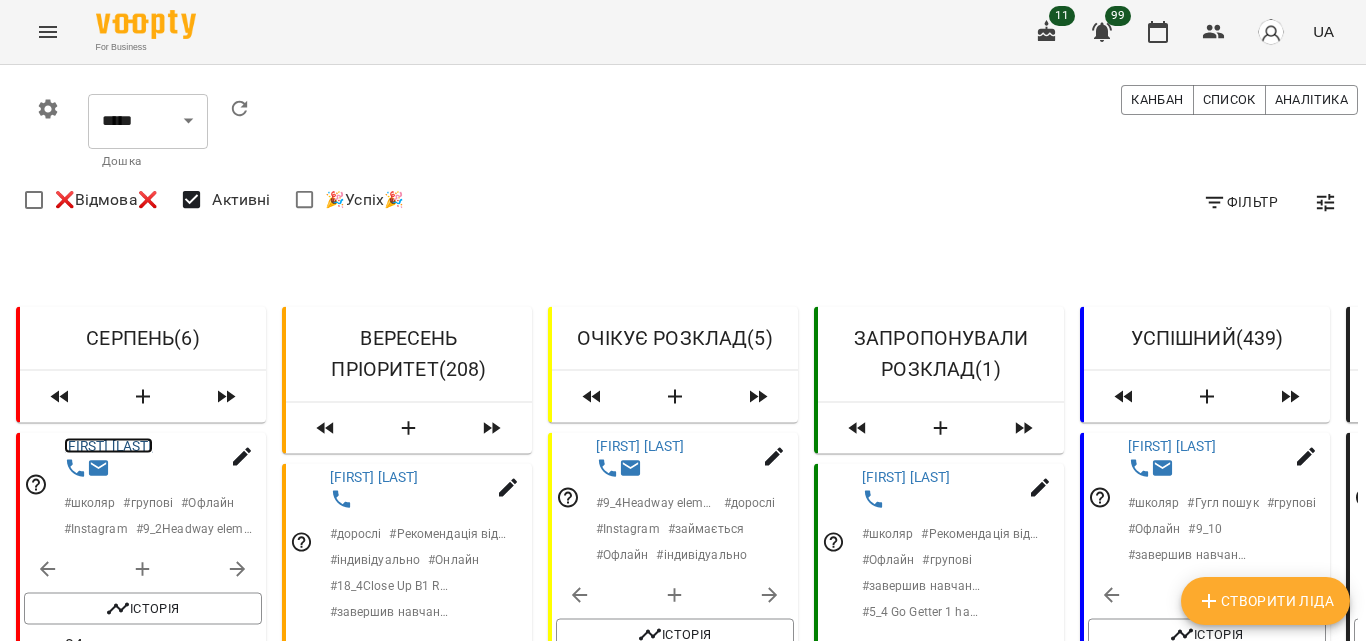 click on "[FIRST] [LAST]" at bounding box center [108, 445] 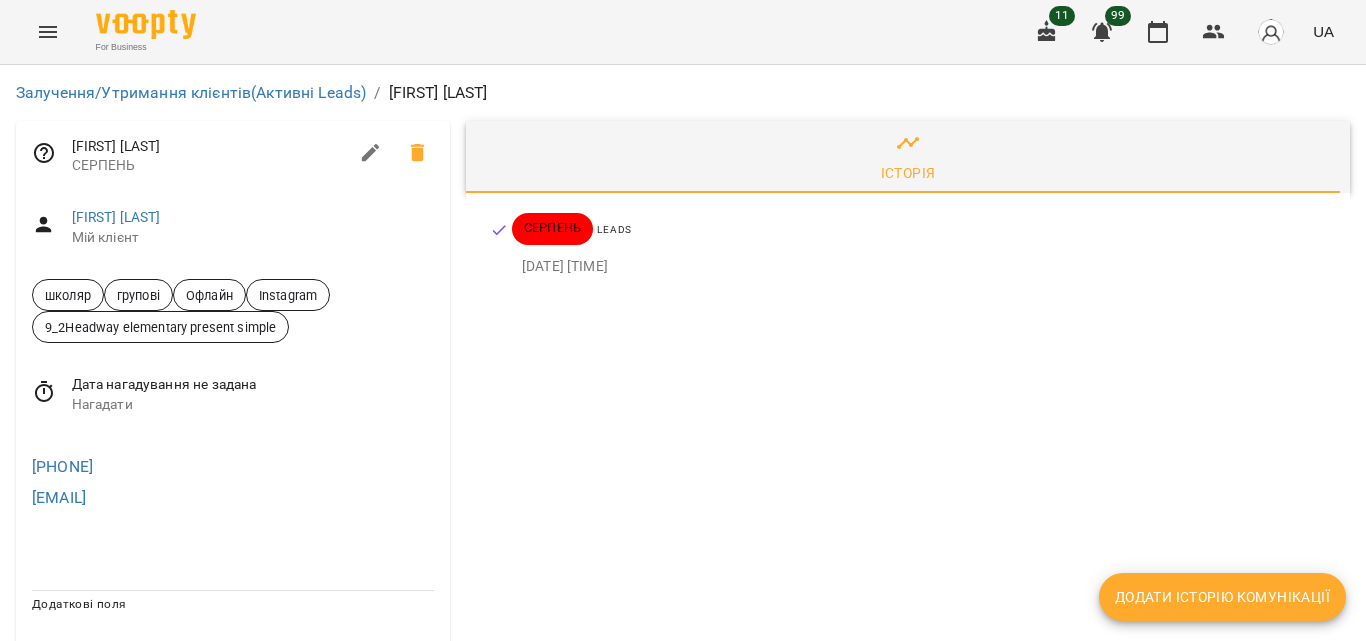 scroll, scrollTop: 0, scrollLeft: 0, axis: both 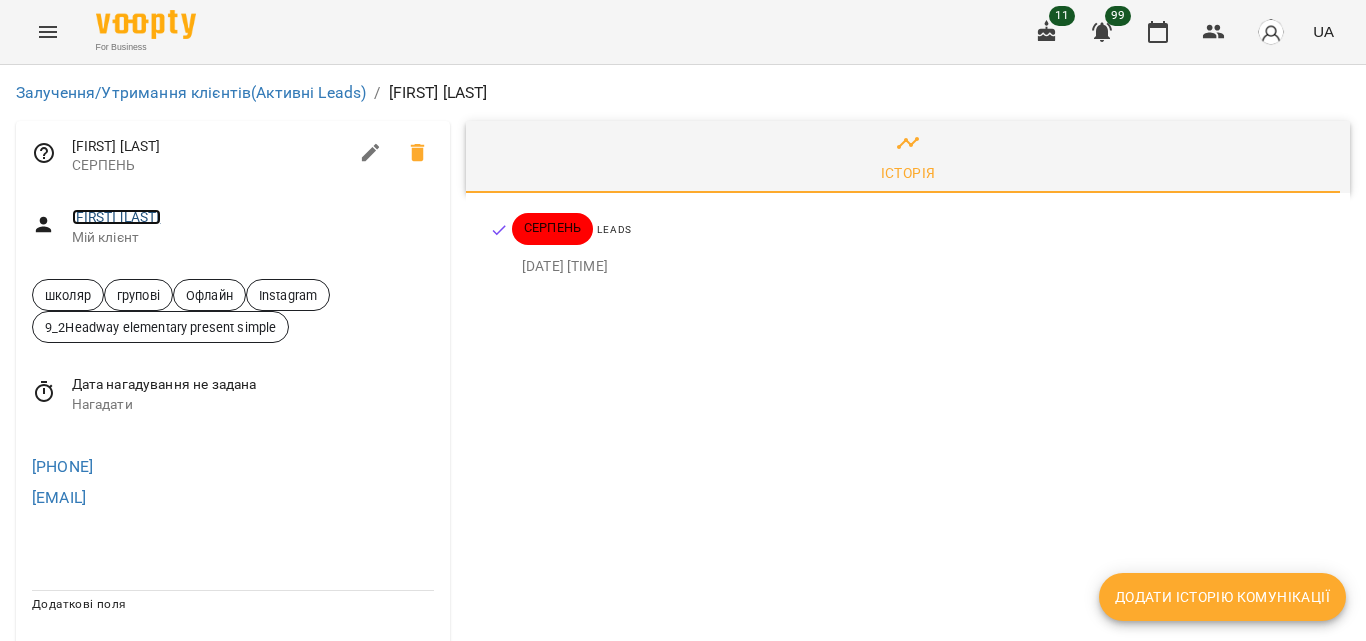 click on "[FIRST] [LAST]" at bounding box center [116, 217] 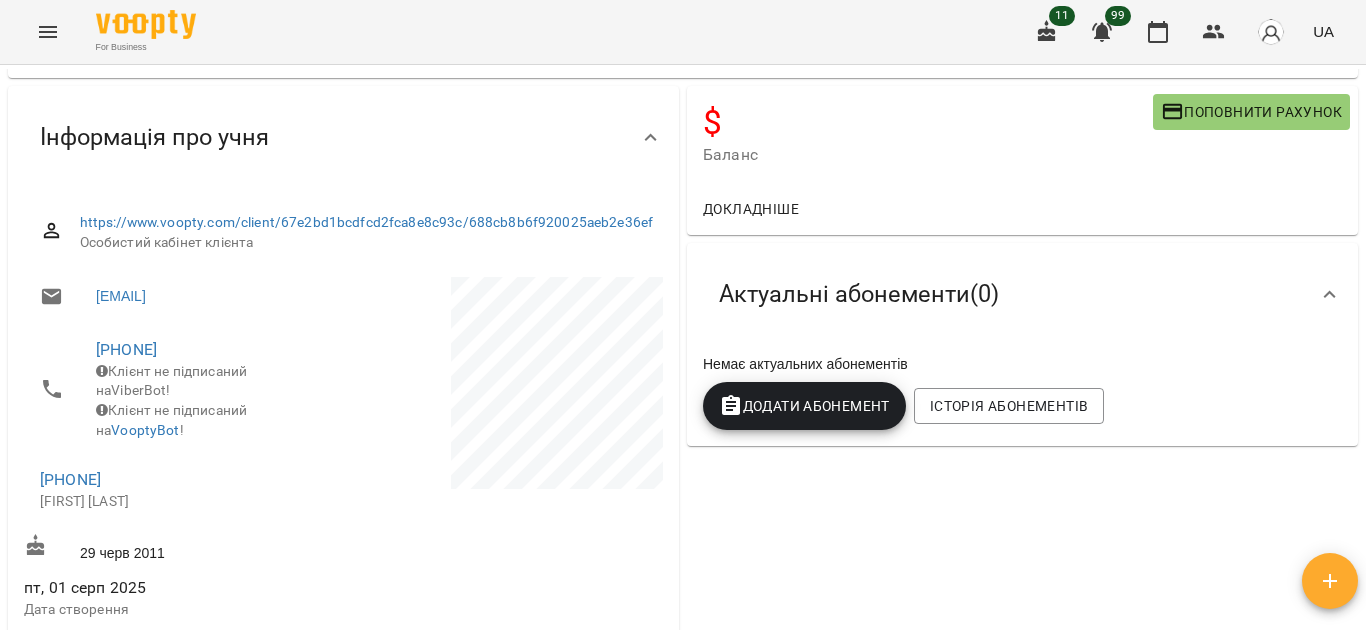 scroll, scrollTop: 0, scrollLeft: 0, axis: both 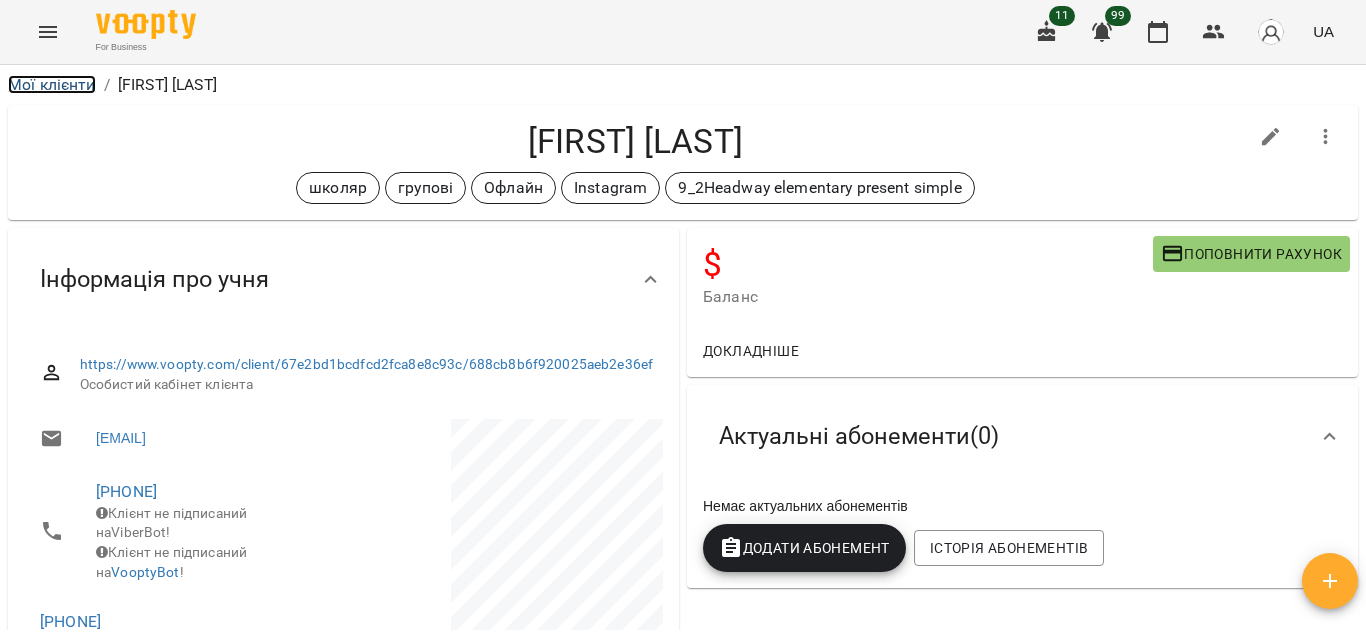 click on "Мої клієнти" at bounding box center [52, 84] 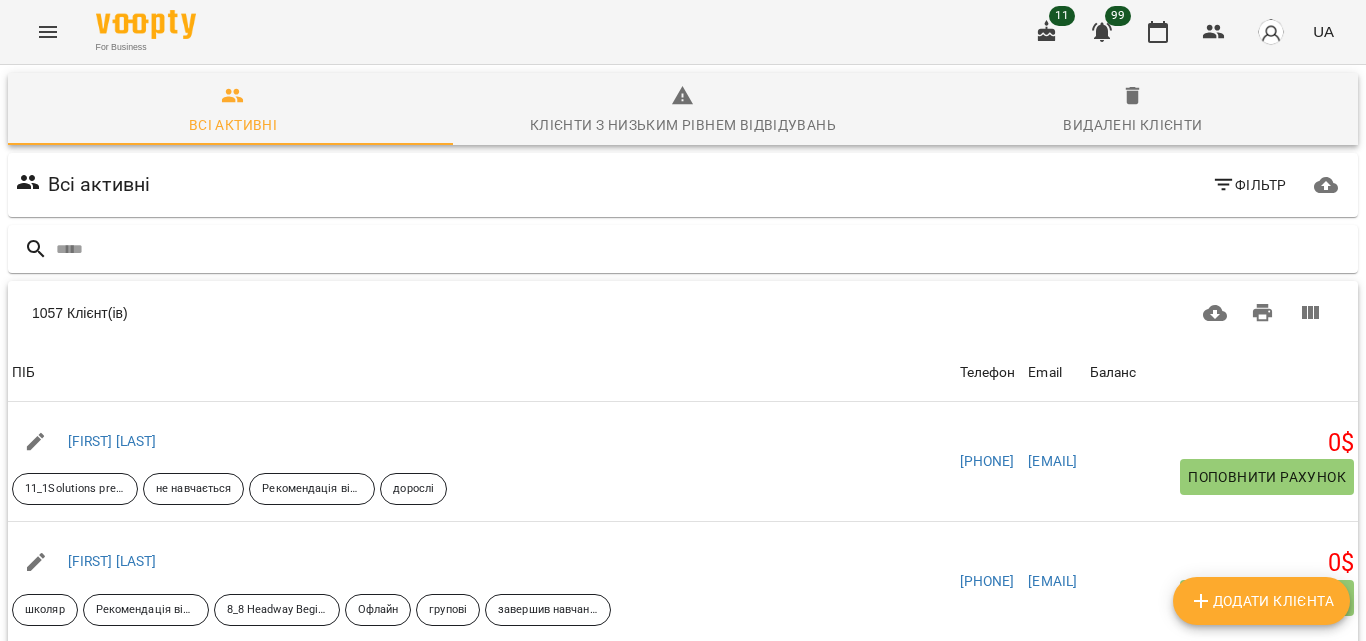 click at bounding box center (48, 32) 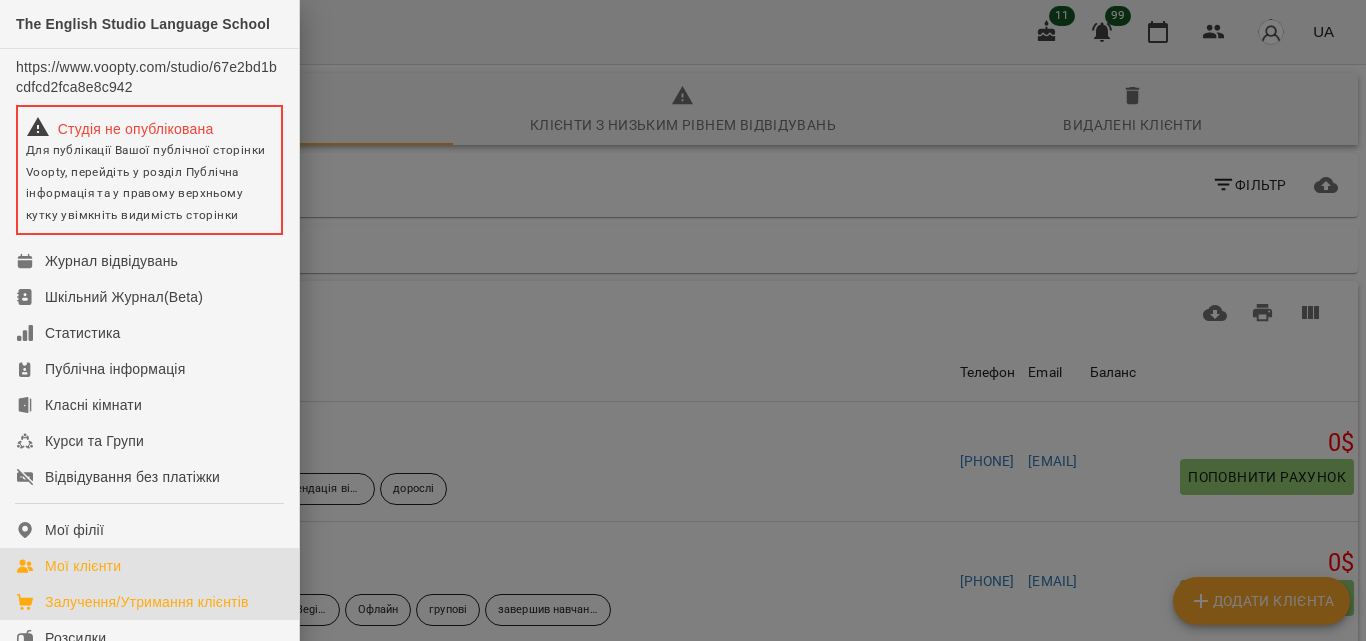 click on "Залучення/Утримання клієнтів" at bounding box center [147, 602] 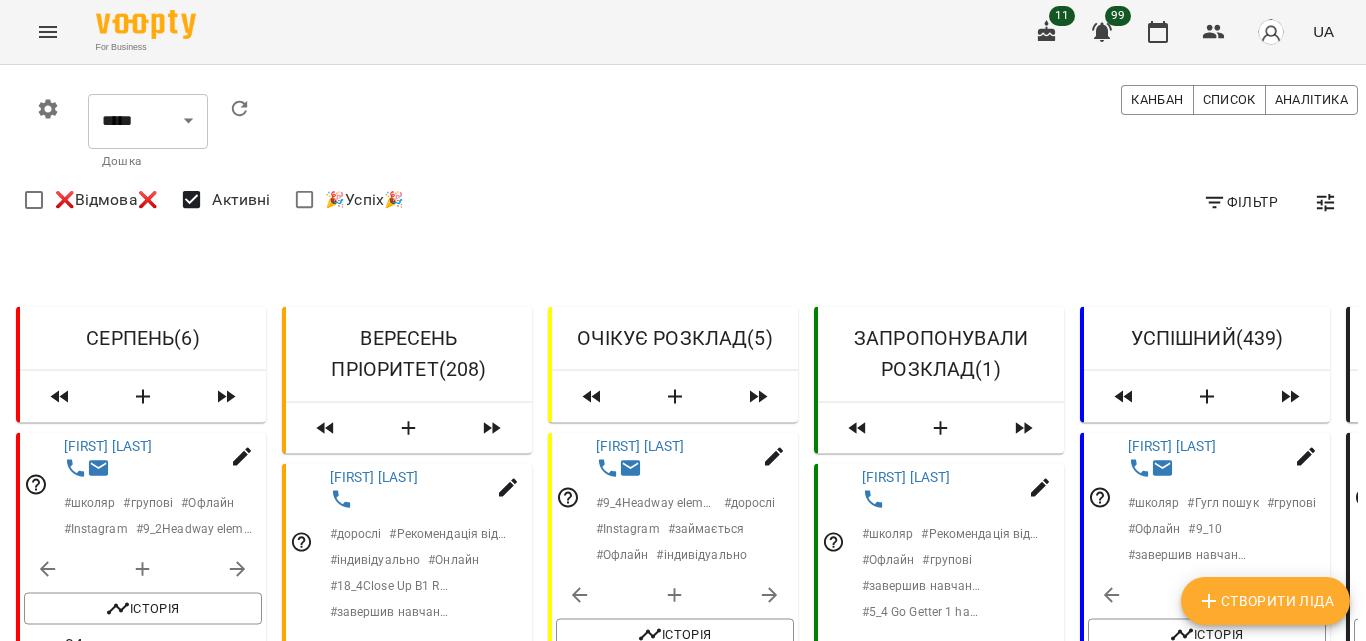 scroll, scrollTop: 1330, scrollLeft: 0, axis: vertical 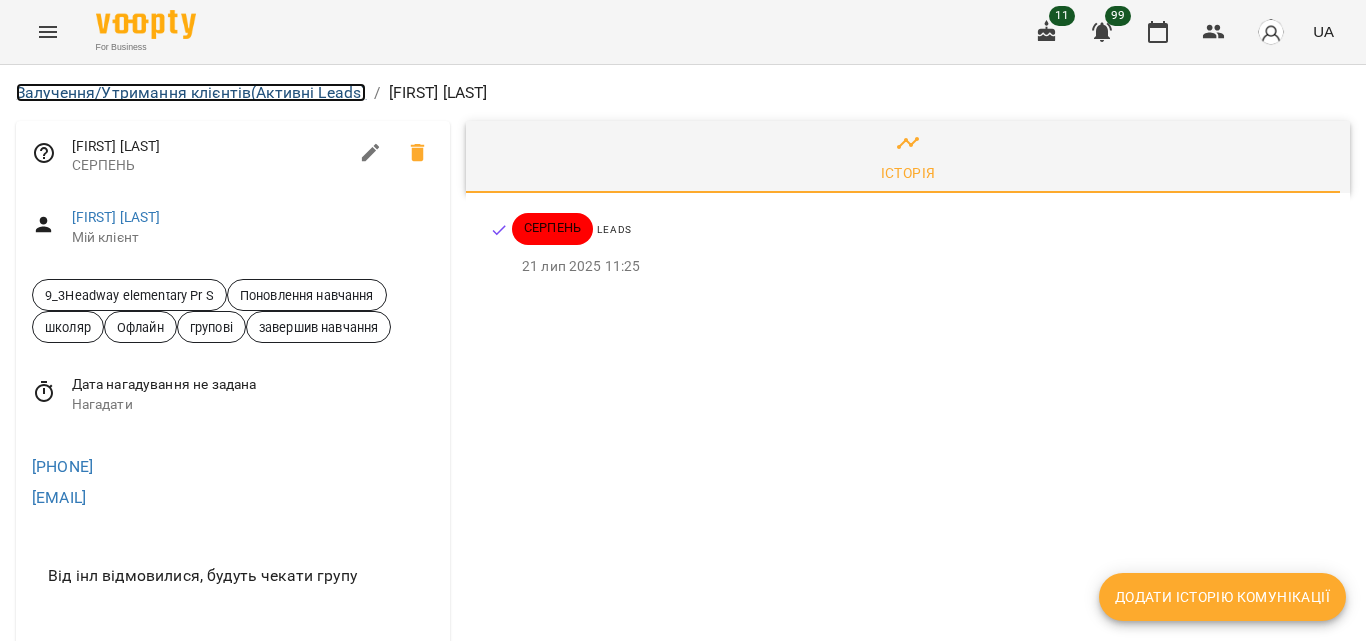 click on "Залучення/Утримання клієнтів (Активні Leads)" at bounding box center (191, 92) 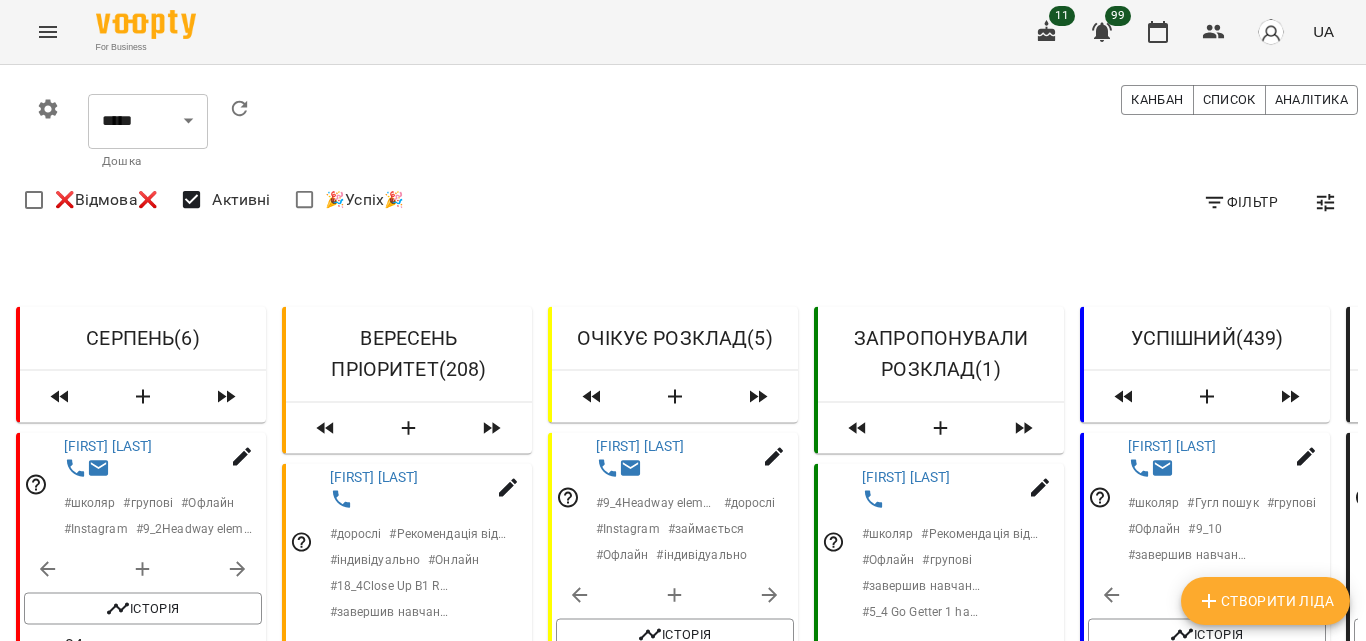 scroll, scrollTop: 3496, scrollLeft: 0, axis: vertical 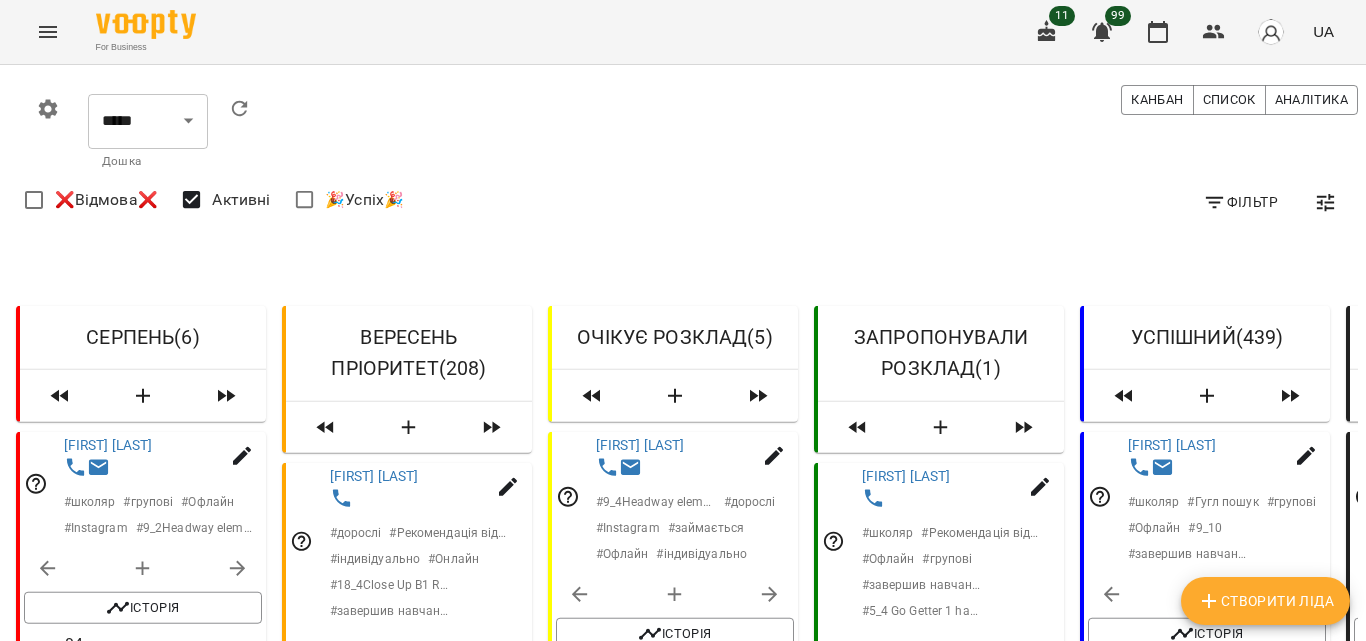 click on "ЗАПРОПОНУВАЛИ РОЗКЛАД ( 1 ) Фещенко Іван # школяр # Рекомендація від друзів знайомих тощо # Офлайн # групові # завершив навчання # 5_4 Go Getter 1 have got Історія 04 серп   Нагадати групові обов'язково Пн або Пт і будь який інший день 22 лип 2025 13:18" at bounding box center [939, 3845] 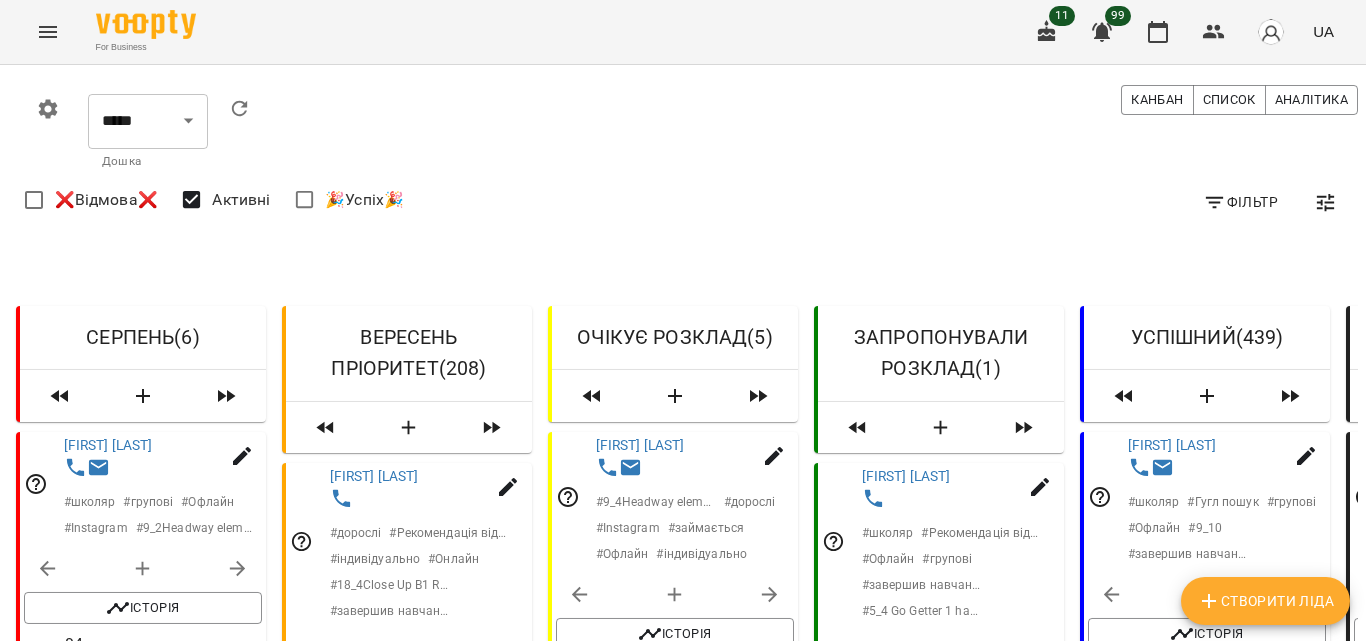 scroll, scrollTop: 10289, scrollLeft: 0, axis: vertical 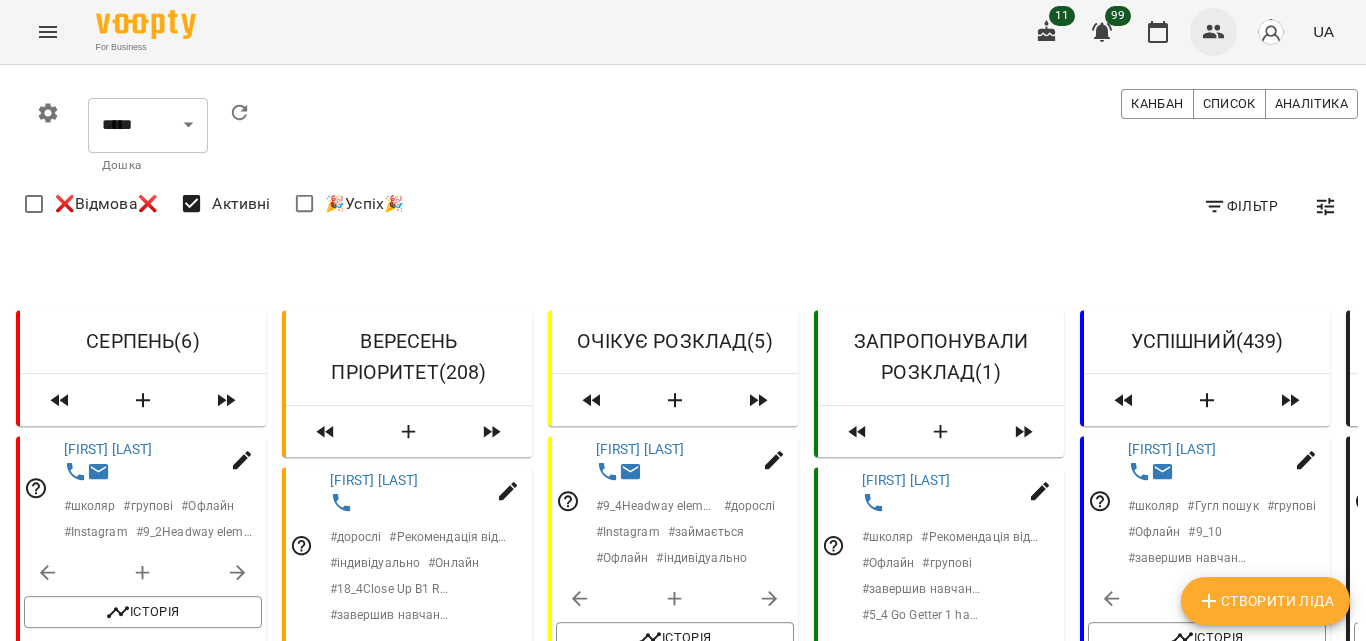 click 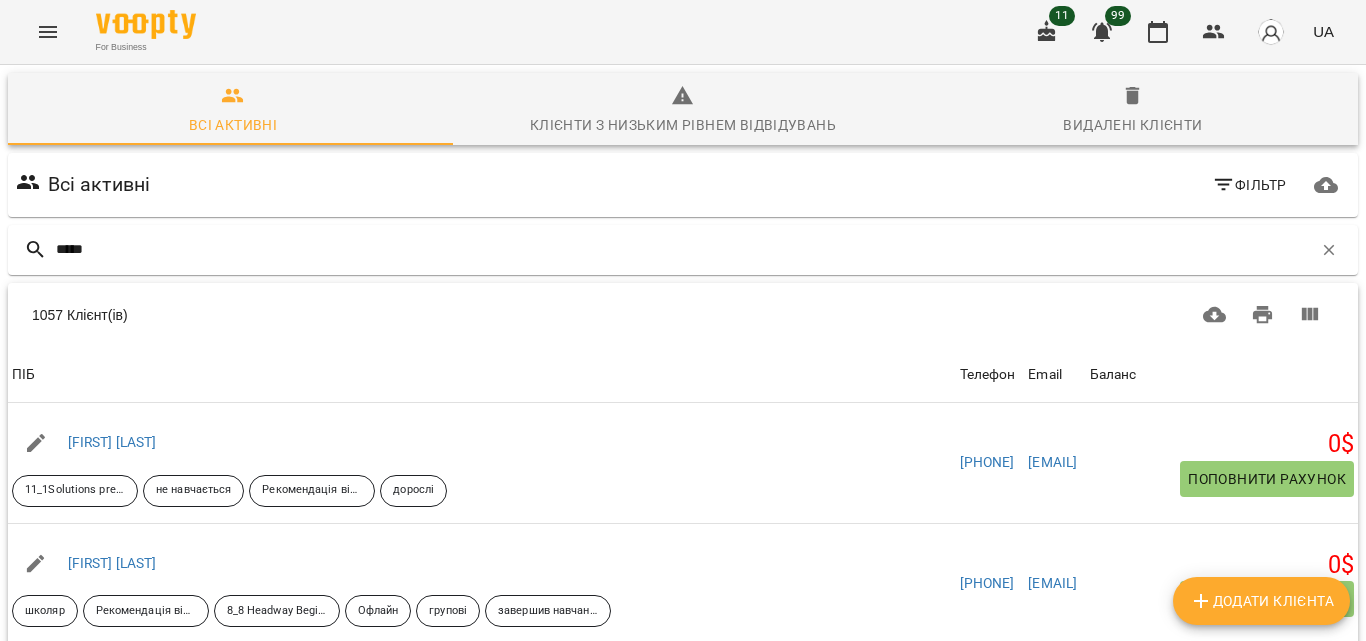 type on "*****" 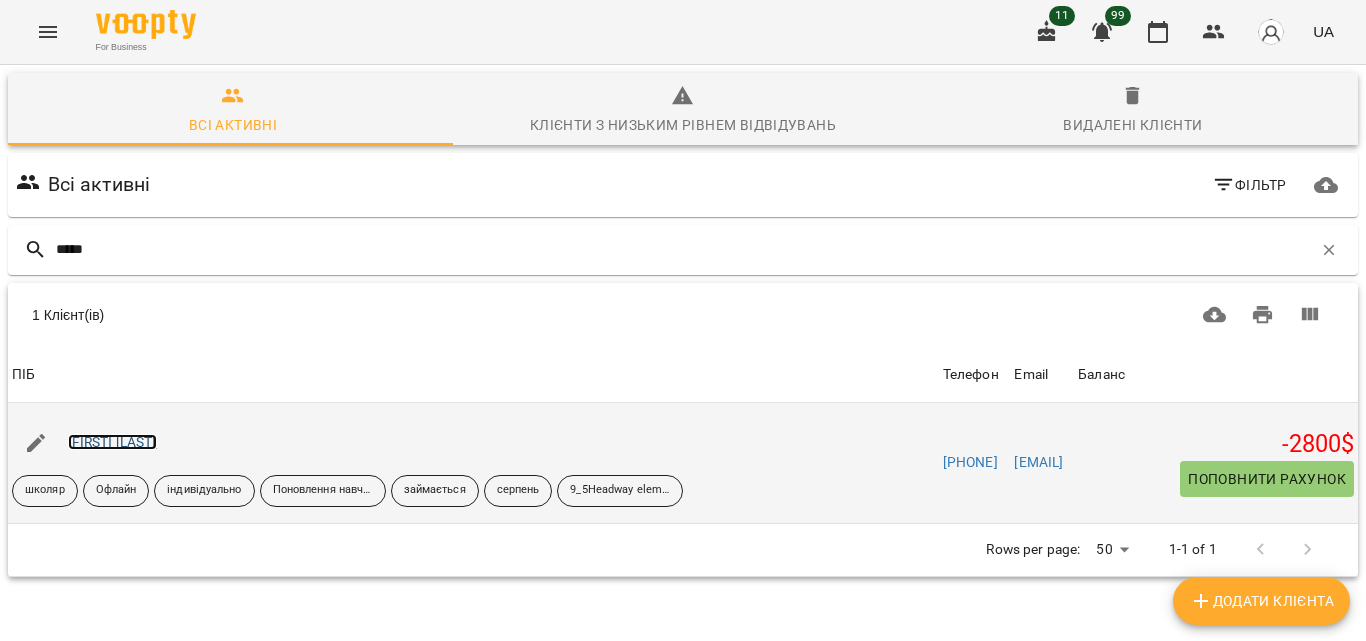 click on "Дирда Марія" at bounding box center [112, 442] 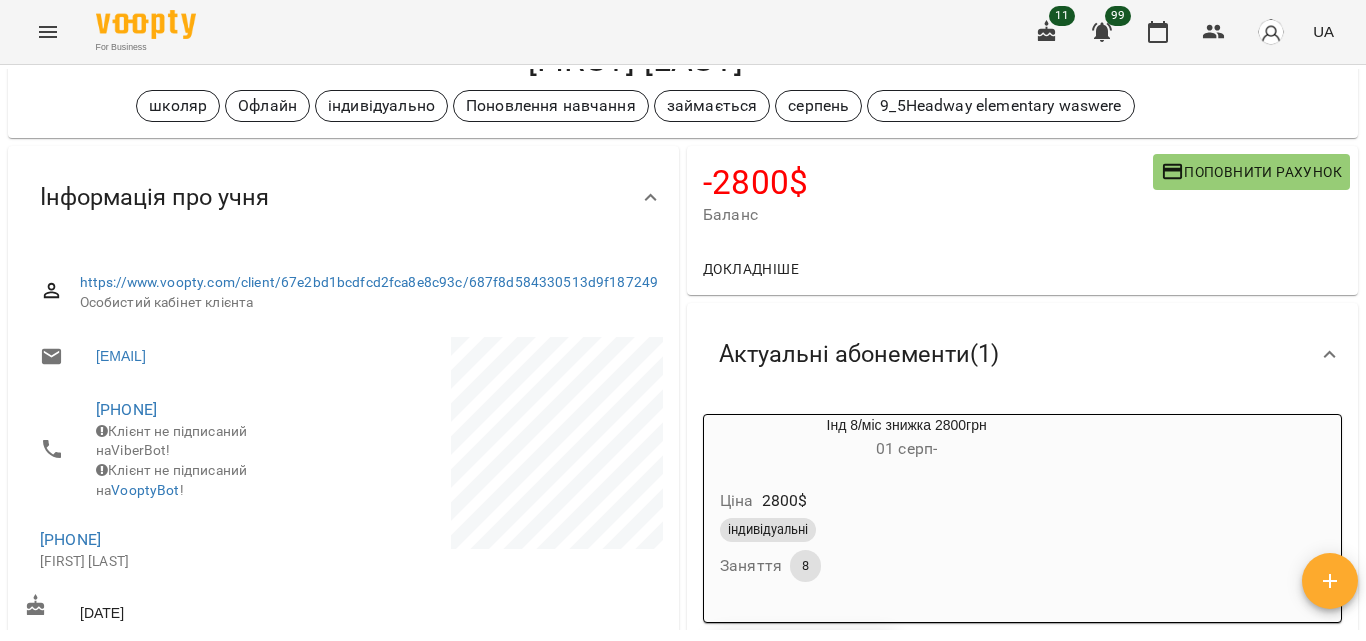 scroll, scrollTop: 0, scrollLeft: 0, axis: both 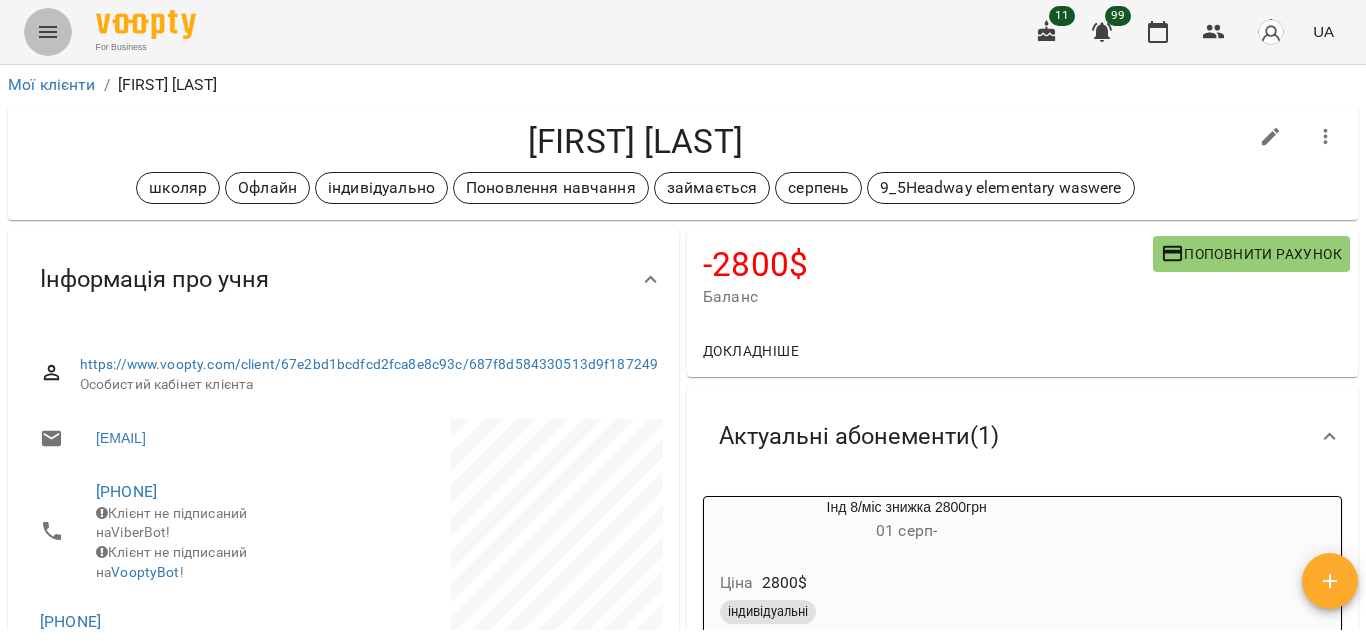 click 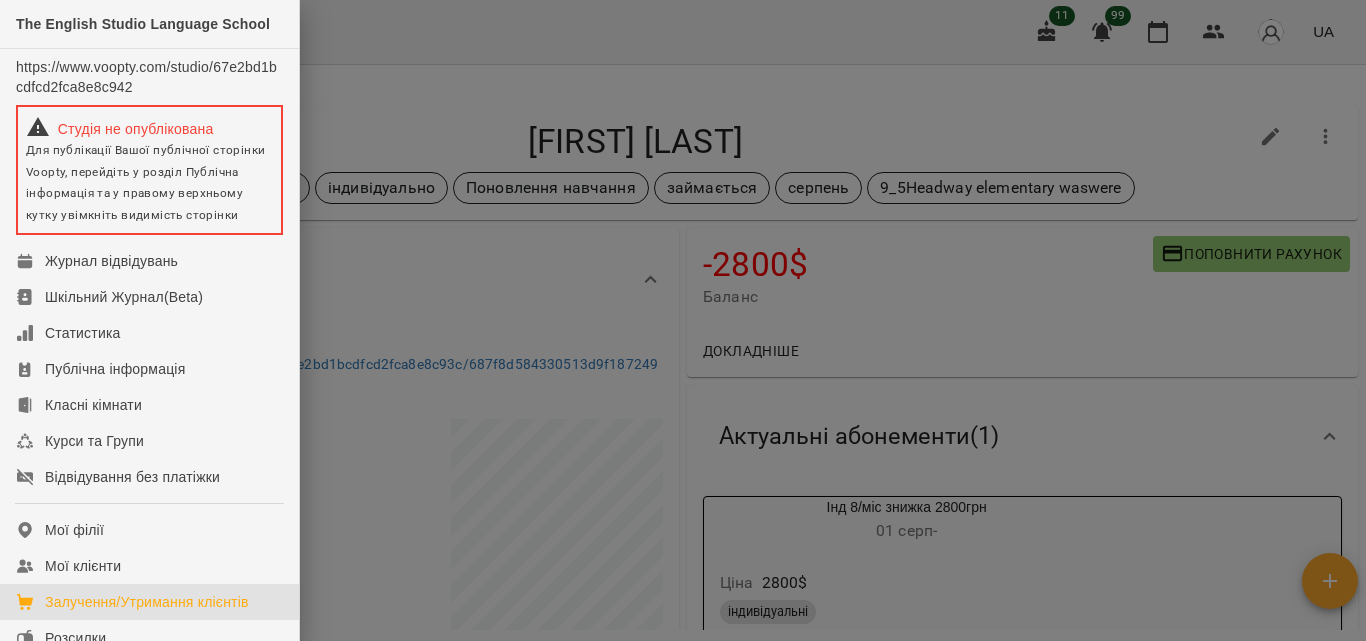 click on "Залучення/Утримання клієнтів" at bounding box center [147, 602] 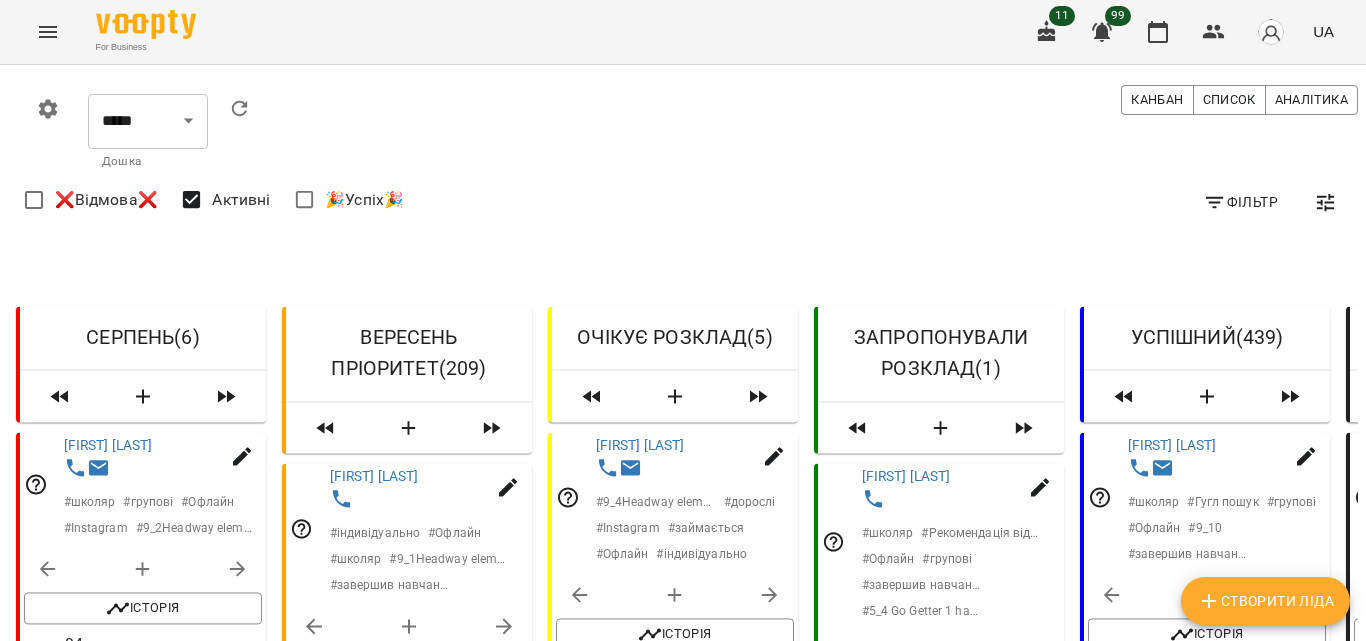 scroll, scrollTop: 877, scrollLeft: 0, axis: vertical 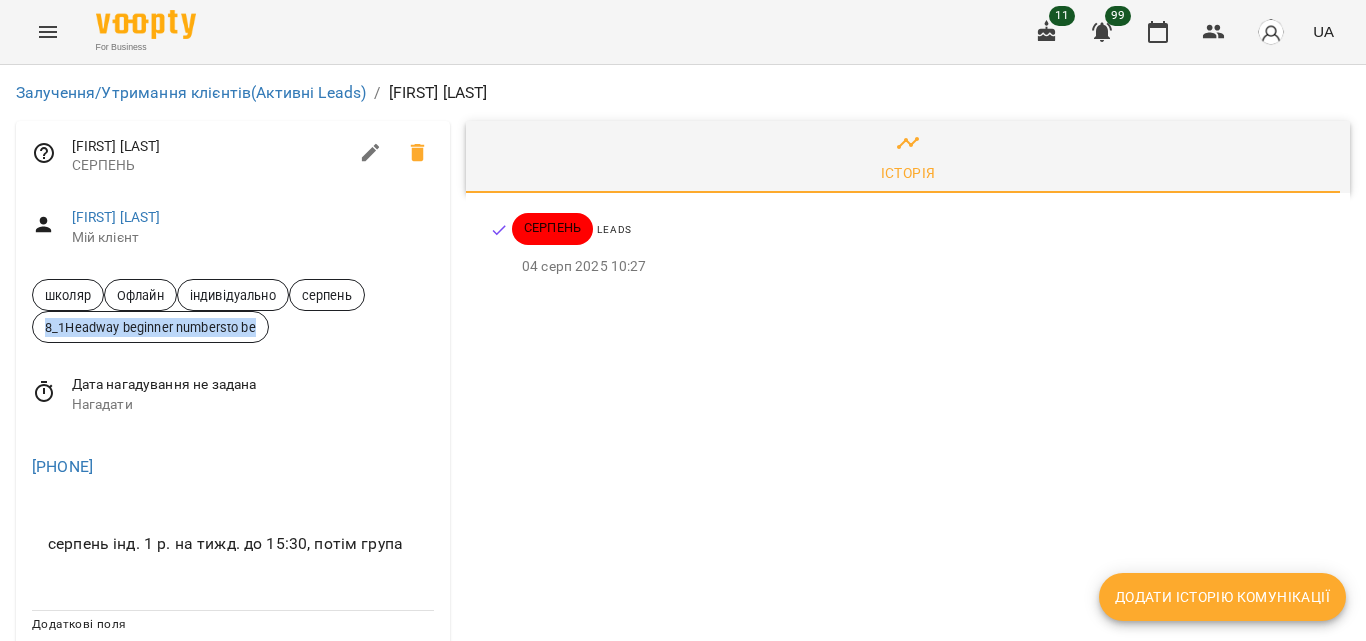 drag, startPoint x: 257, startPoint y: 328, endPoint x: 45, endPoint y: 331, distance: 212.02122 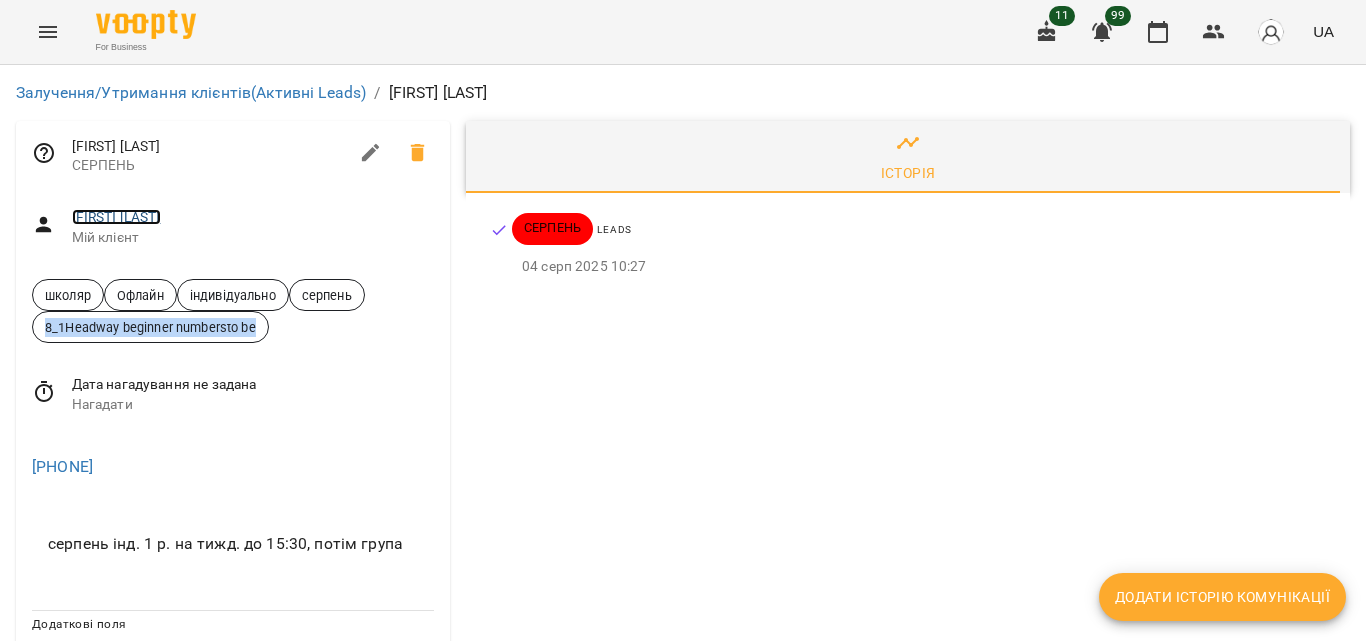 click on "[FIRST] [LAST]" at bounding box center (116, 217) 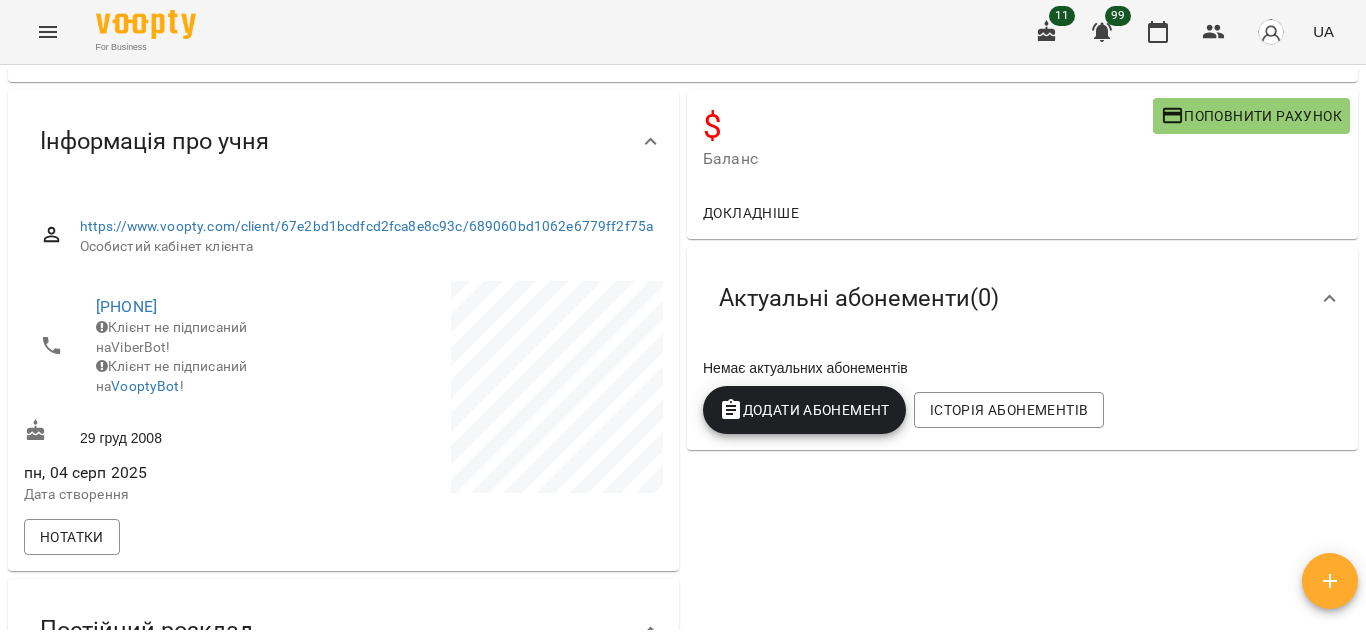 scroll, scrollTop: 142, scrollLeft: 0, axis: vertical 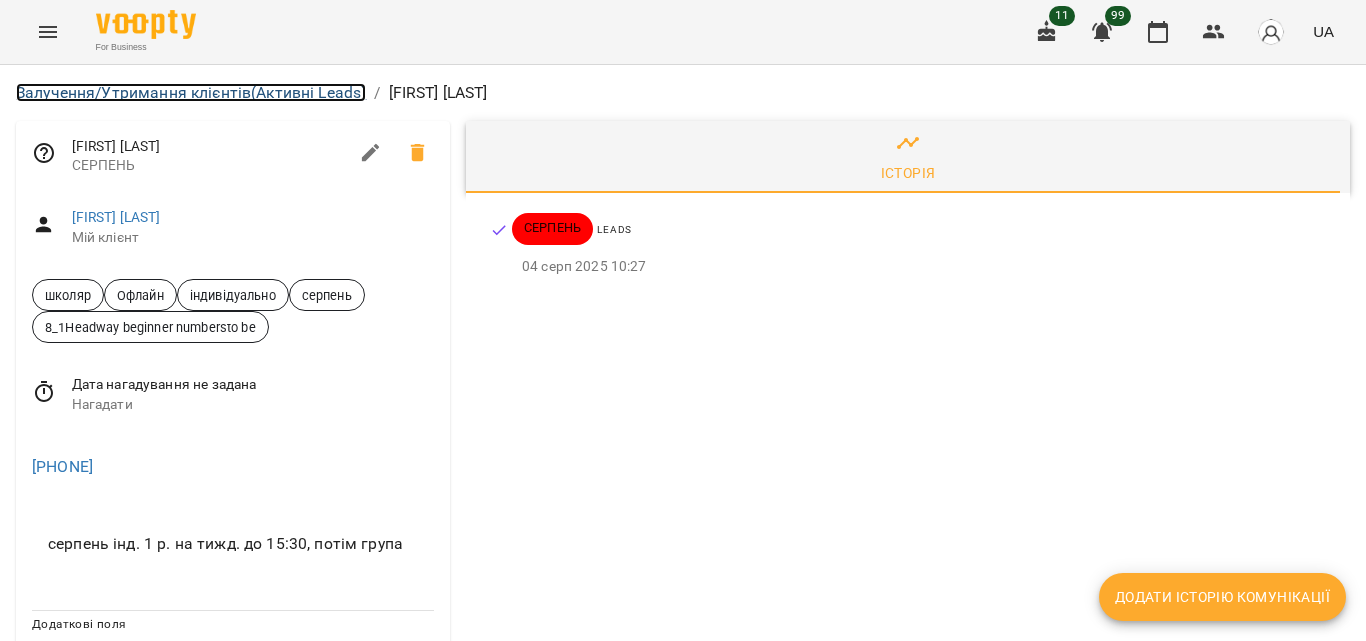 click on "Залучення/Утримання клієнтів (Активні Leads)" at bounding box center [191, 92] 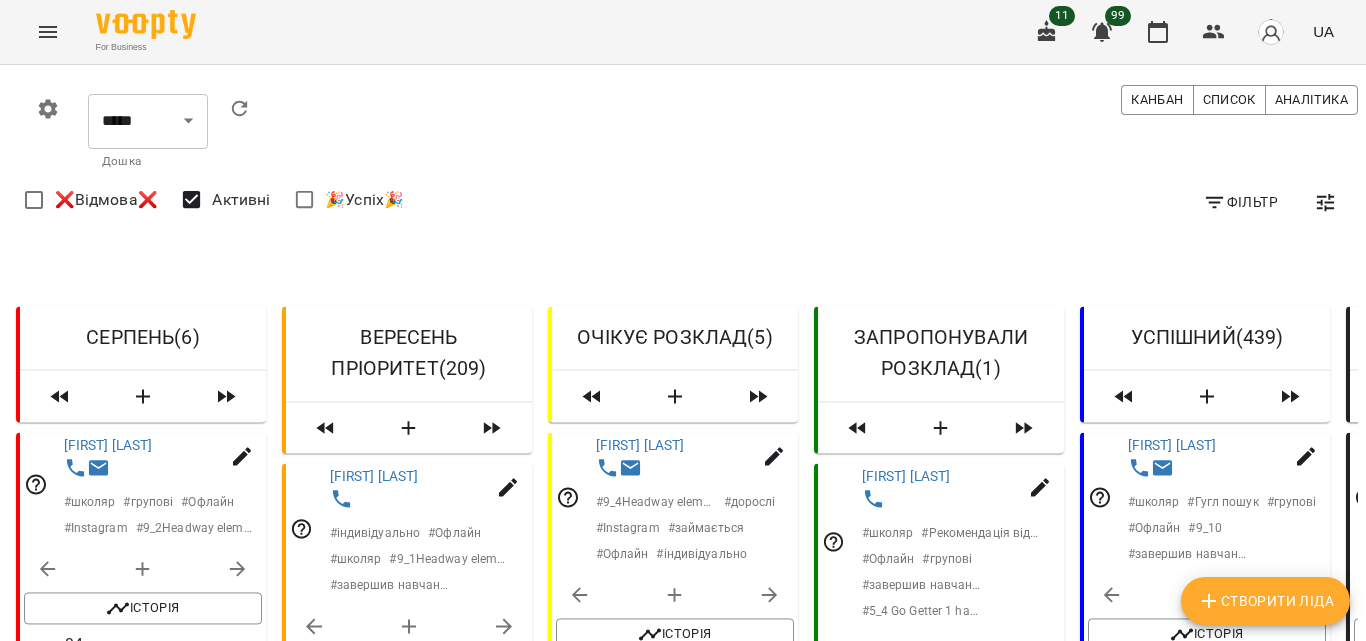 scroll, scrollTop: 931, scrollLeft: 0, axis: vertical 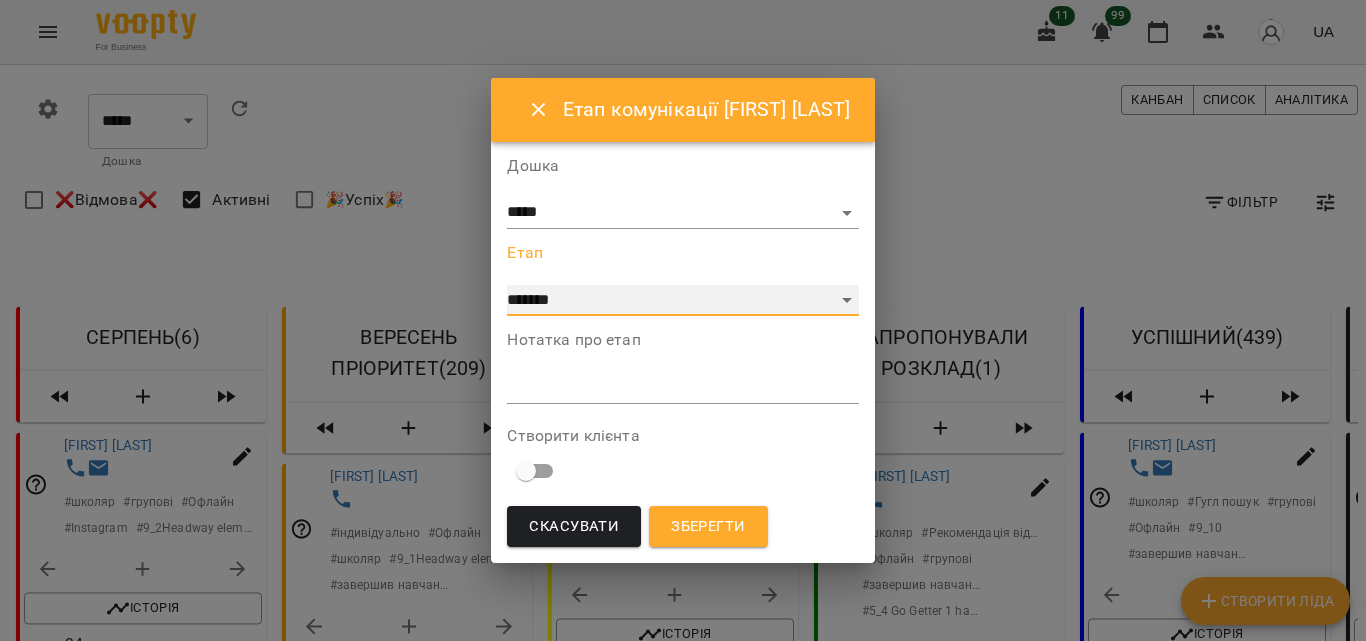 click on "**********" at bounding box center (682, 301) 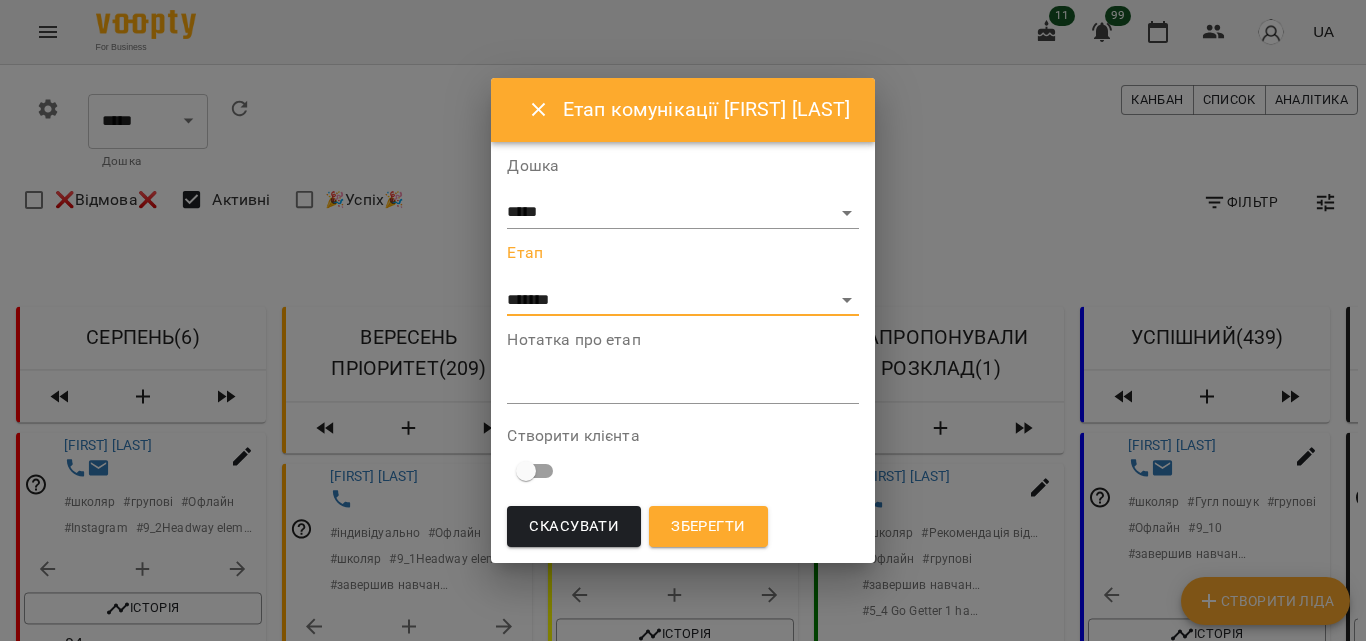 click on "Зберегти" at bounding box center [708, 527] 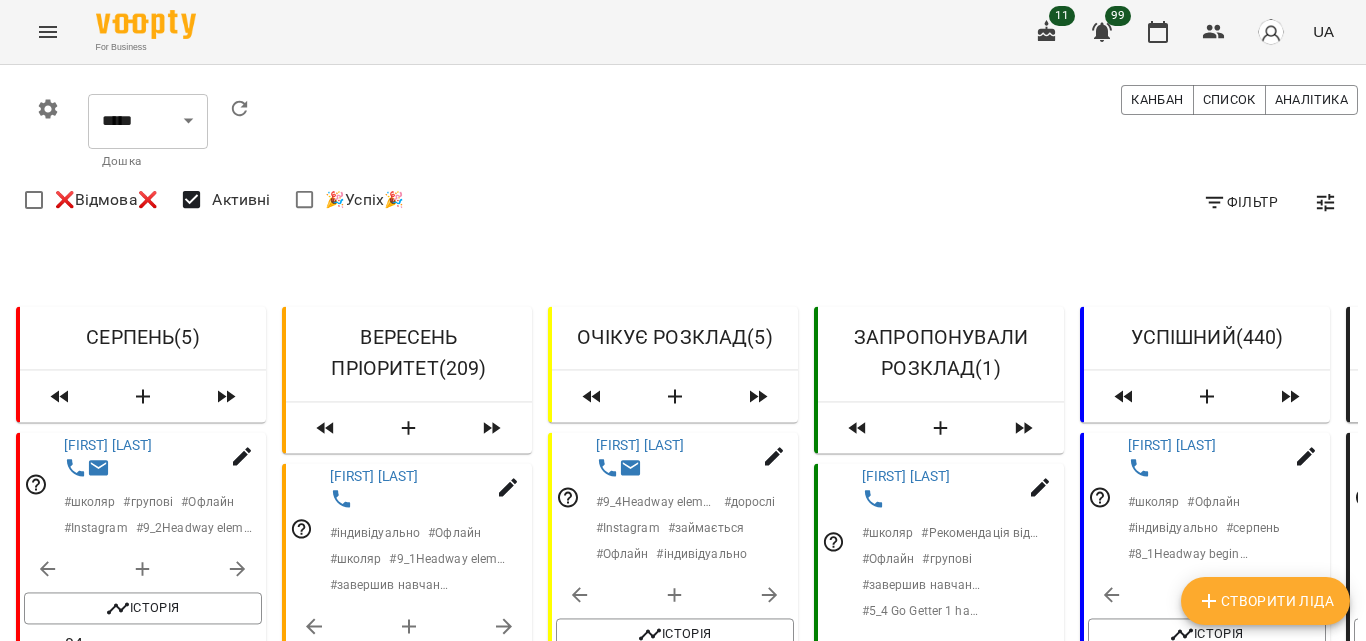 scroll, scrollTop: 253, scrollLeft: 0, axis: vertical 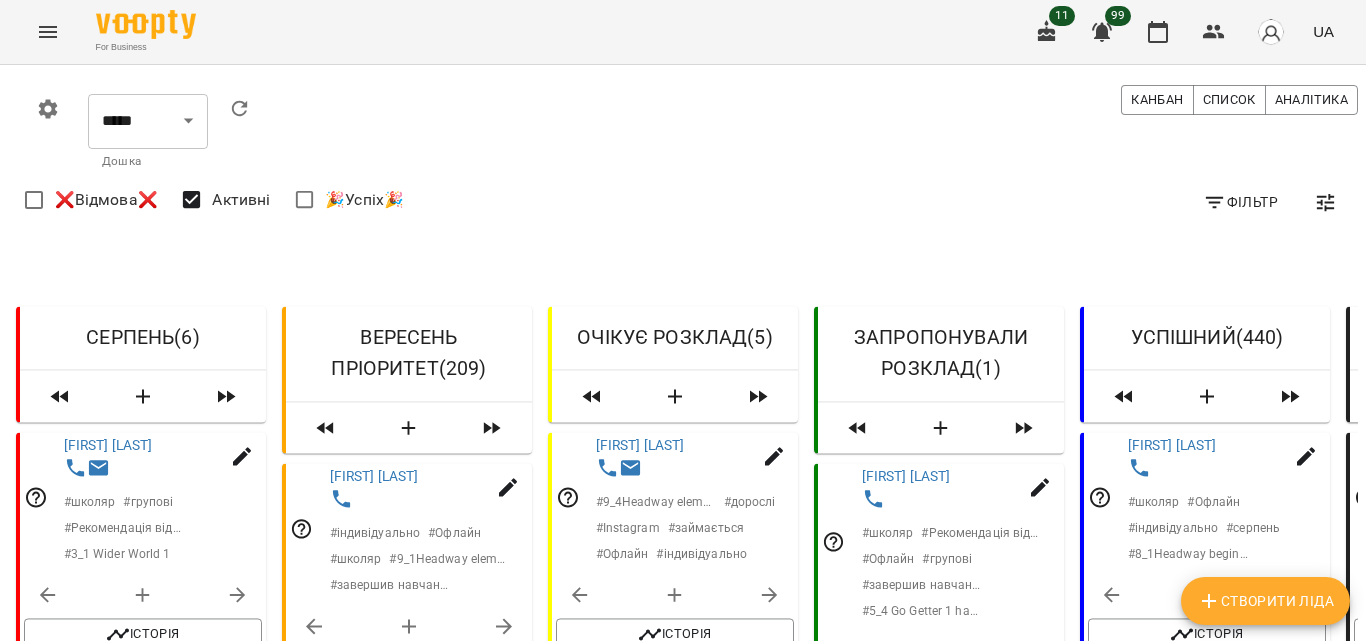 click on "[FIRST] [LAST]" at bounding box center [108, 2130] 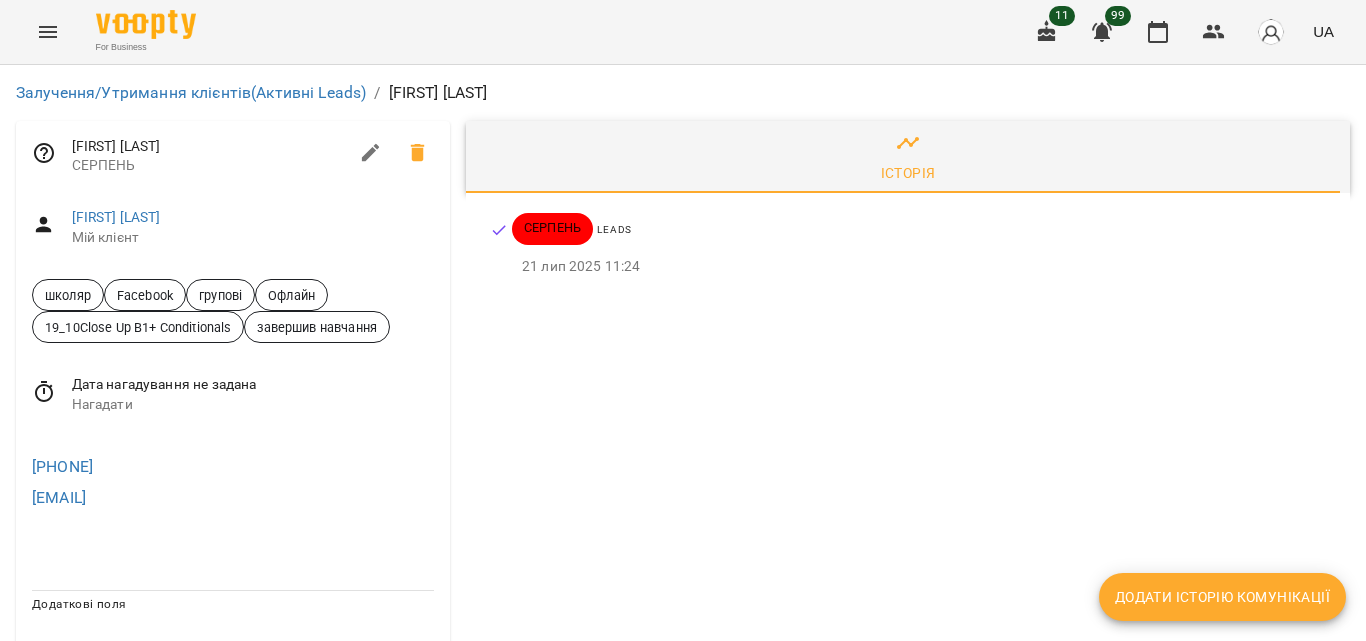 scroll, scrollTop: 30, scrollLeft: 0, axis: vertical 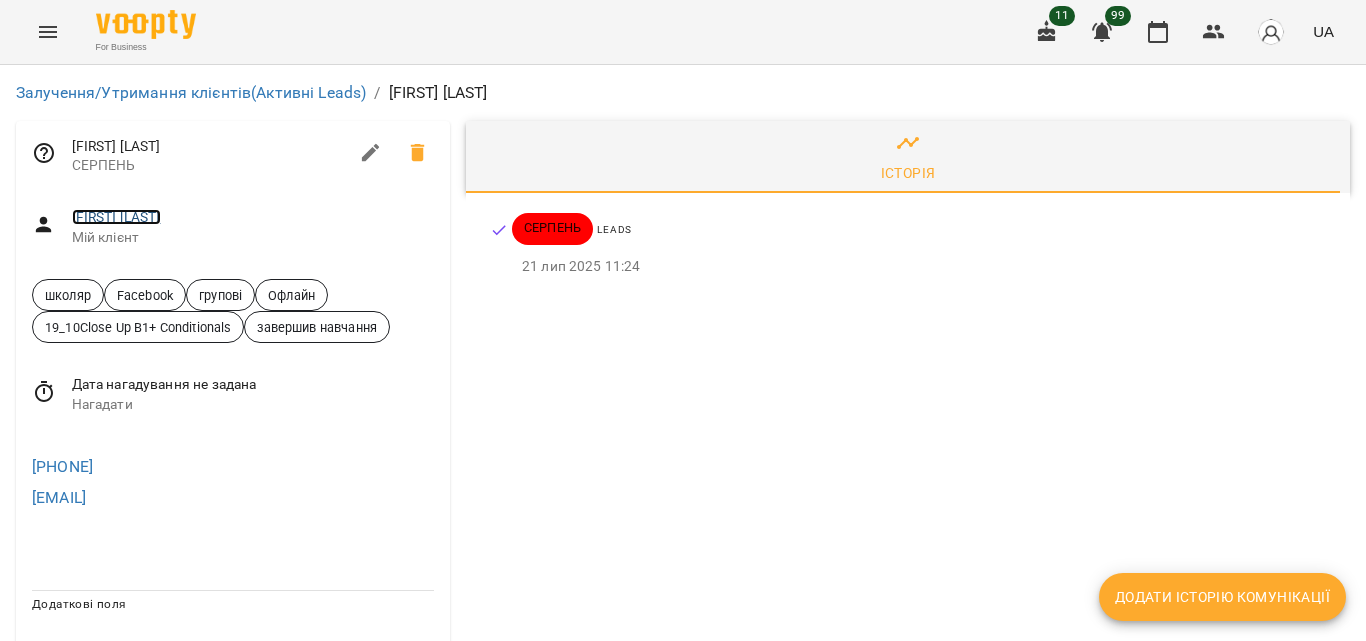 click on "[FIRST] [LAST]" at bounding box center [116, 217] 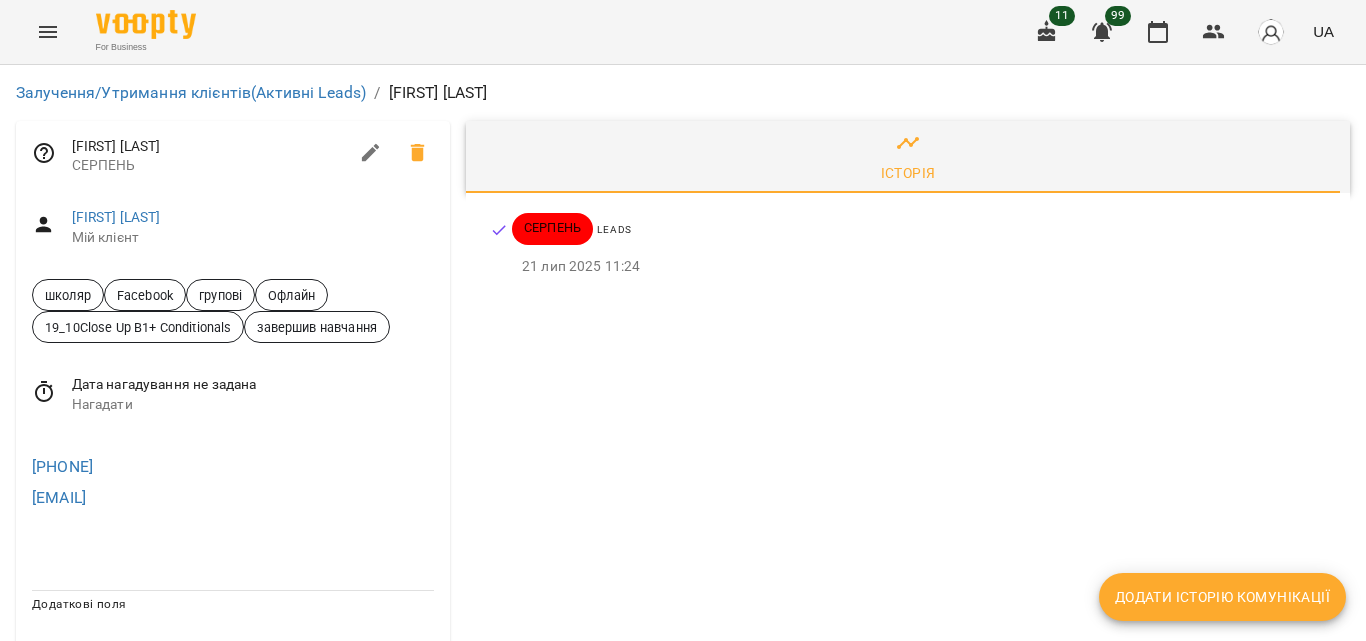 scroll, scrollTop: 0, scrollLeft: 0, axis: both 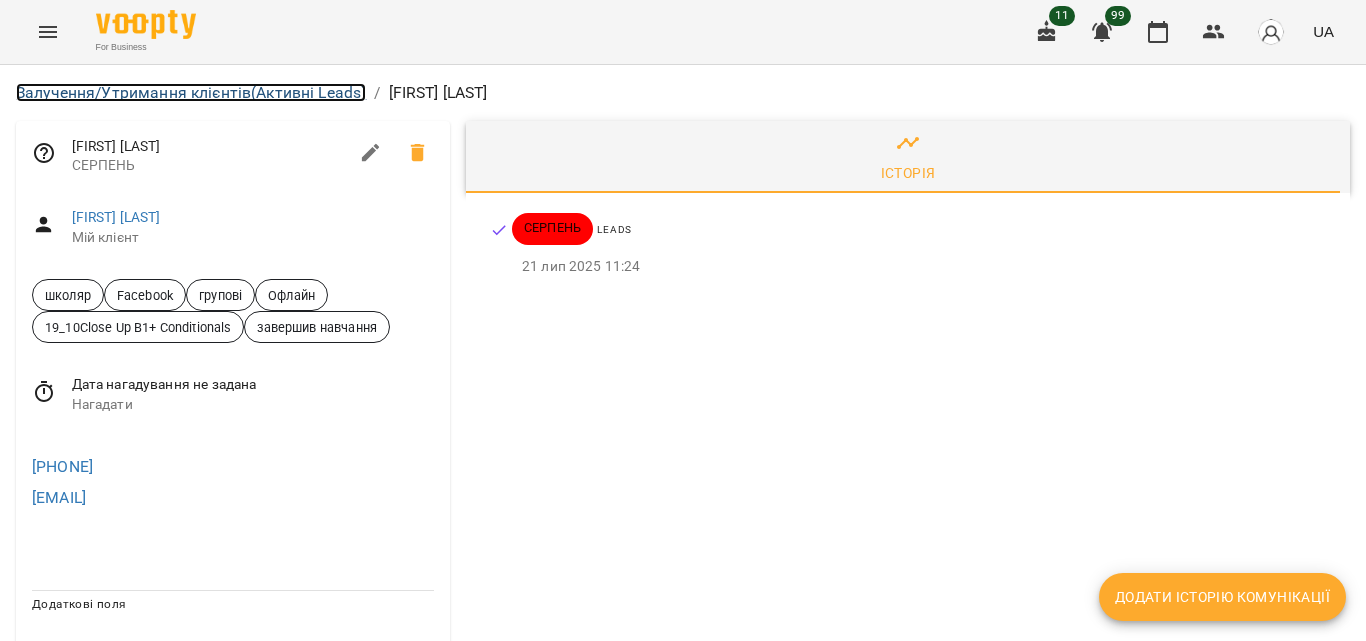 click on "Залучення/Утримання клієнтів (Активні Leads)" at bounding box center (191, 92) 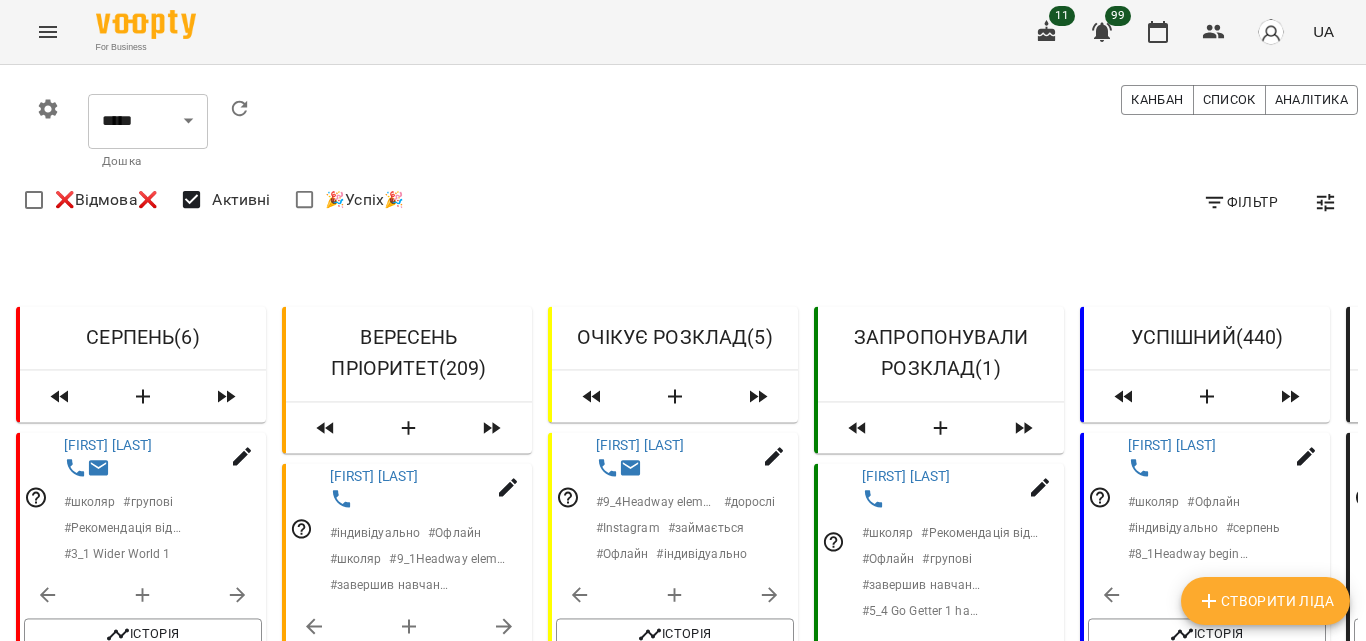 scroll, scrollTop: 1783, scrollLeft: 0, axis: vertical 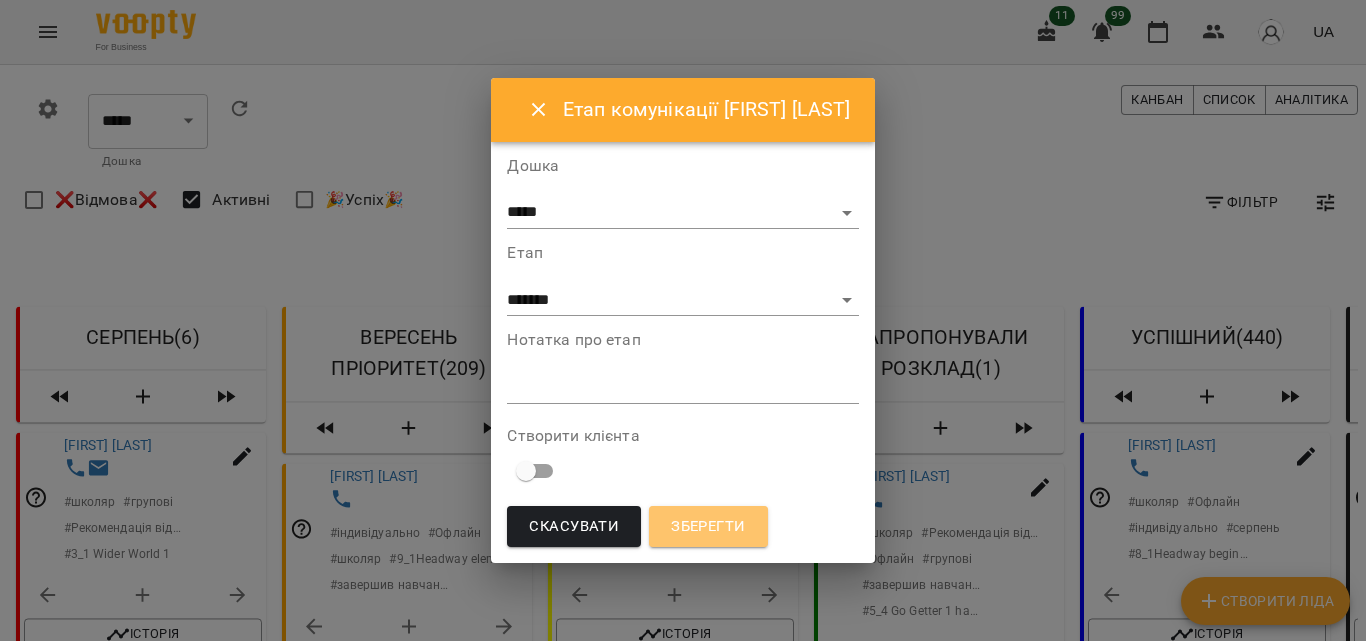 click on "Зберегти" at bounding box center (708, 527) 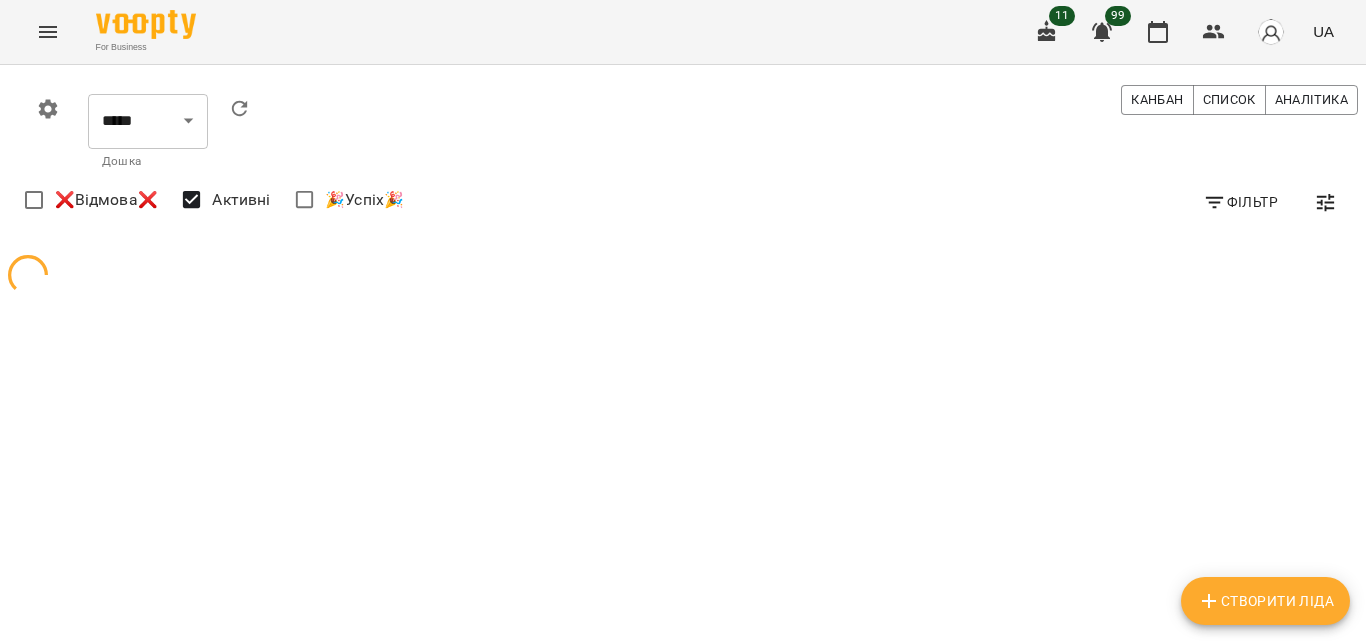 scroll, scrollTop: 0, scrollLeft: 0, axis: both 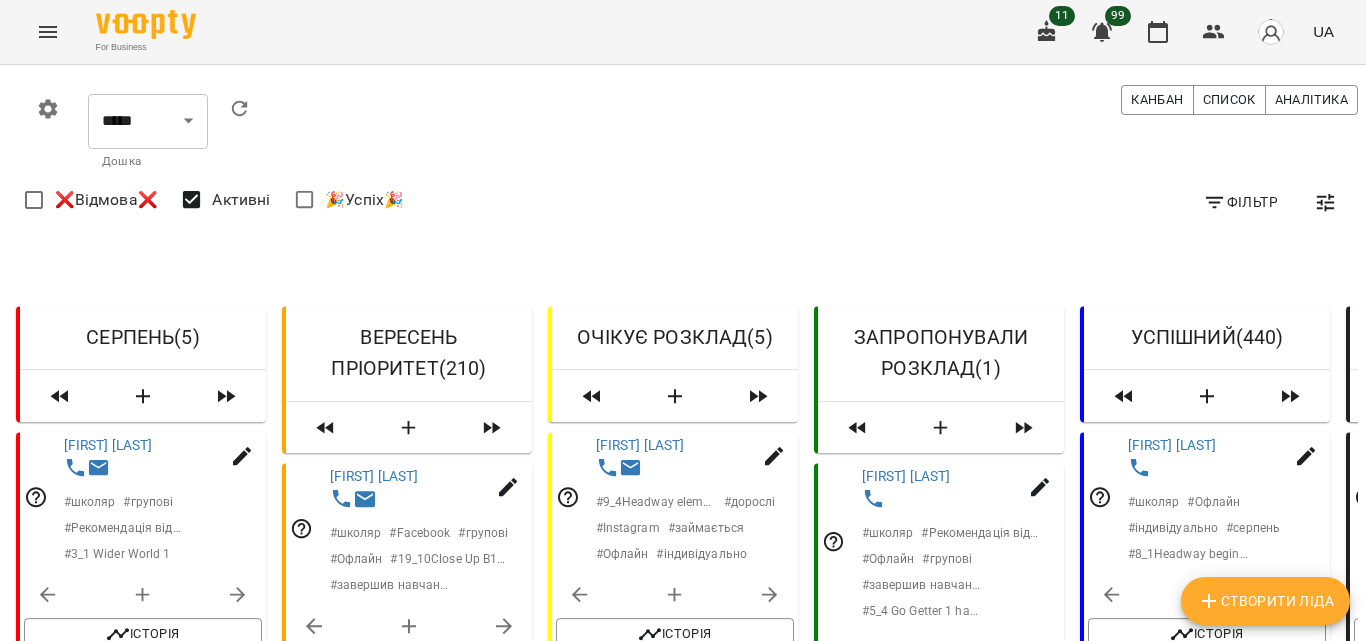 click on "[LAST] [FIRST]" at bounding box center (108, 1777) 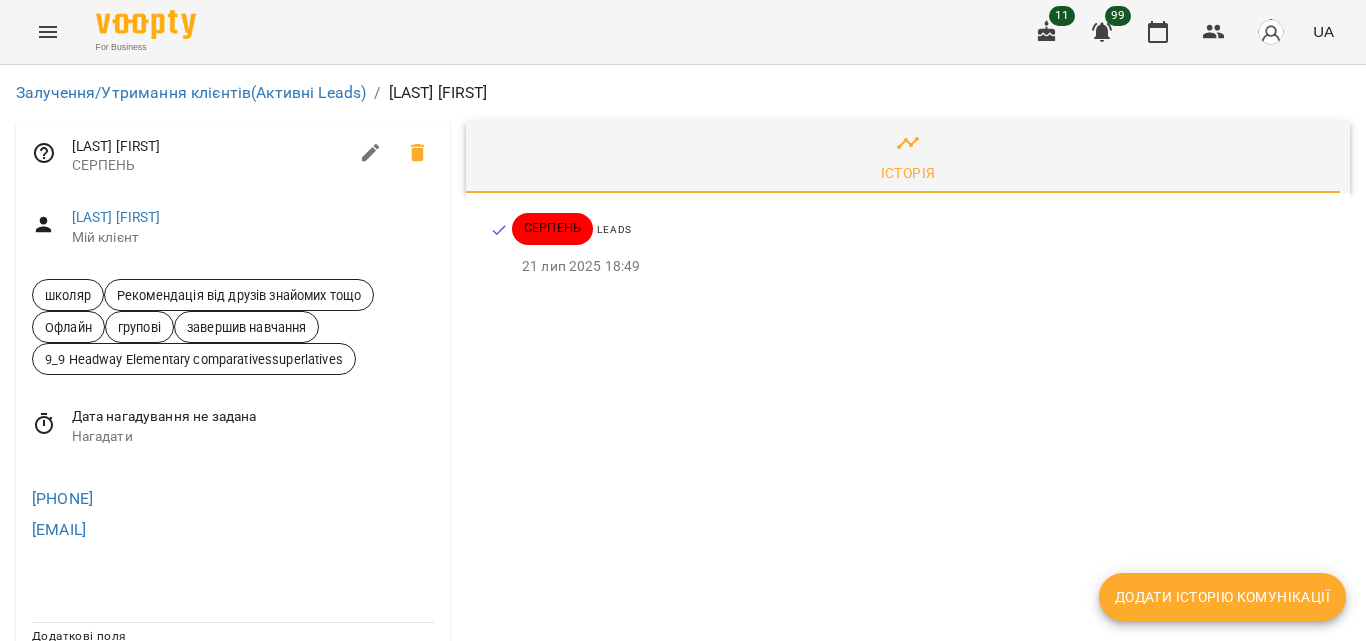 scroll, scrollTop: 0, scrollLeft: 0, axis: both 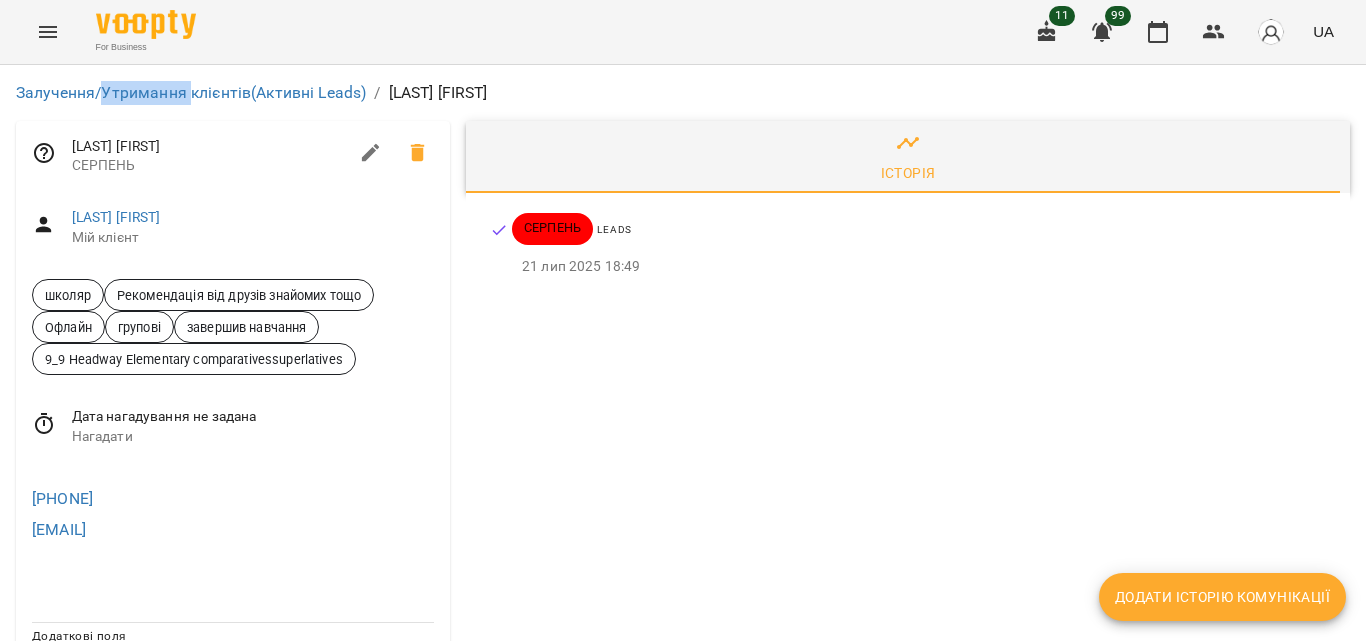 click on "Залучення/Утримання клієнтів (Активні Leads)" at bounding box center (191, 93) 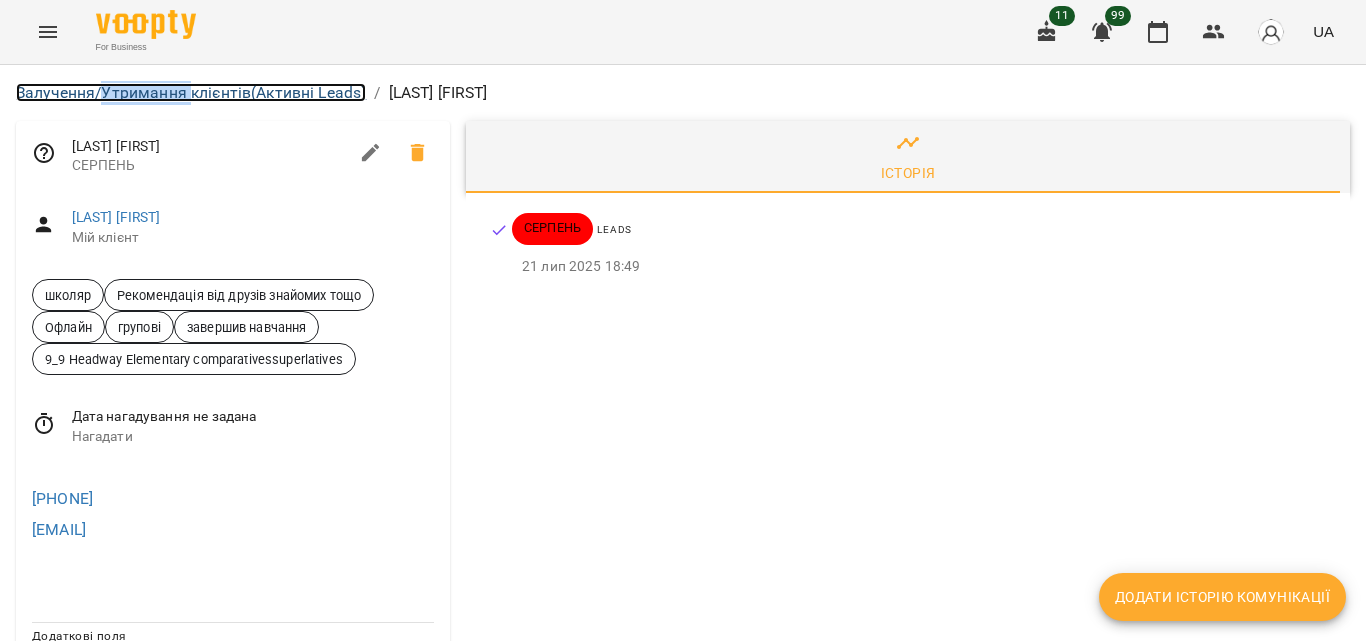 click on "Залучення/Утримання клієнтів (Активні Leads)" at bounding box center [191, 92] 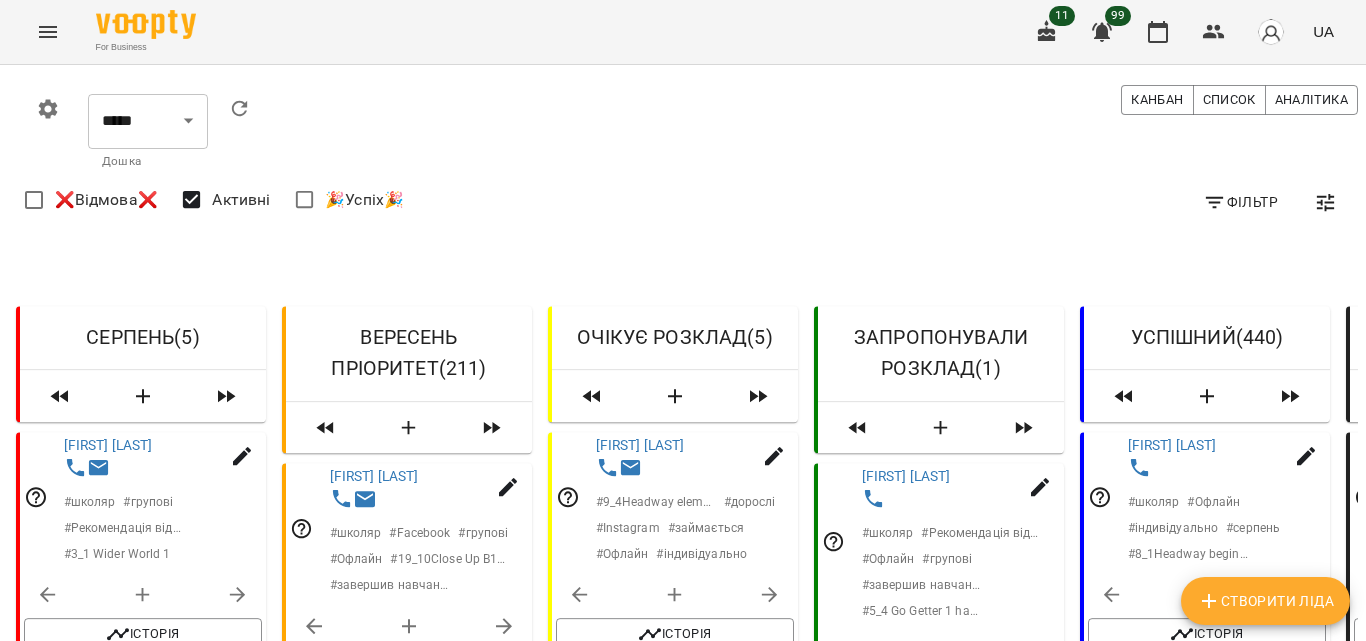 scroll, scrollTop: 780, scrollLeft: 0, axis: vertical 